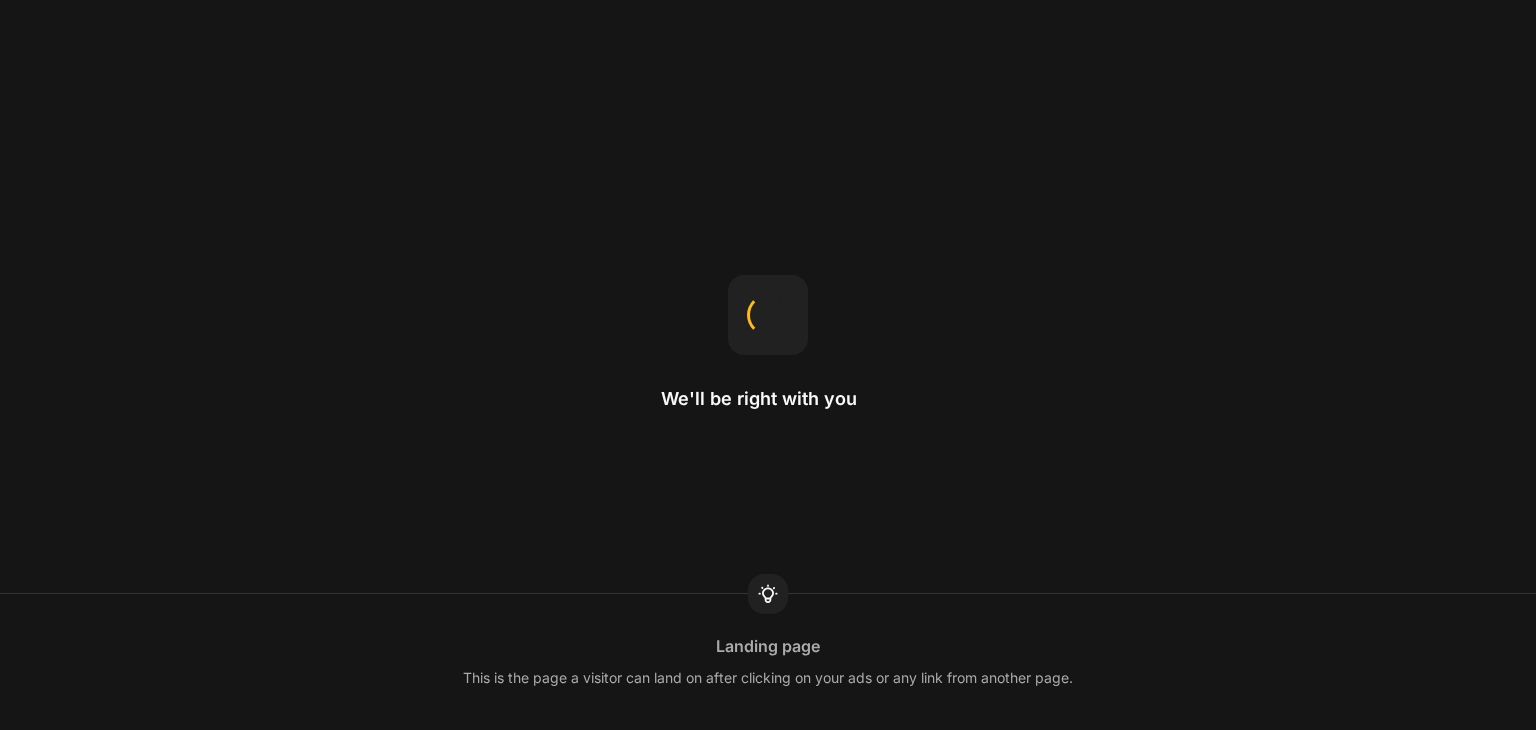 scroll, scrollTop: 0, scrollLeft: 0, axis: both 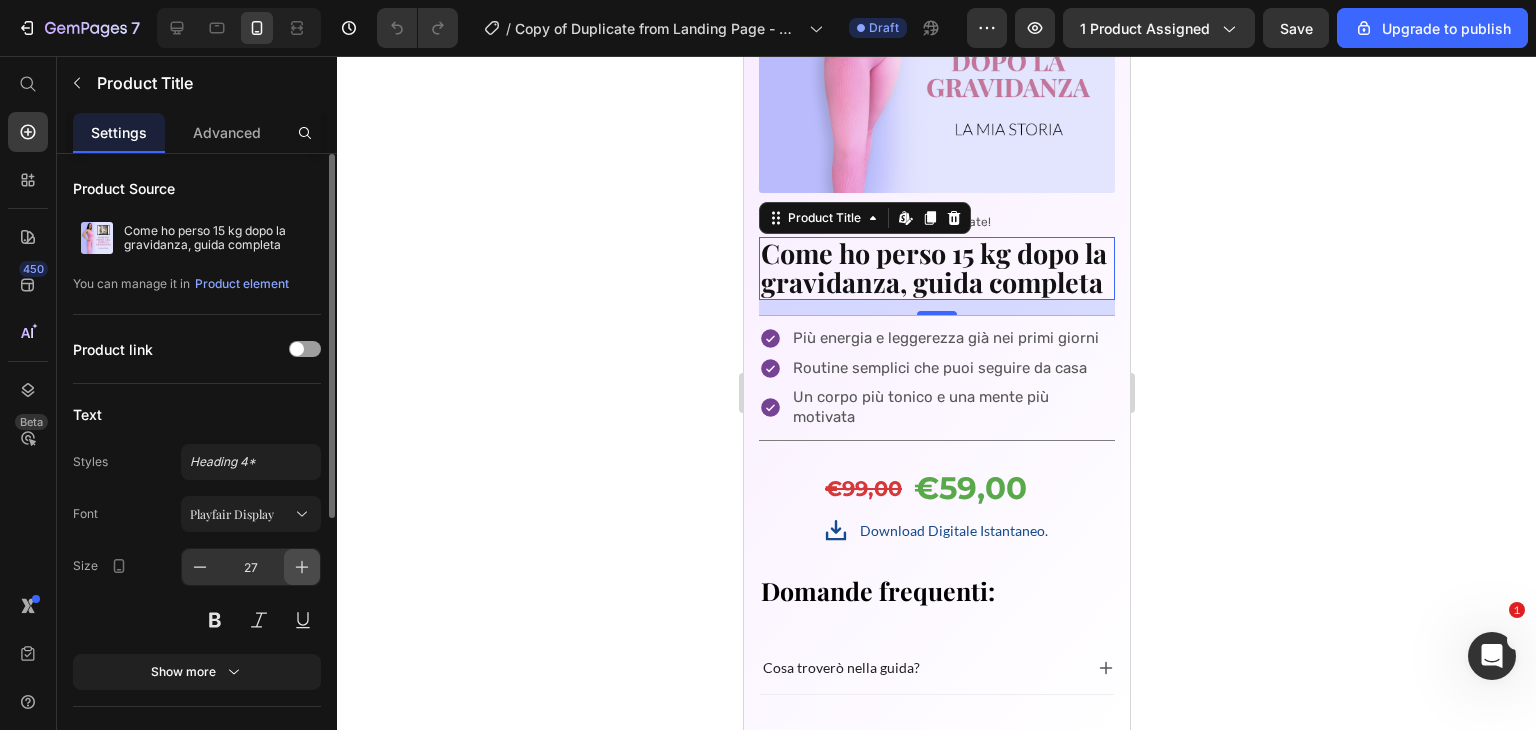 click 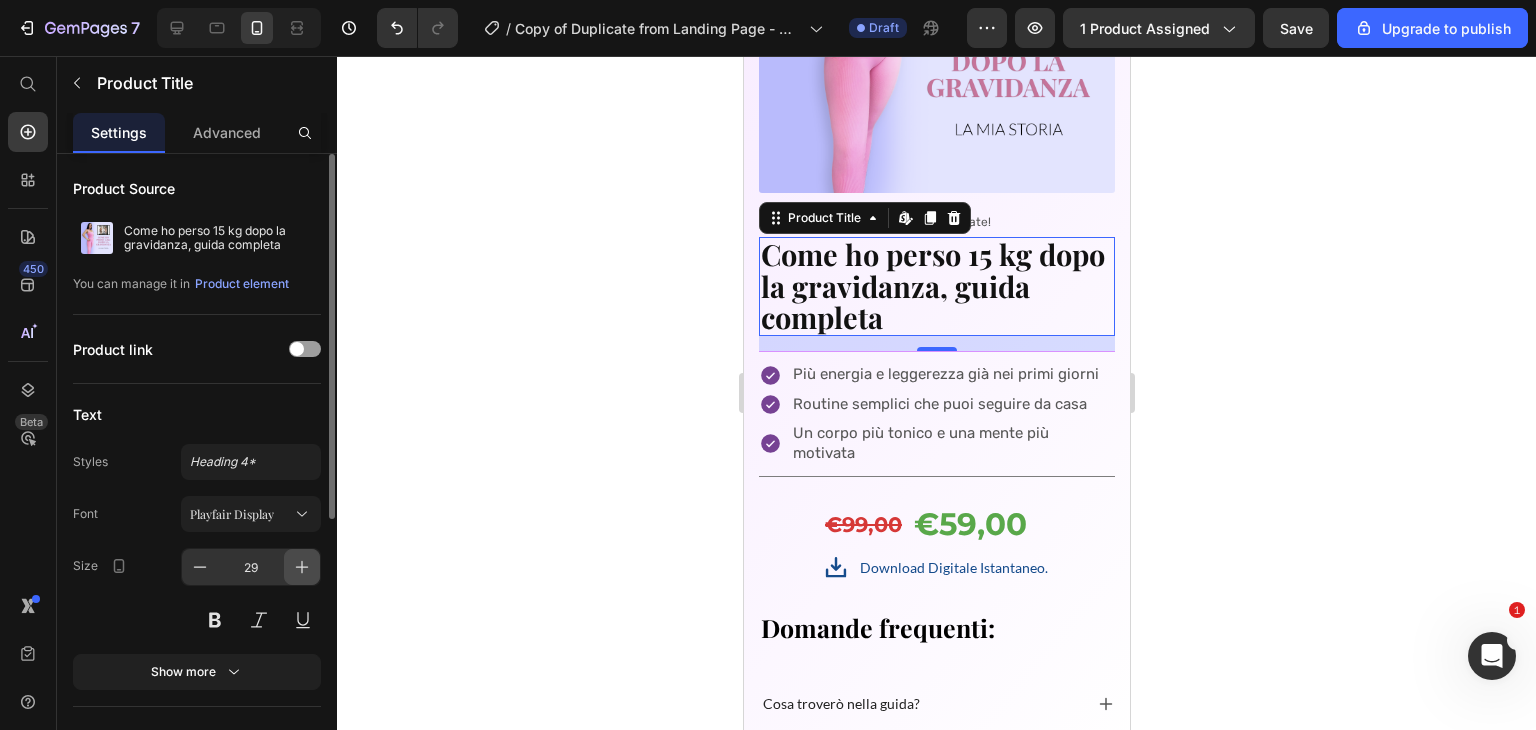 click 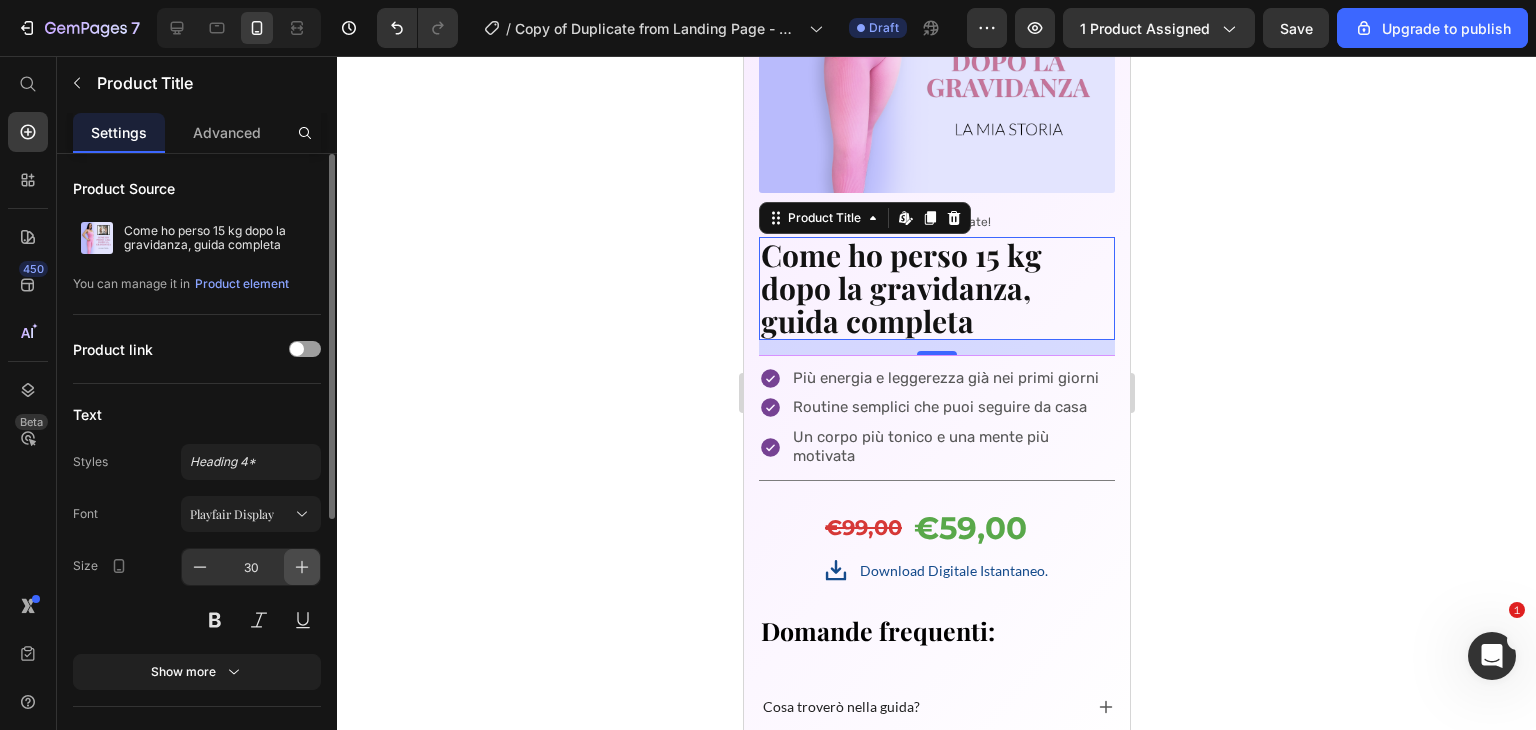 click 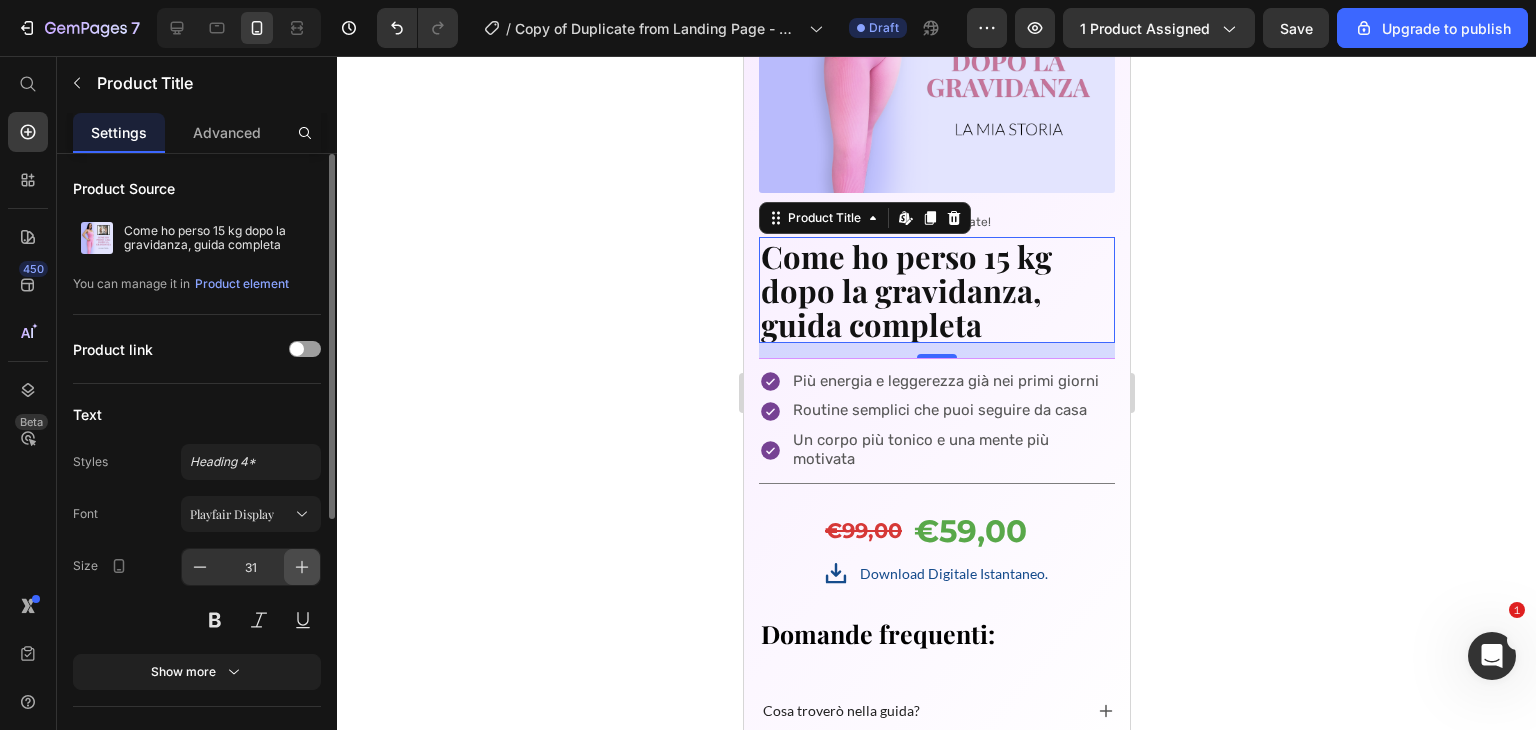 click 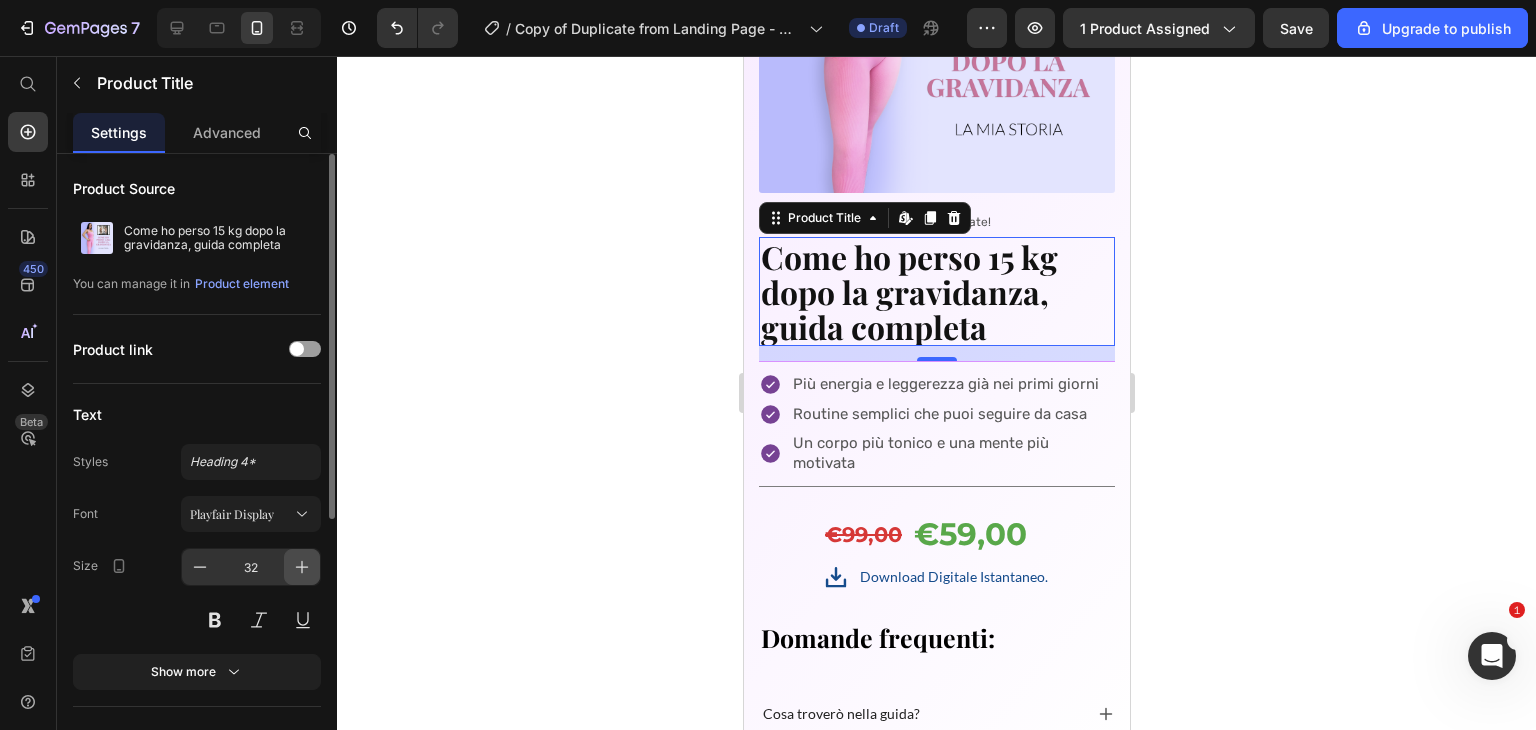 click 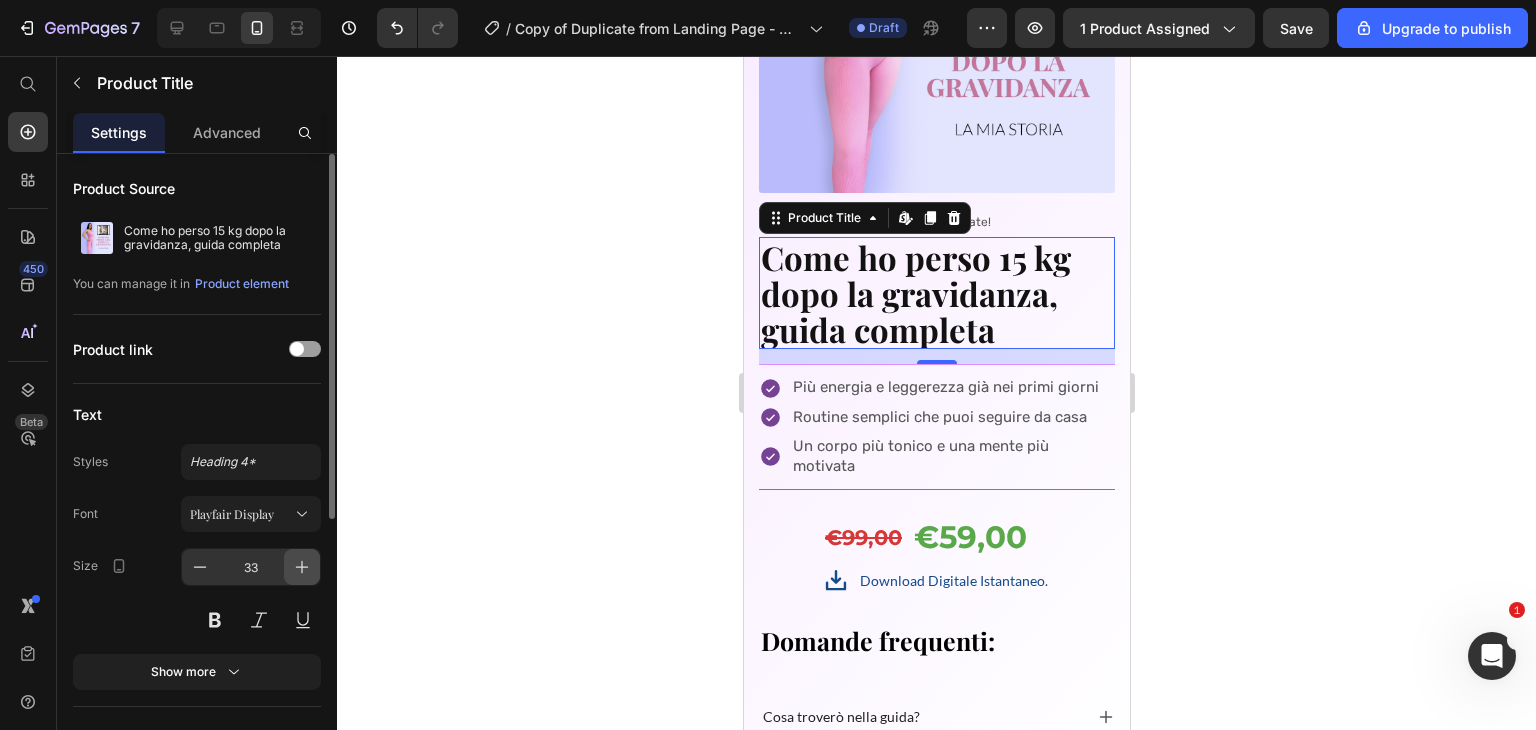 click 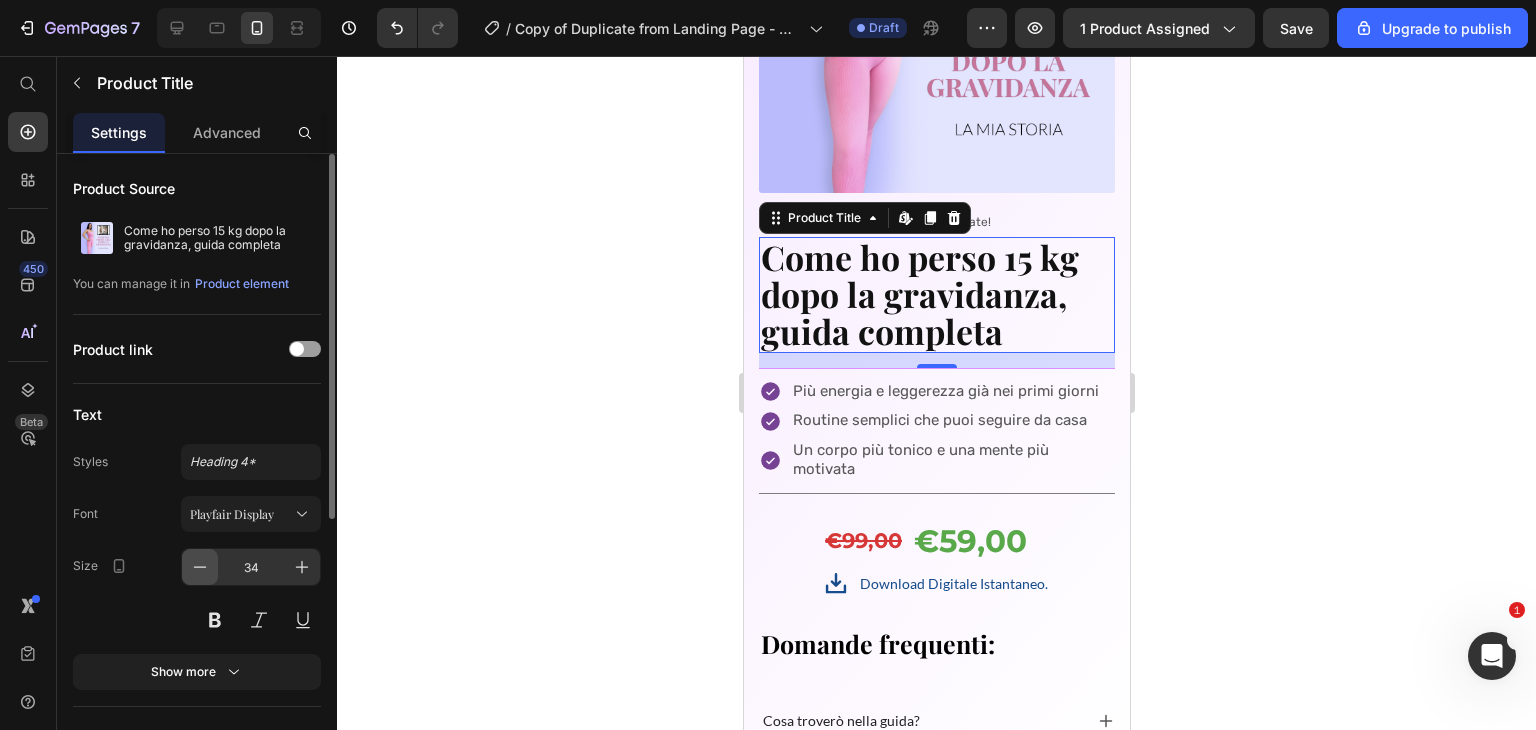 click 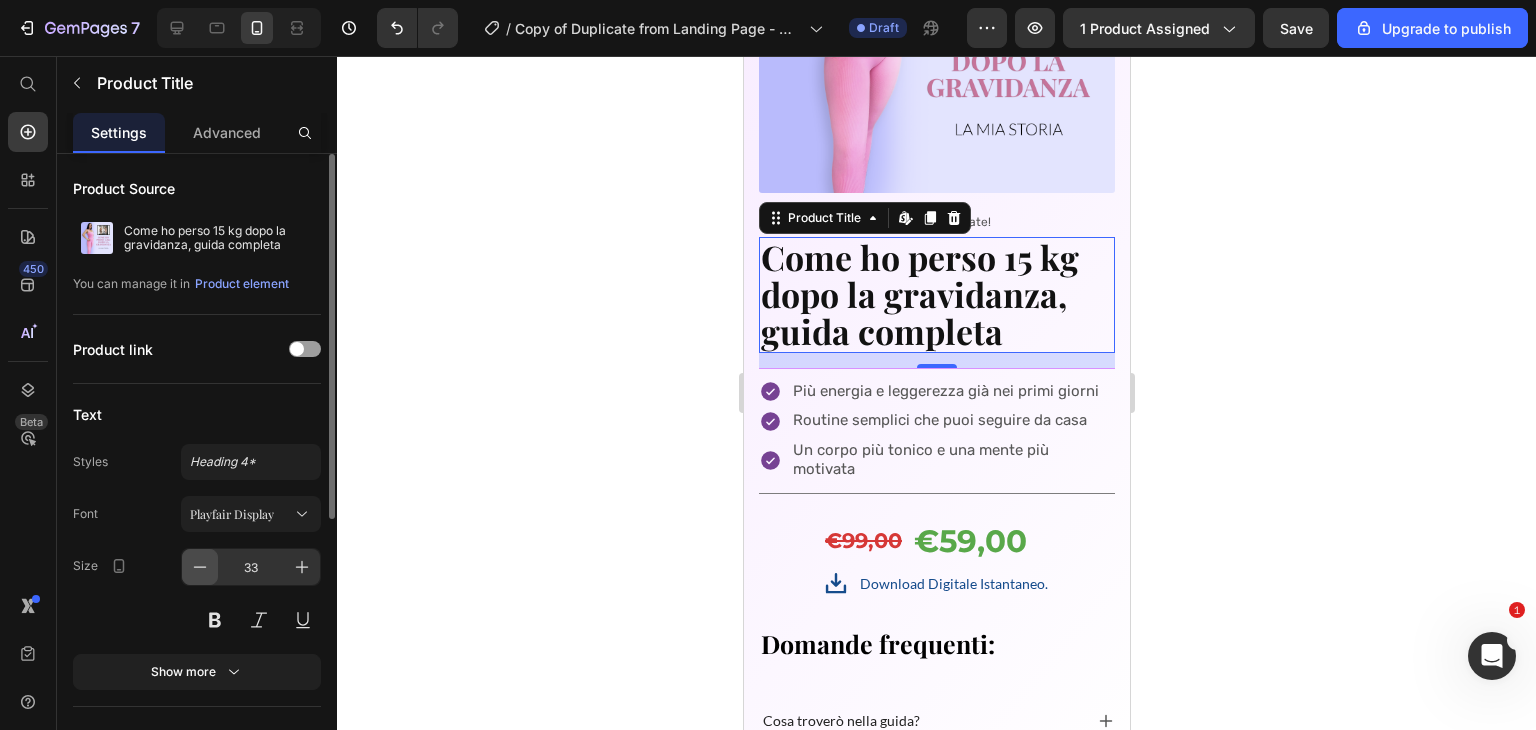 click 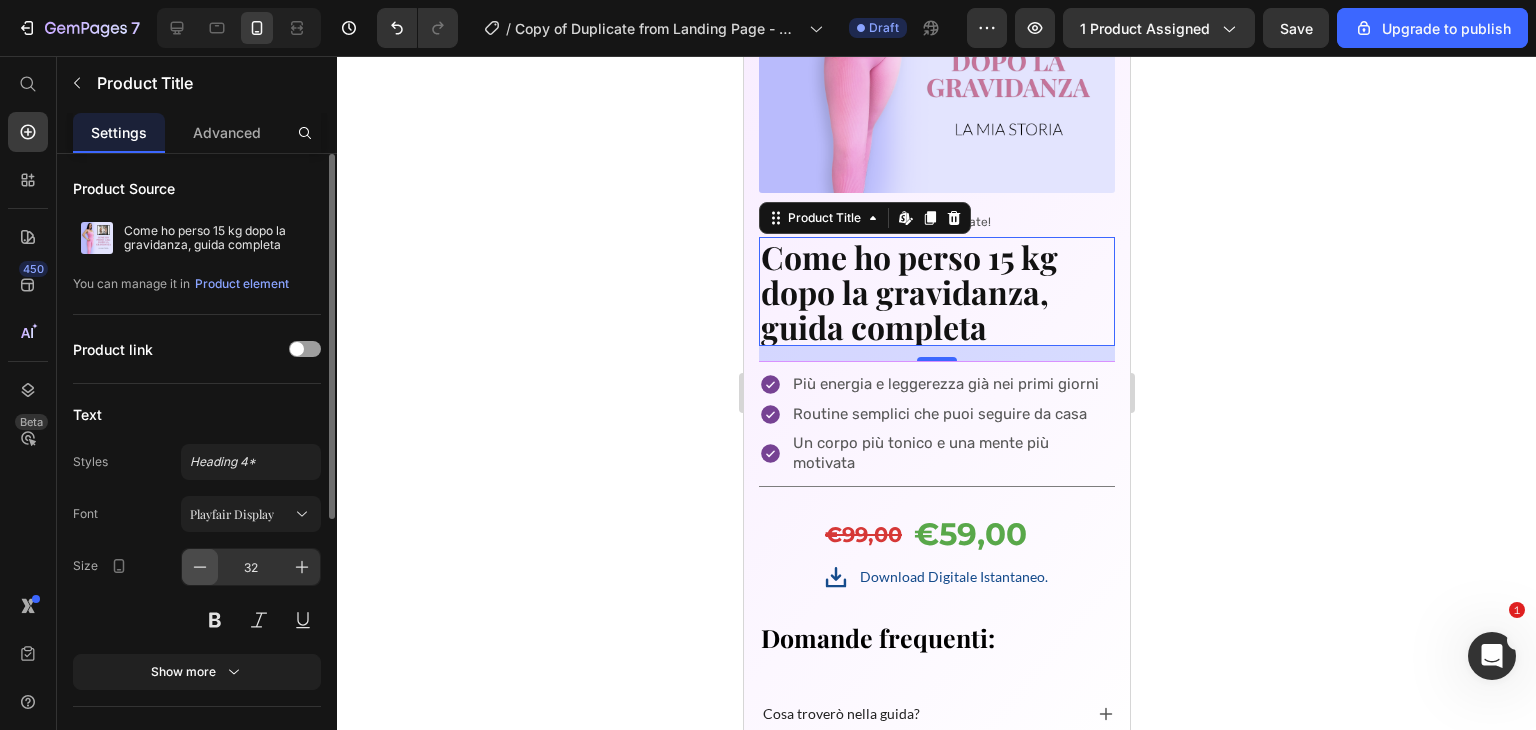 click 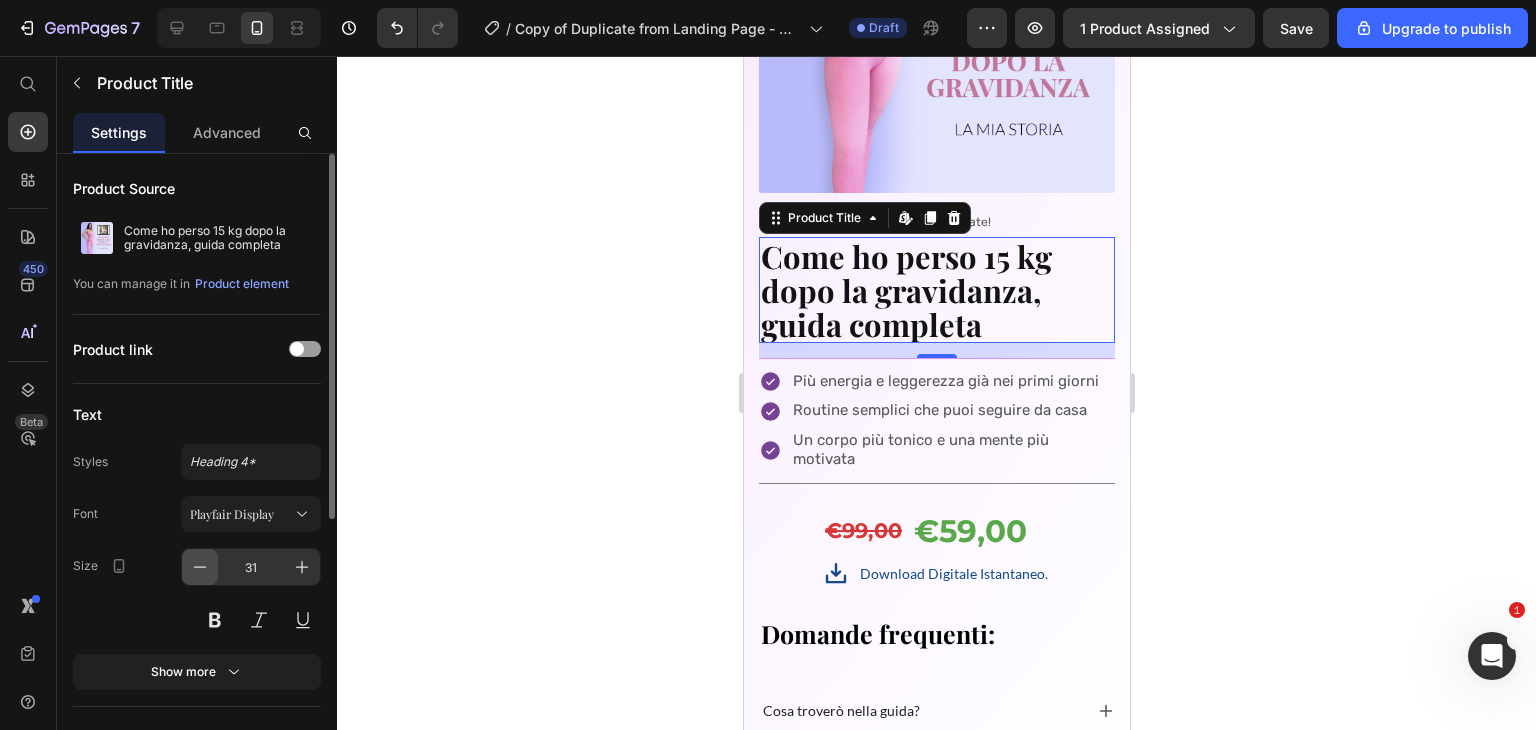 click 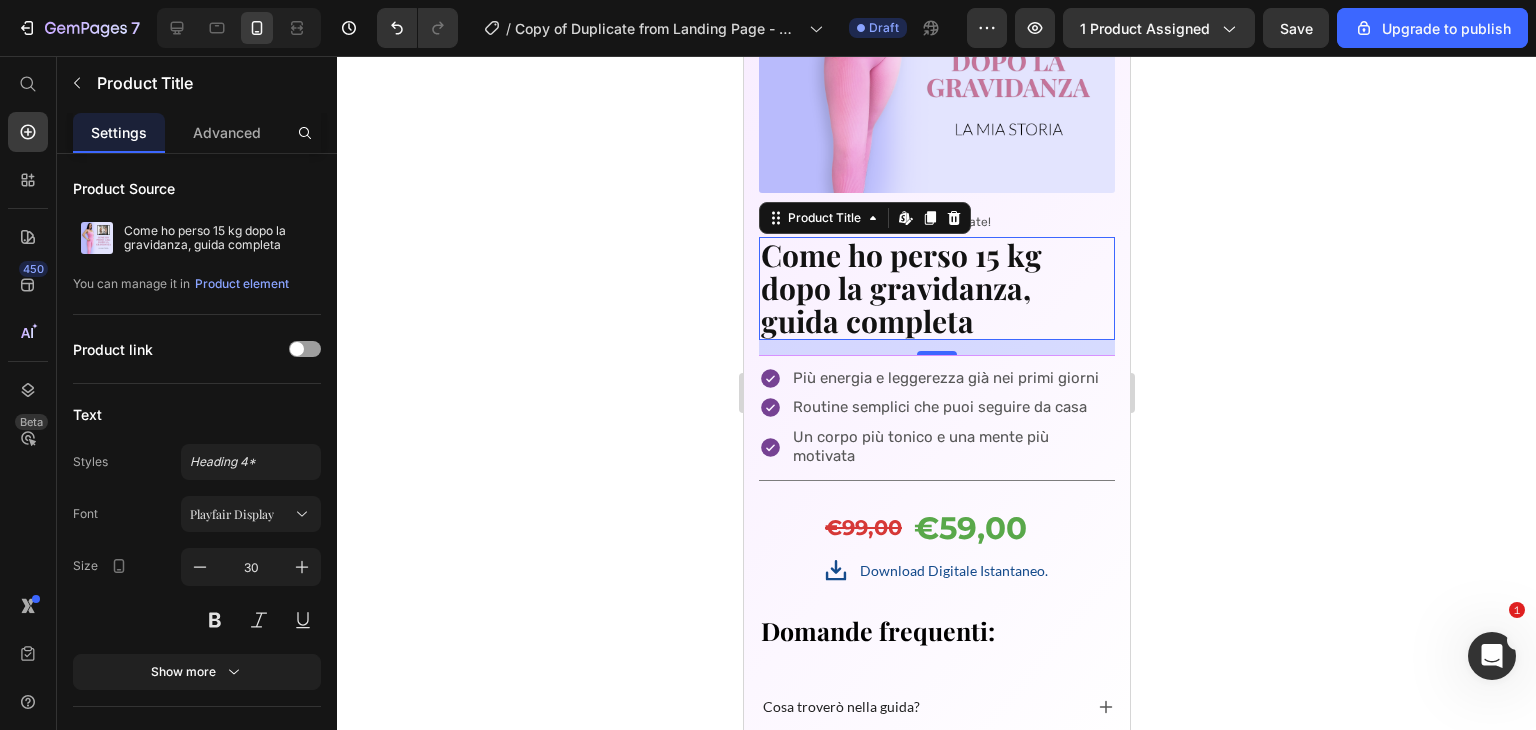 click 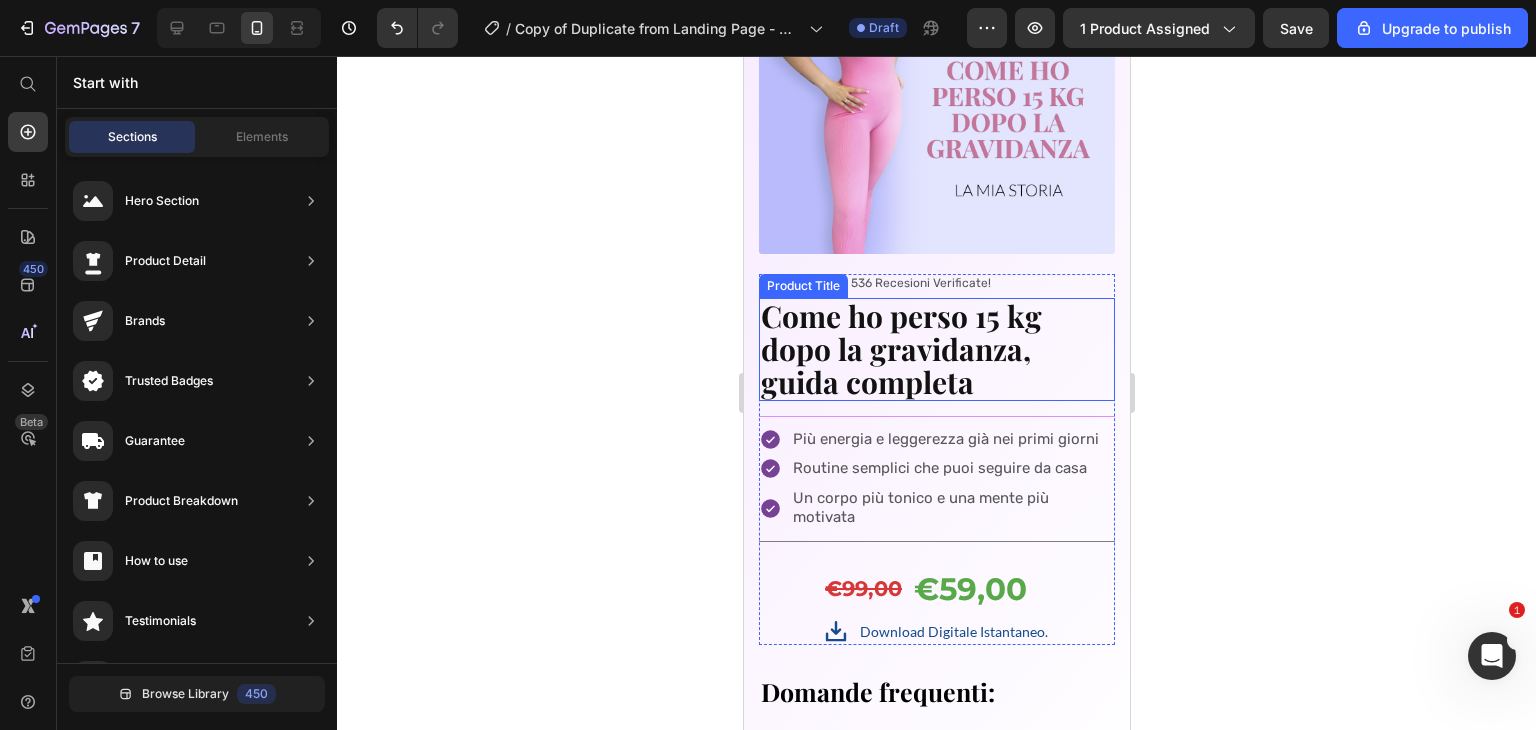 scroll, scrollTop: 6283, scrollLeft: 0, axis: vertical 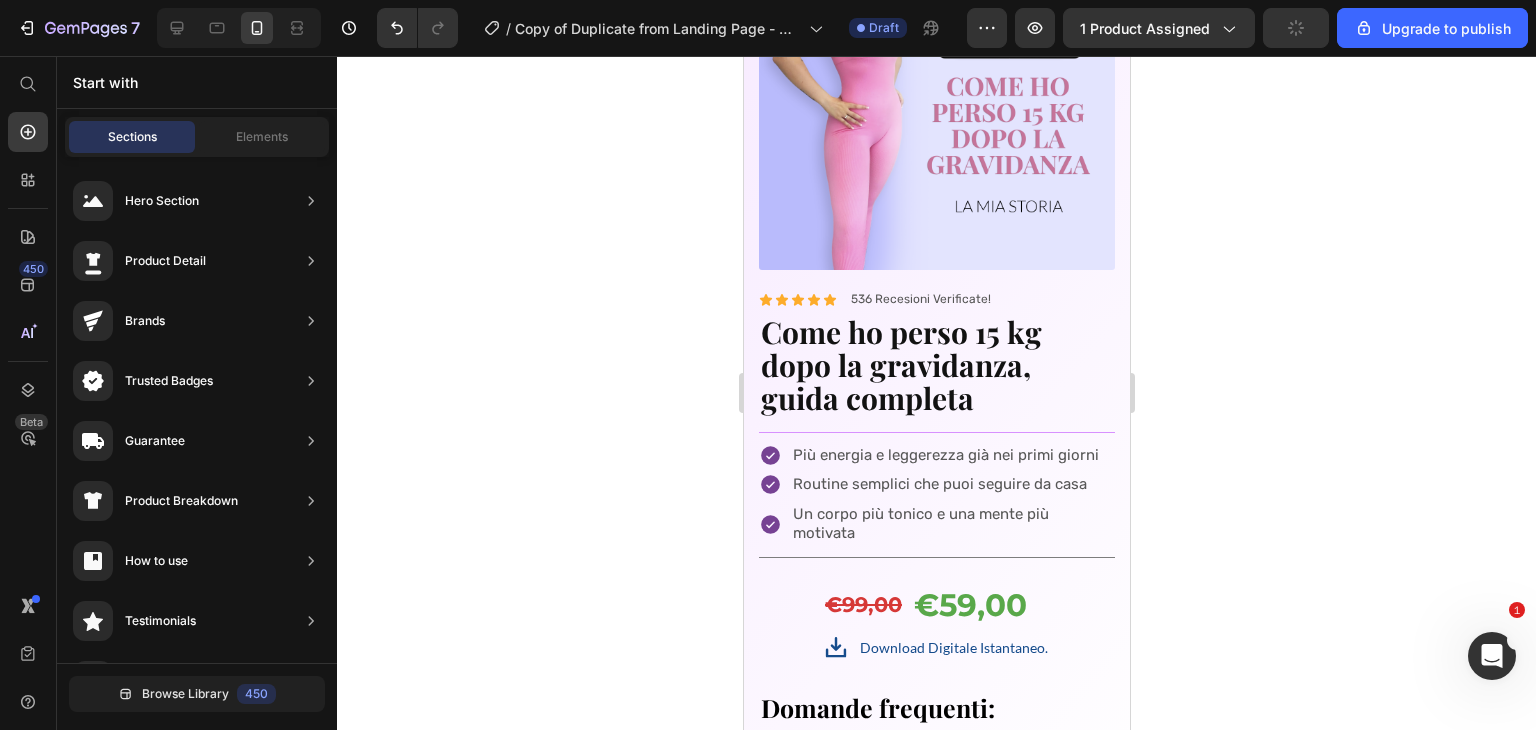 click 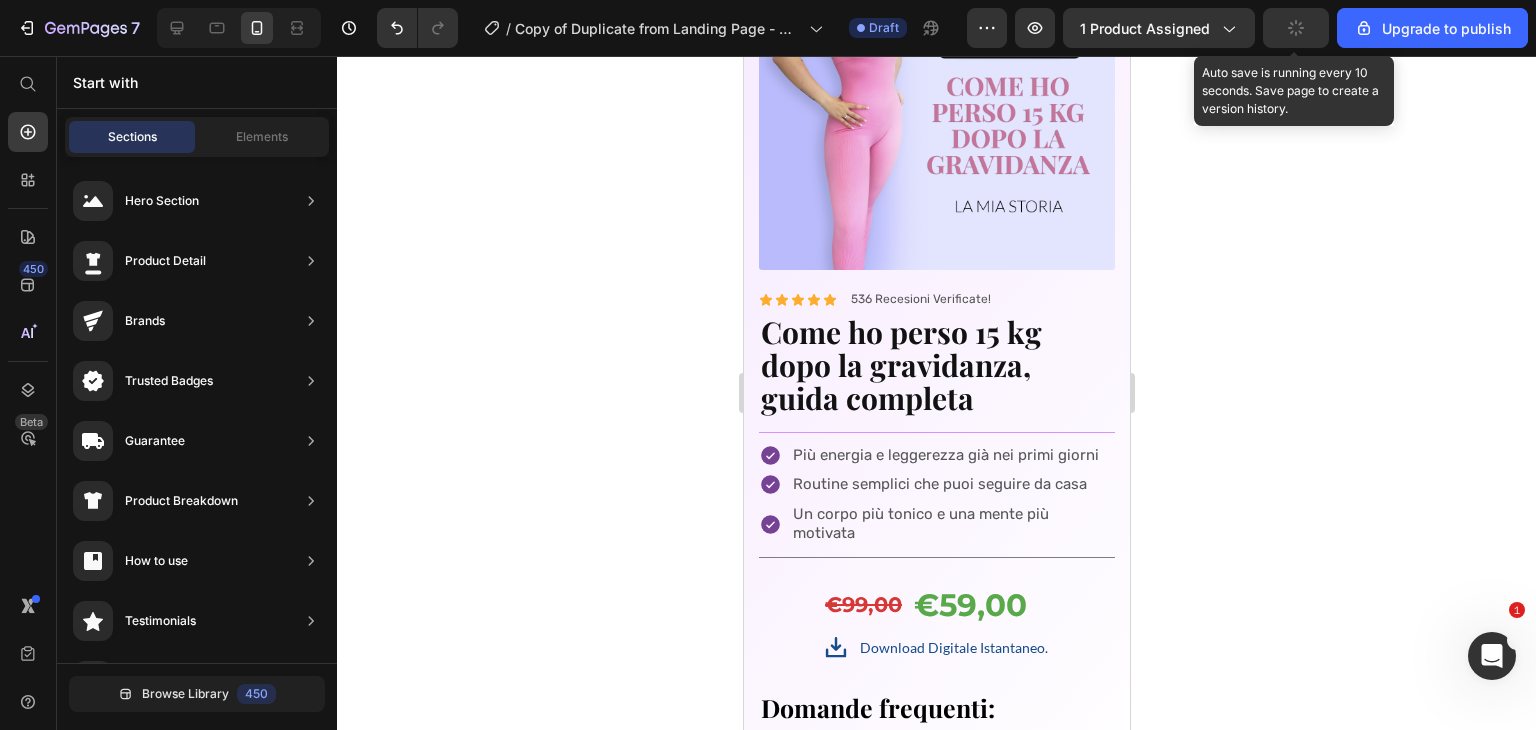 click 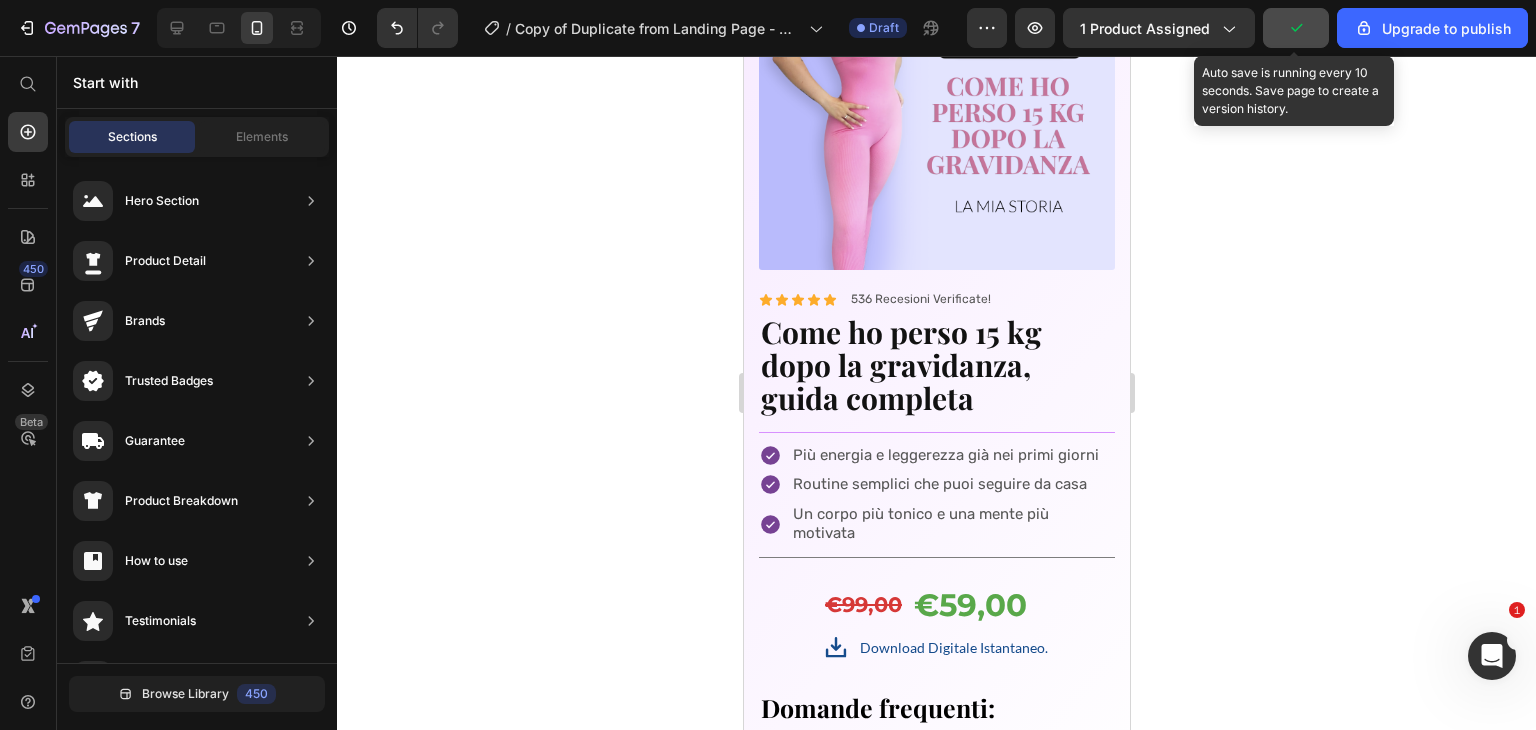 click 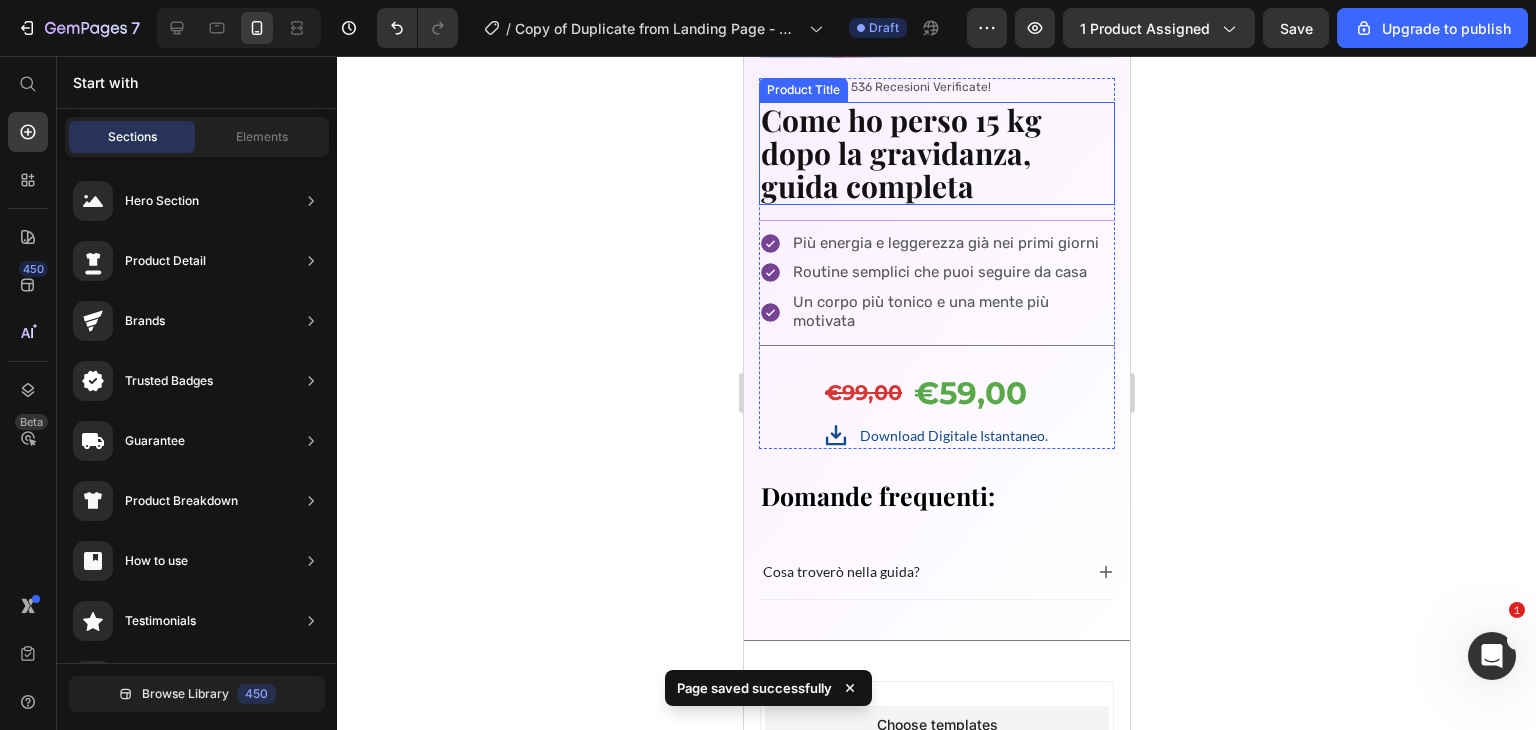scroll, scrollTop: 6452, scrollLeft: 0, axis: vertical 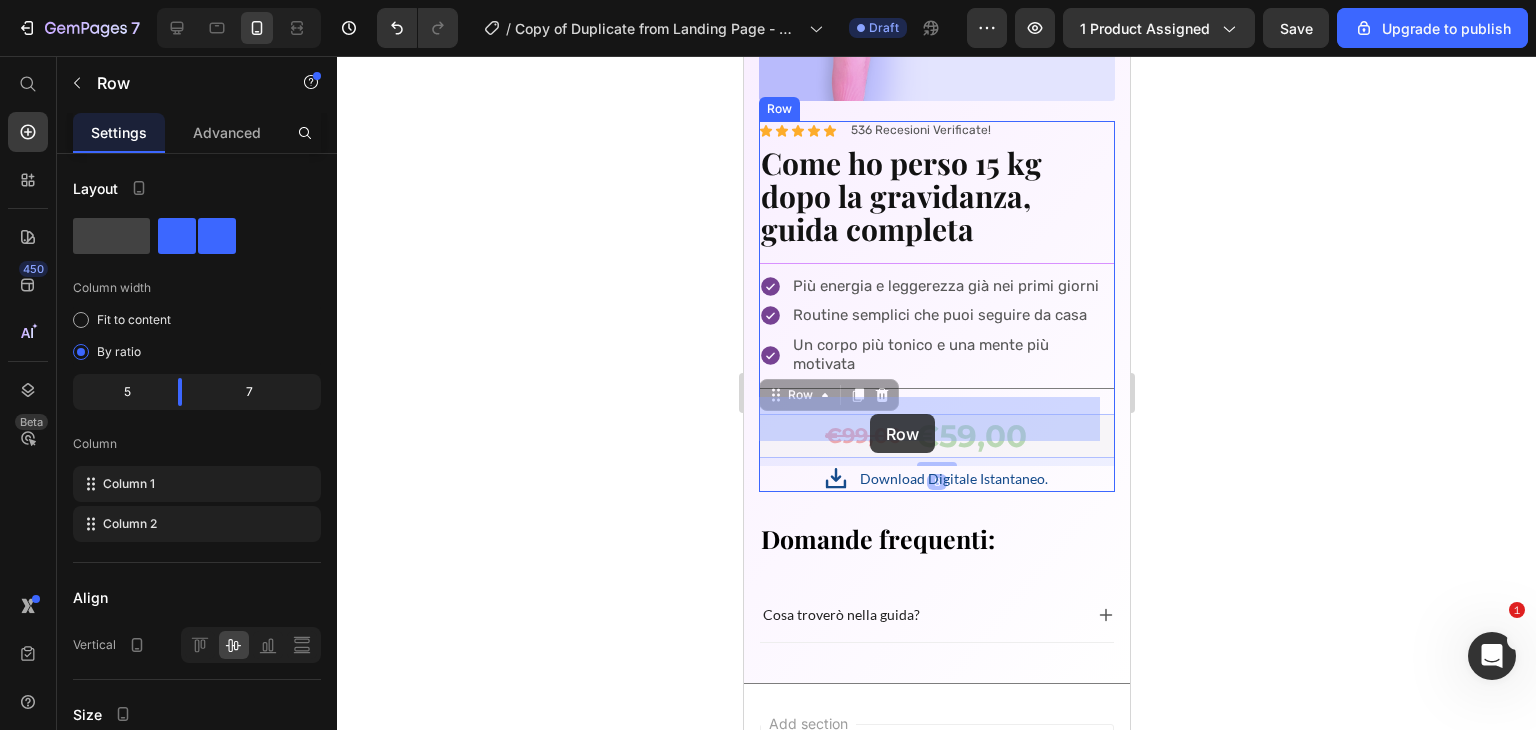 drag, startPoint x: 826, startPoint y: 381, endPoint x: 869, endPoint y: 414, distance: 54.20332 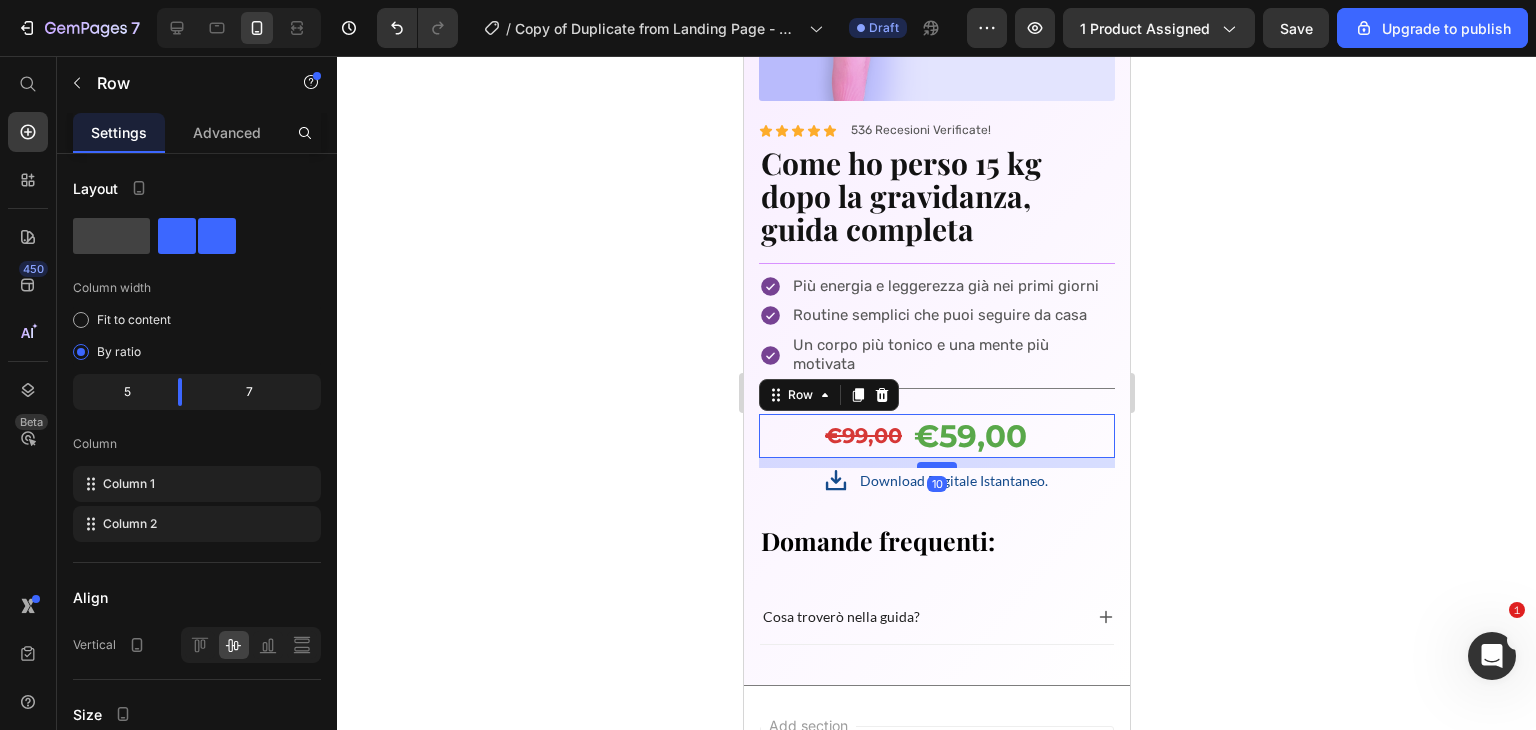 click at bounding box center (936, 465) 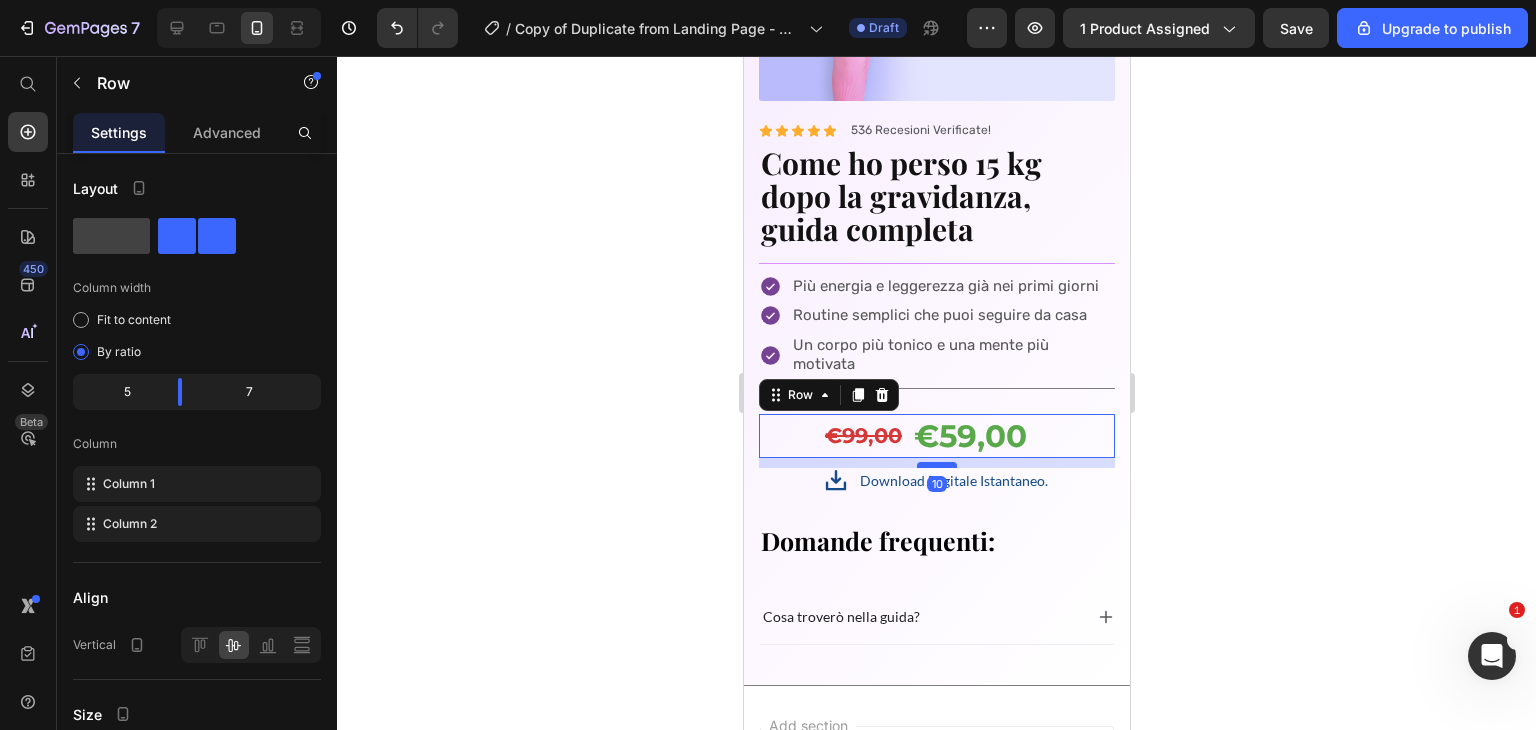 click at bounding box center [936, 465] 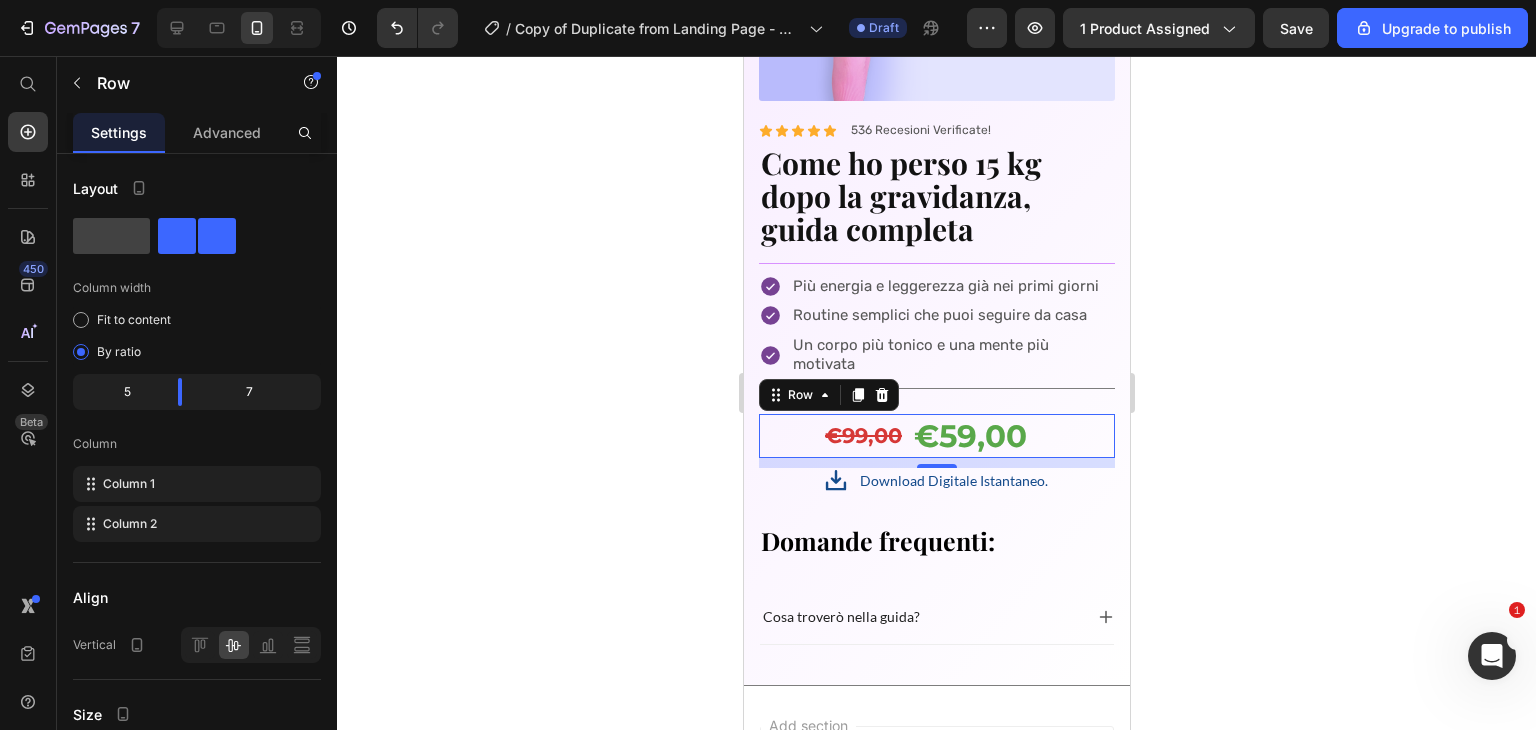 click 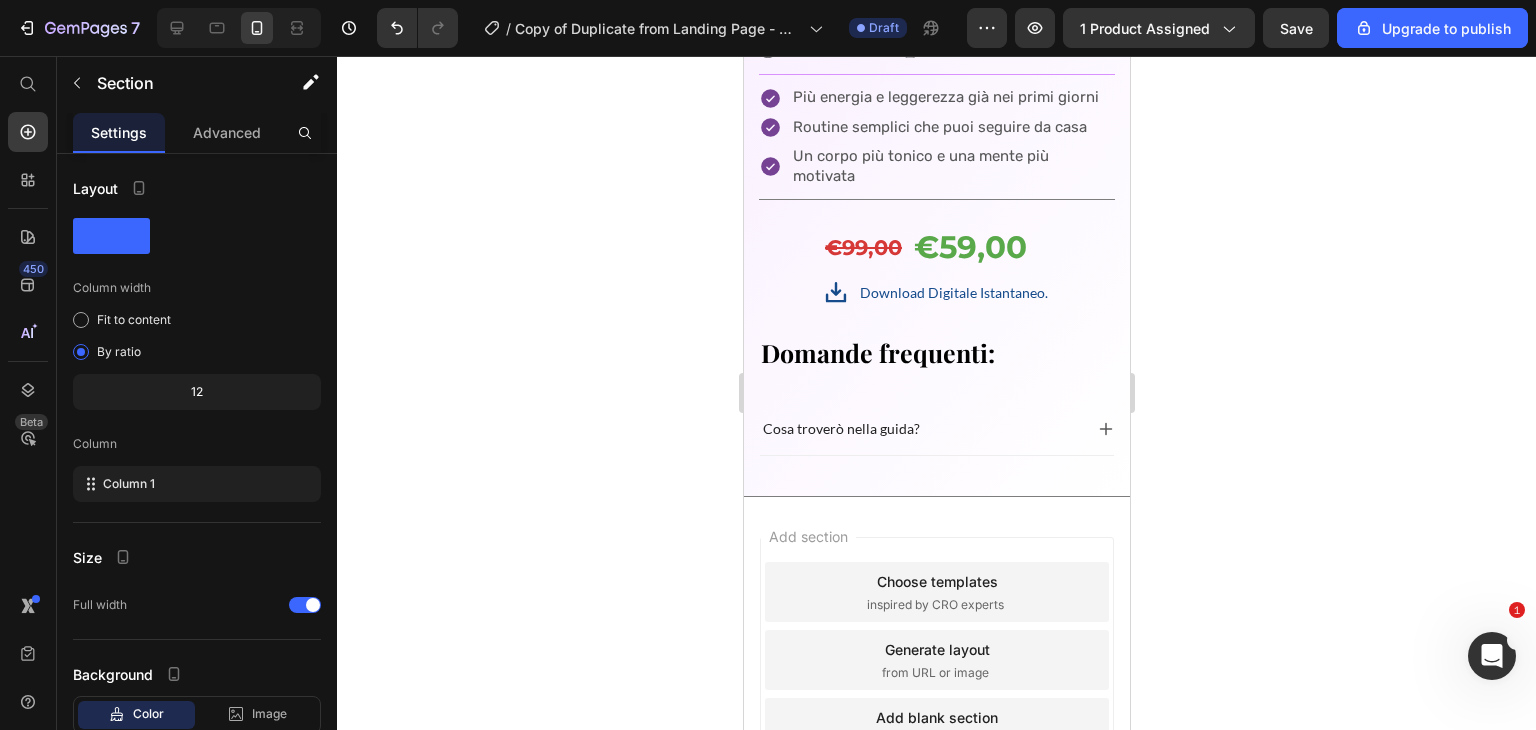 scroll, scrollTop: 6638, scrollLeft: 0, axis: vertical 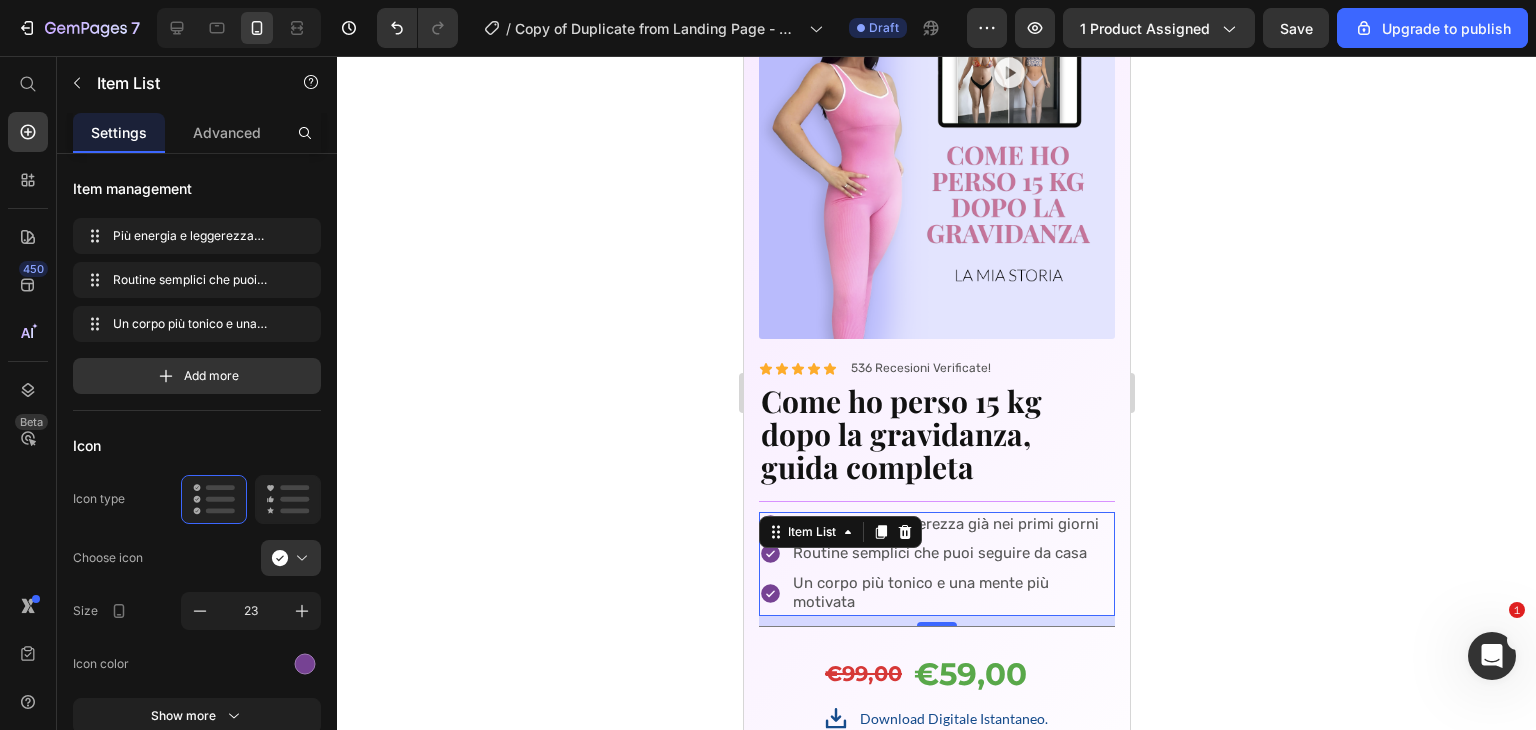 click 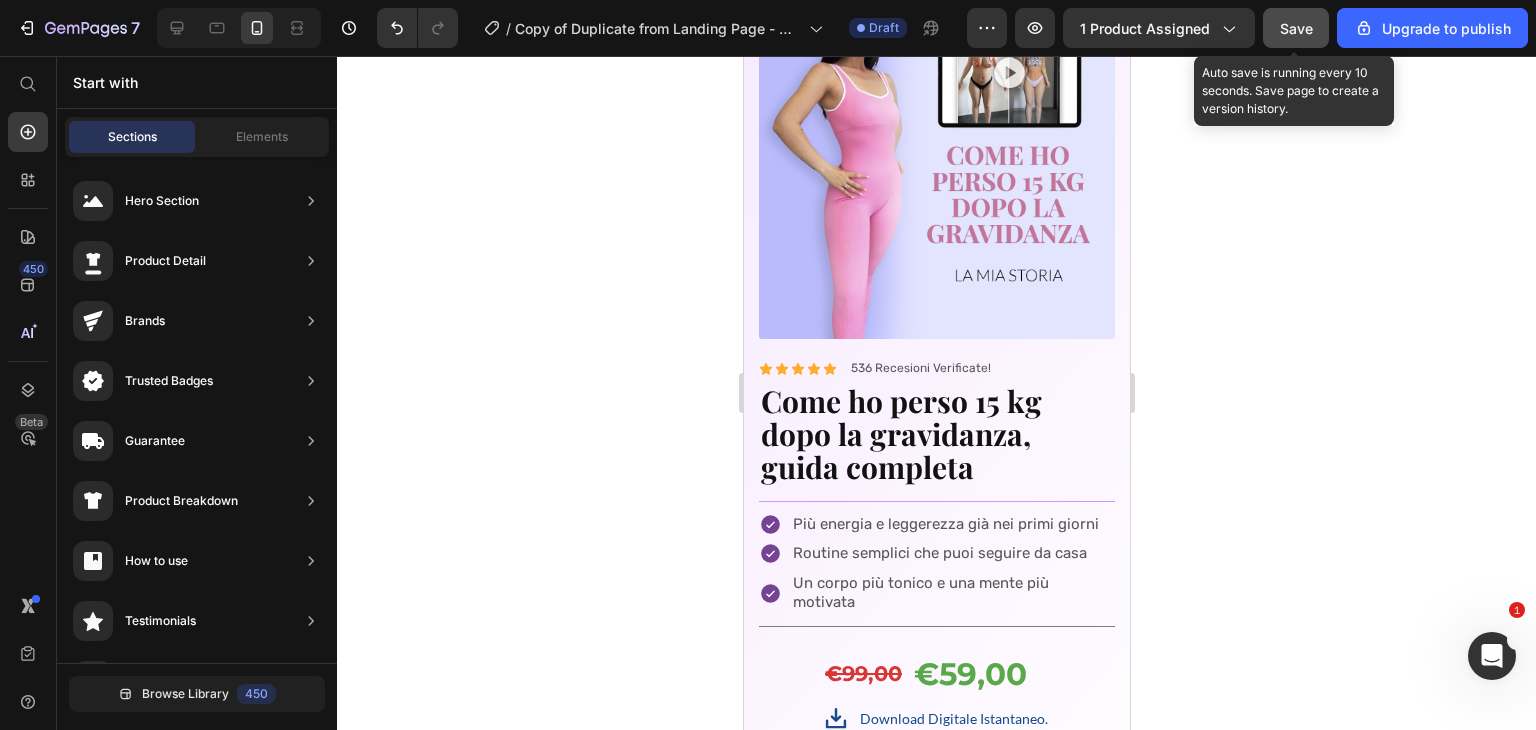 click on "Save" 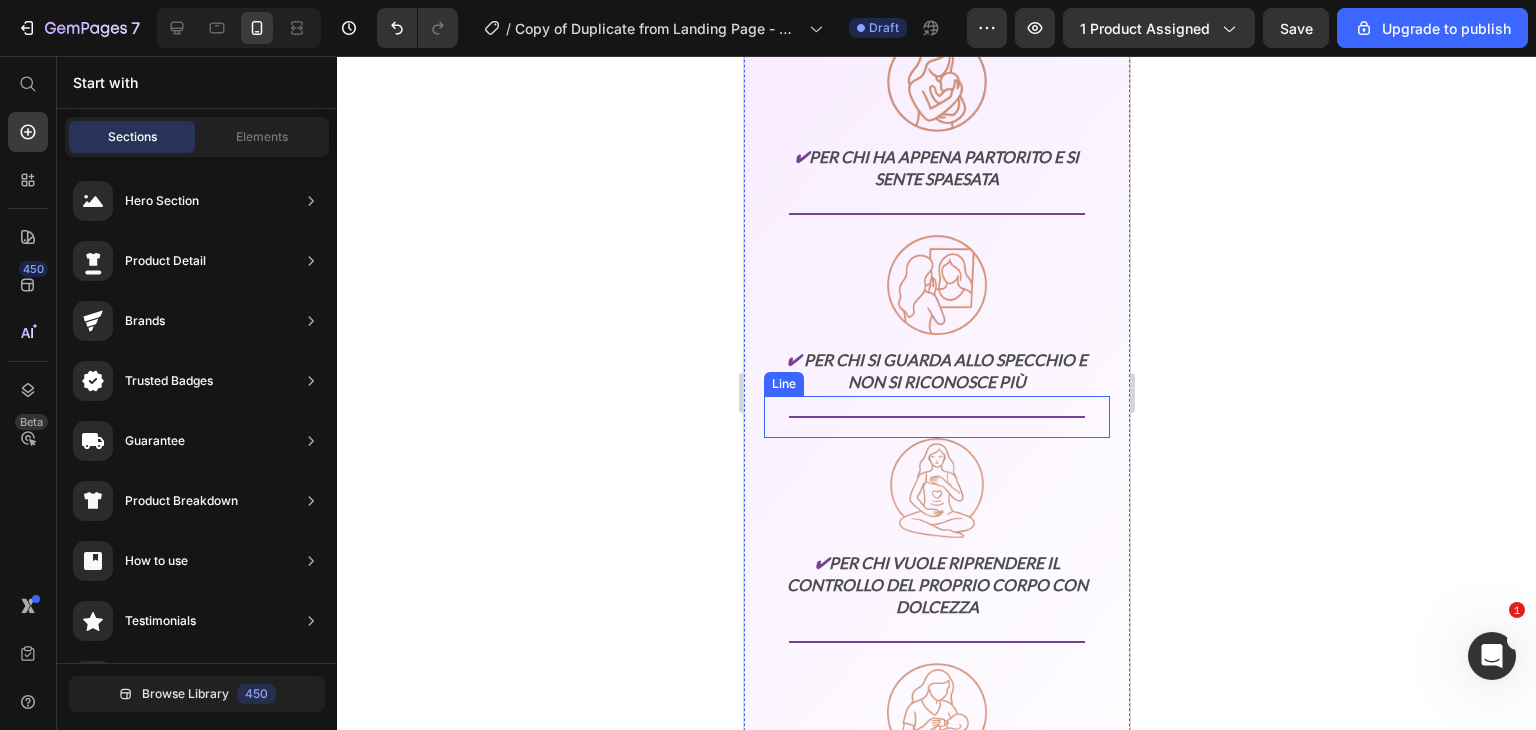 scroll, scrollTop: 3492, scrollLeft: 0, axis: vertical 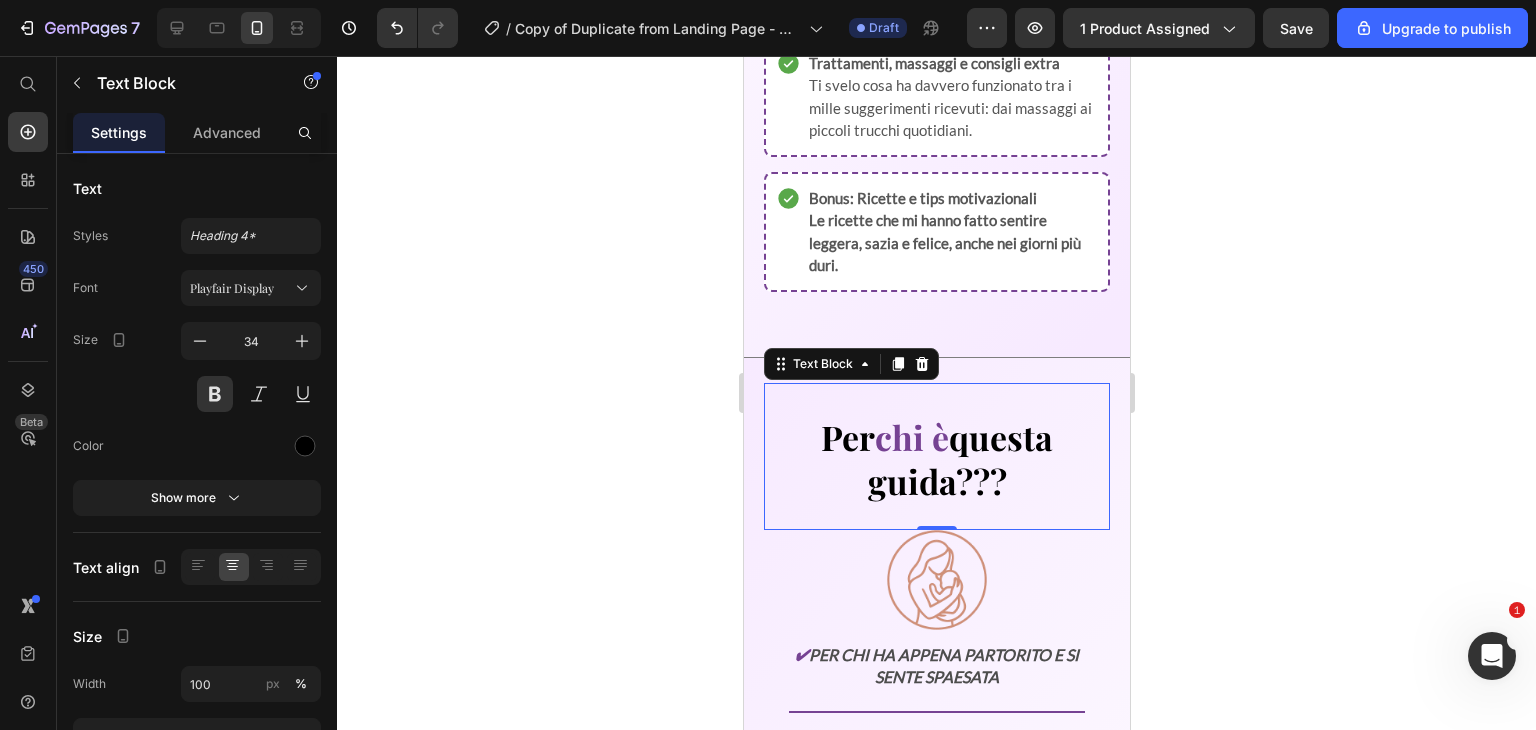 click 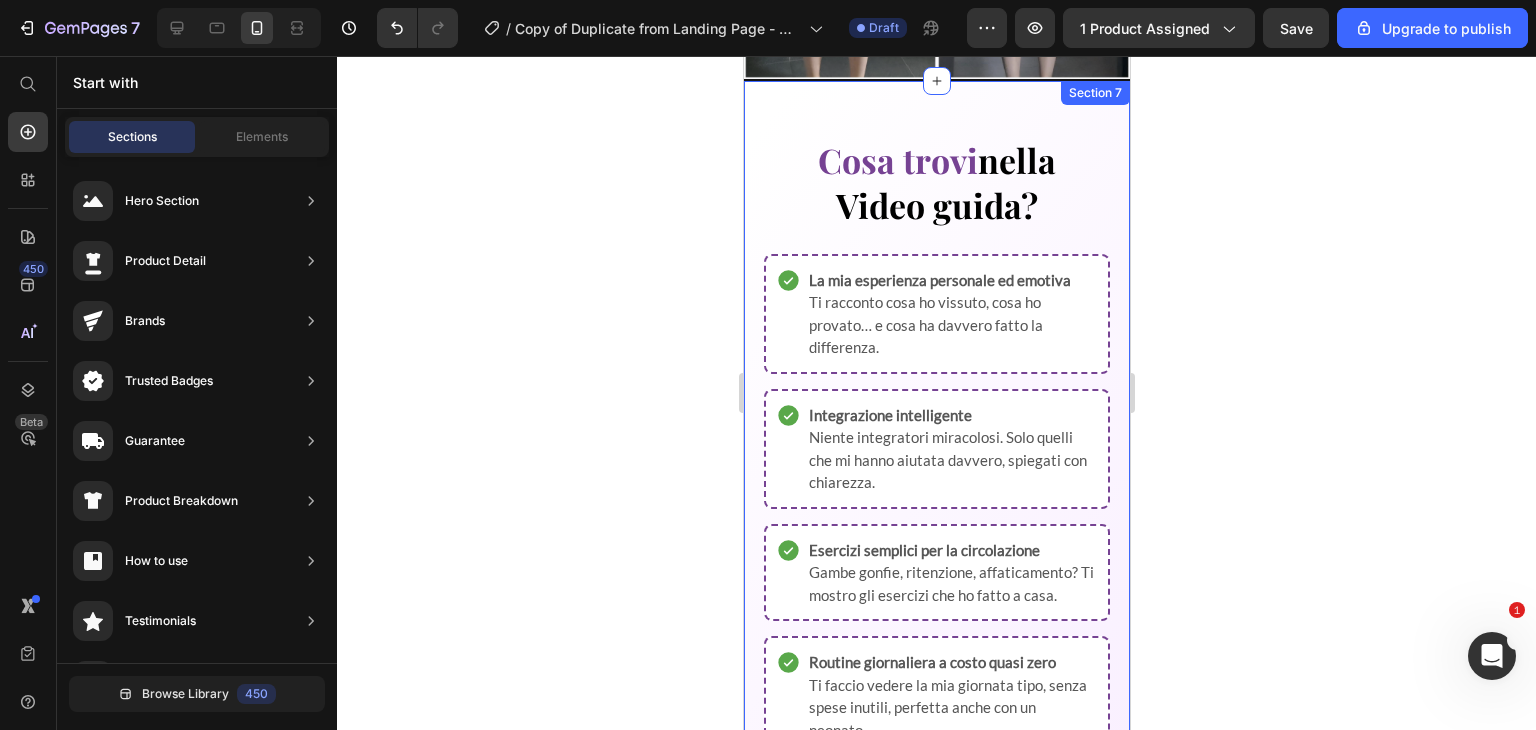 scroll, scrollTop: 2108, scrollLeft: 0, axis: vertical 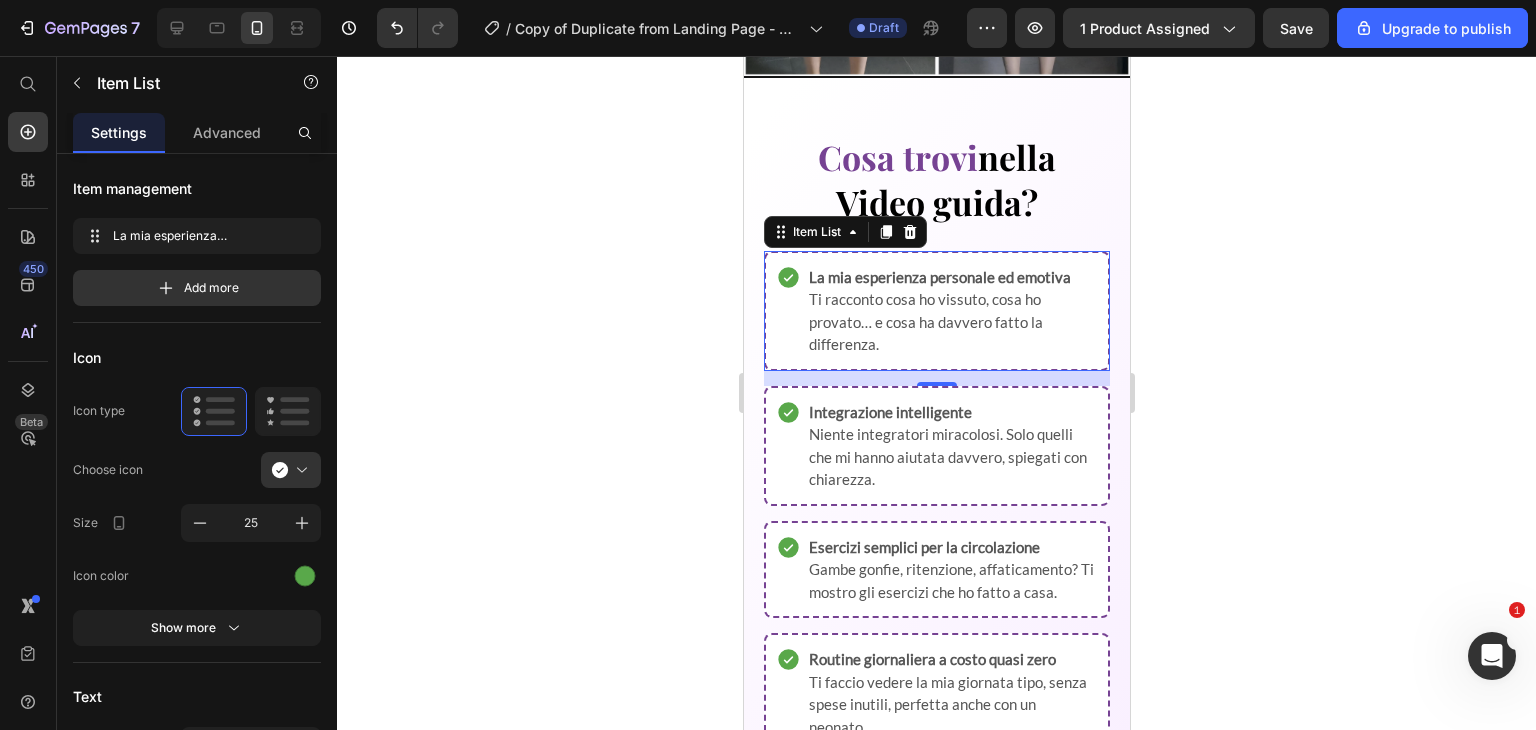 click on "La mia esperienza personale ed emotiva Ti racconto cosa ho vissuto, cosa ho provato… e cosa ha davvero fatto la differenza." at bounding box center [936, 311] 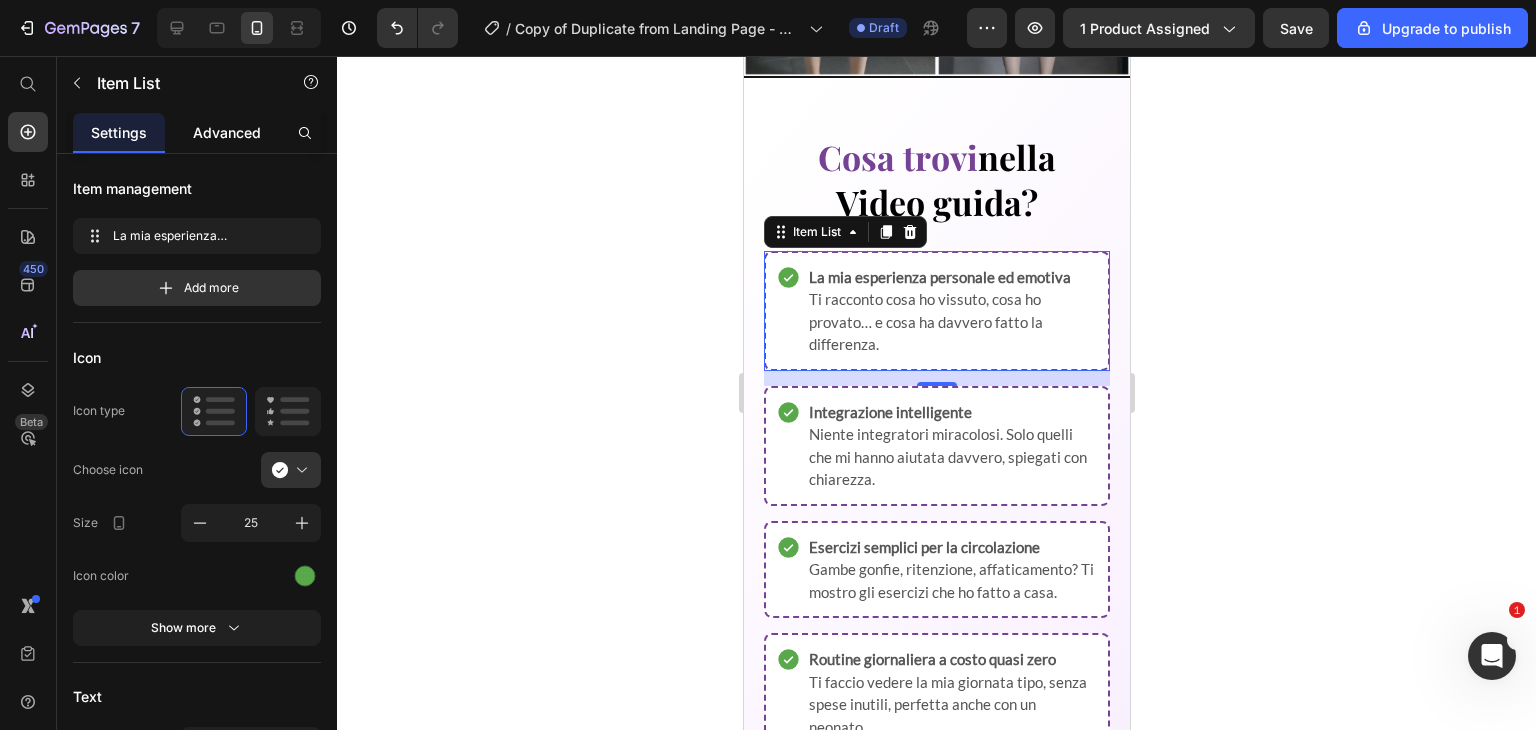 click on "Advanced" at bounding box center [227, 132] 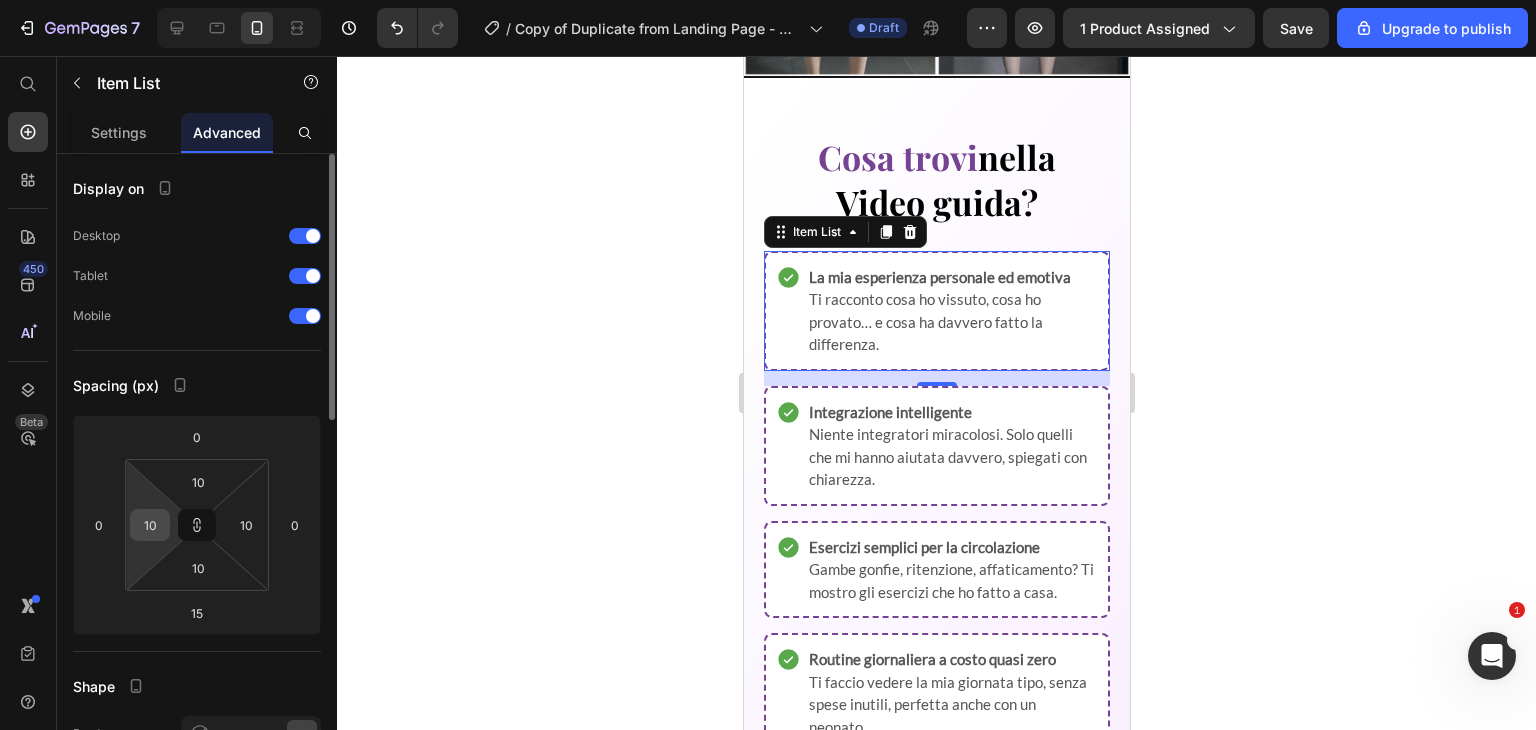 click on "10" at bounding box center [150, 525] 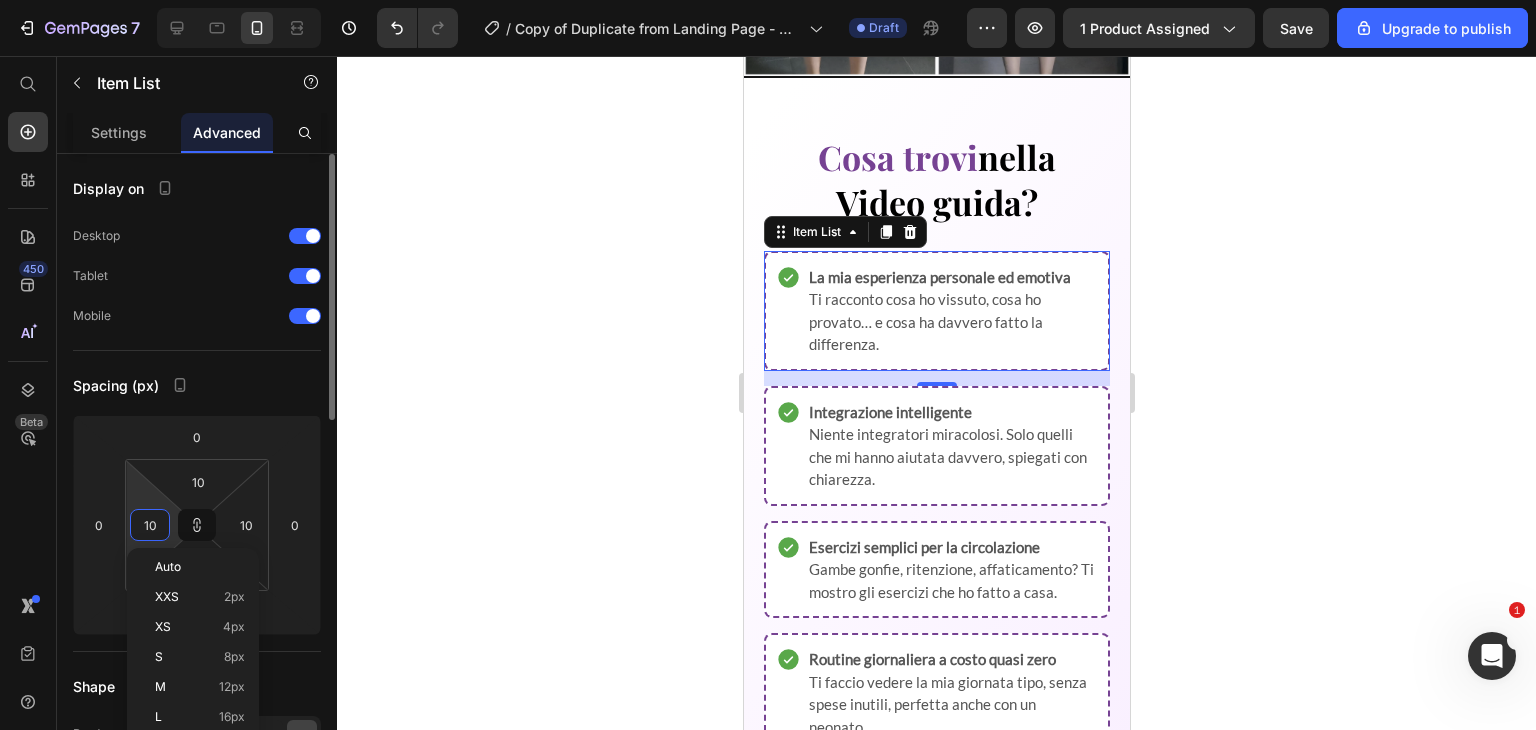 type on "5" 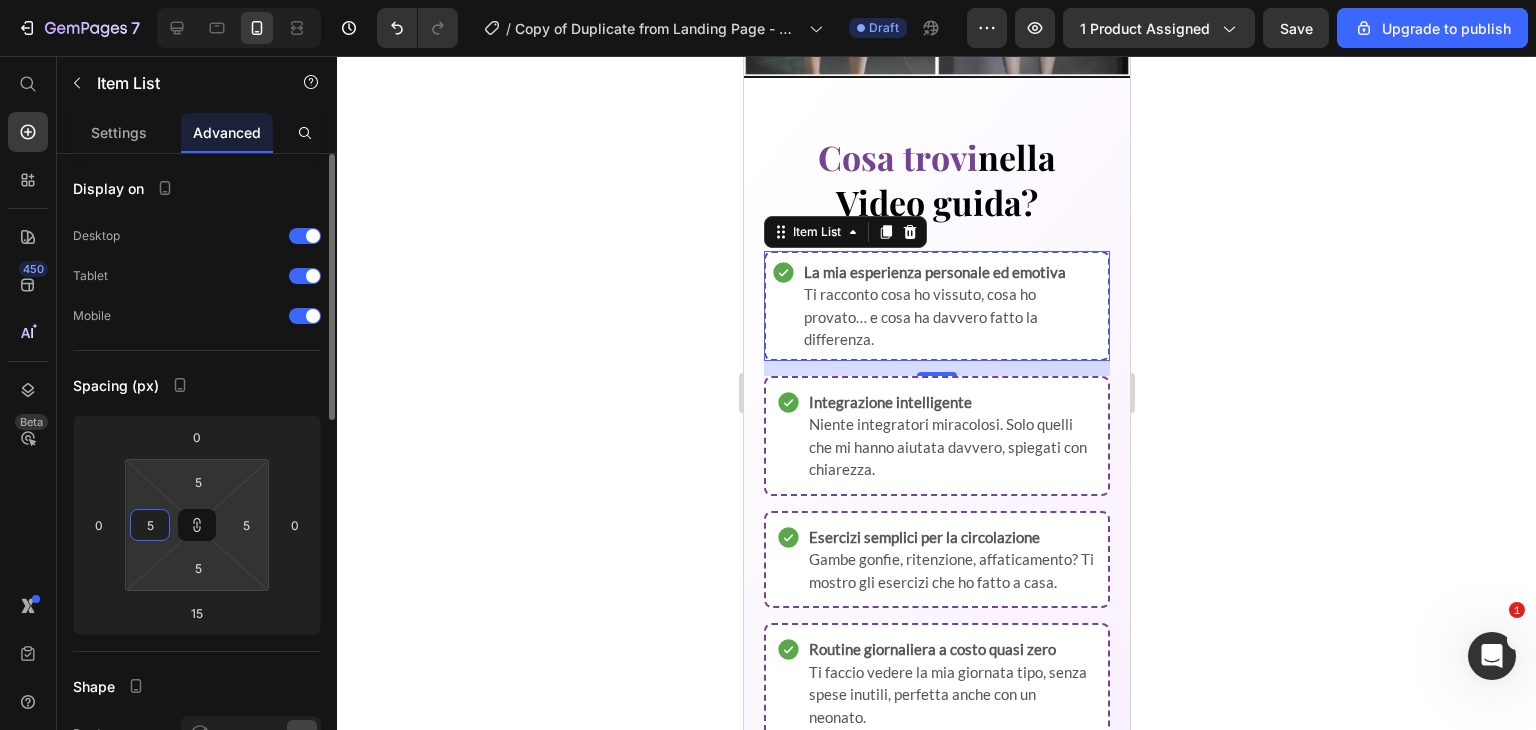 type 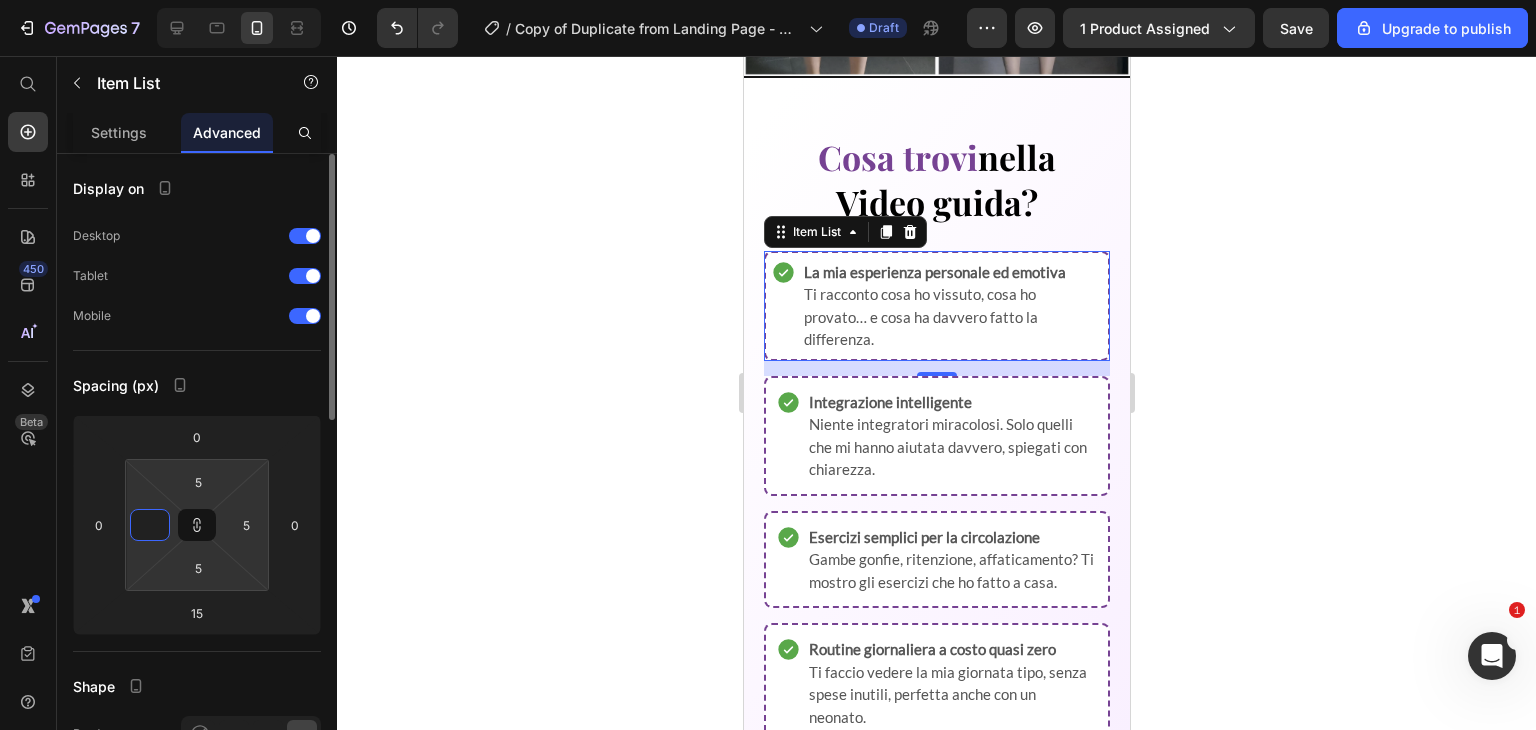 type on "1" 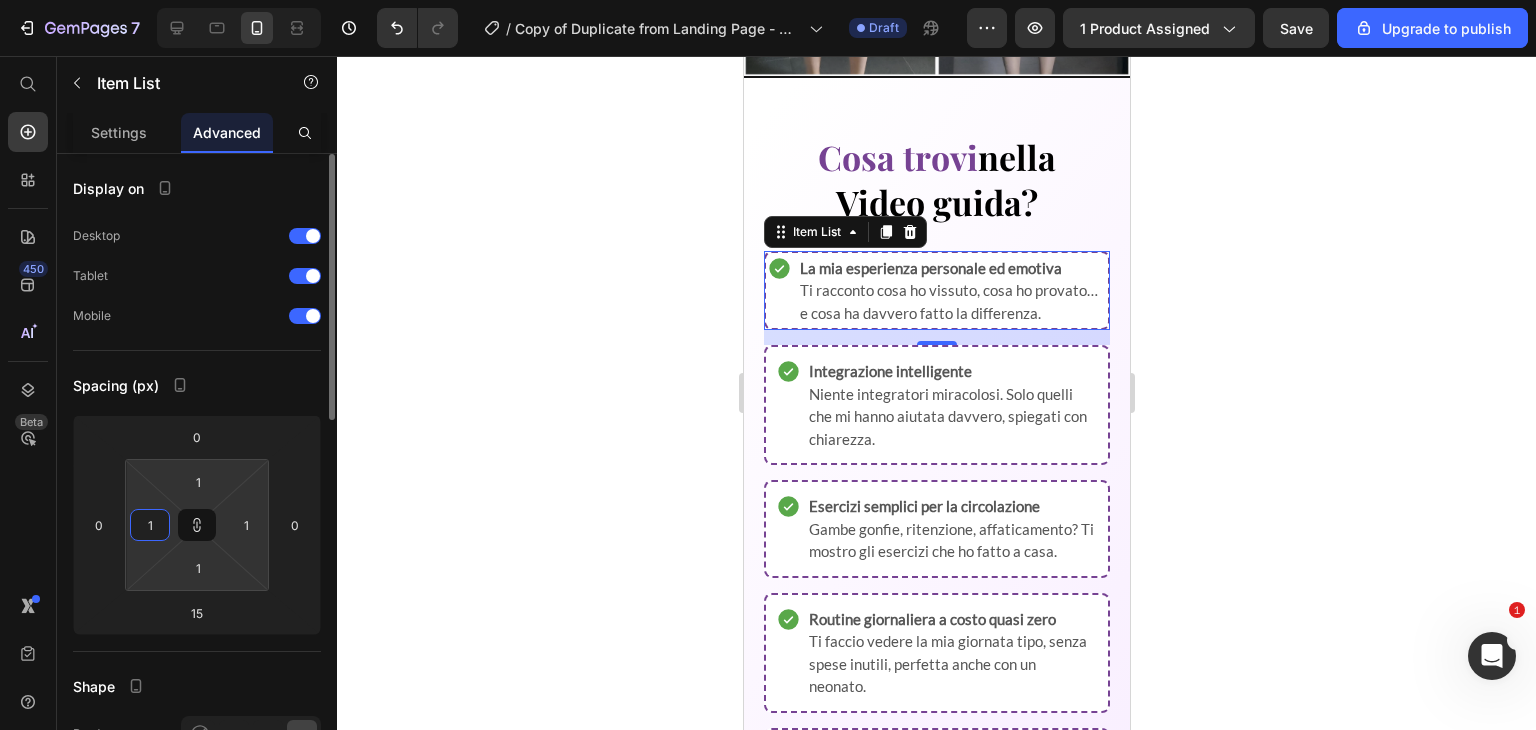 type on "10" 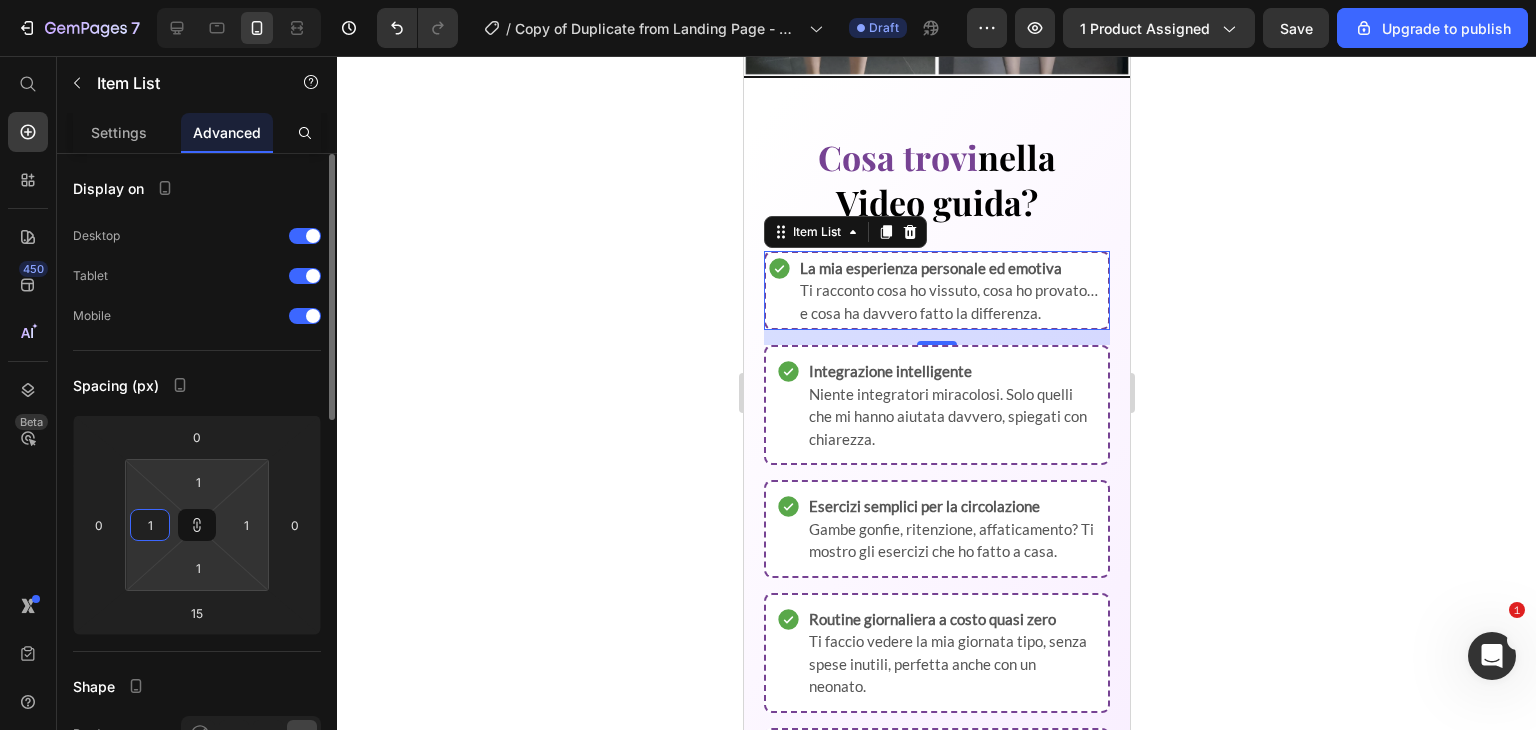 type on "10" 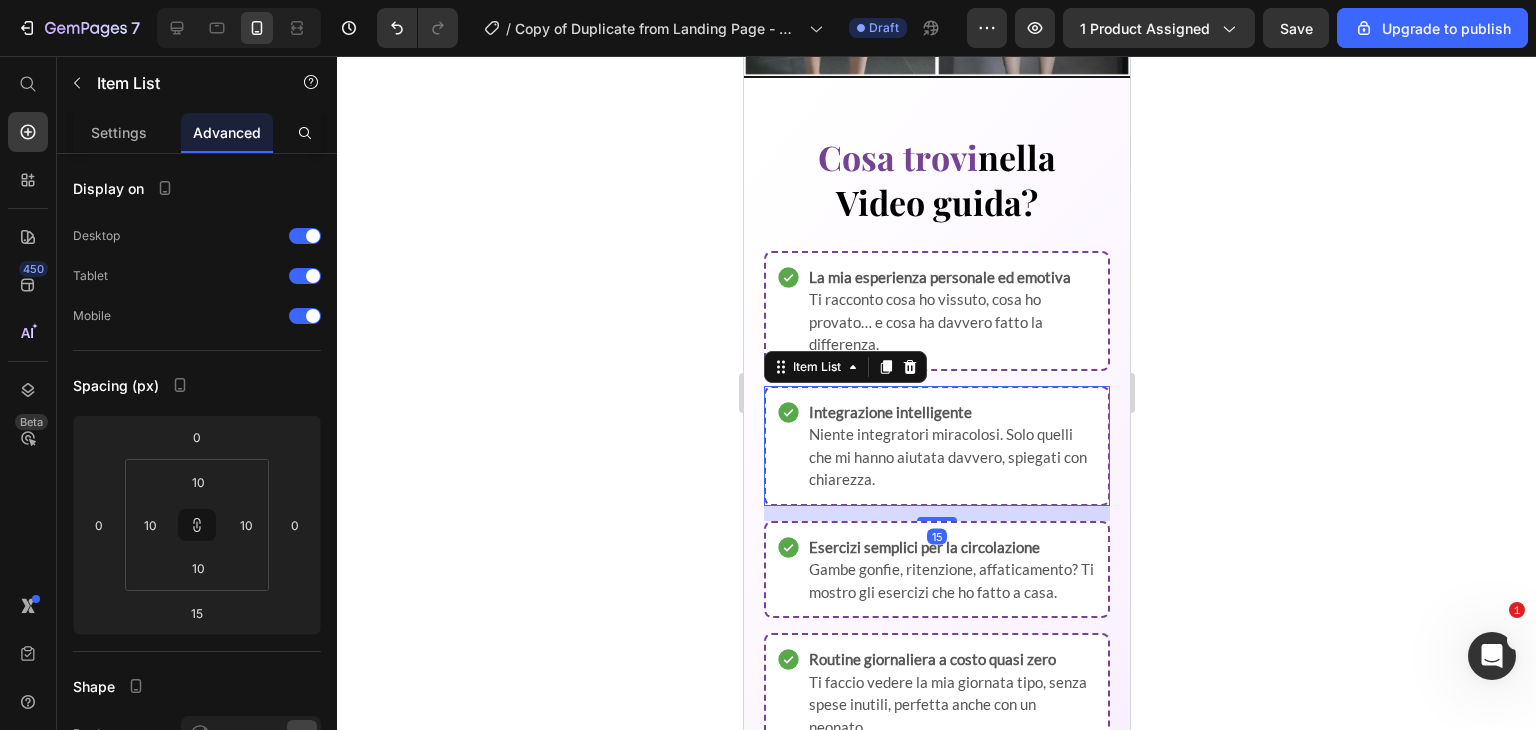 click 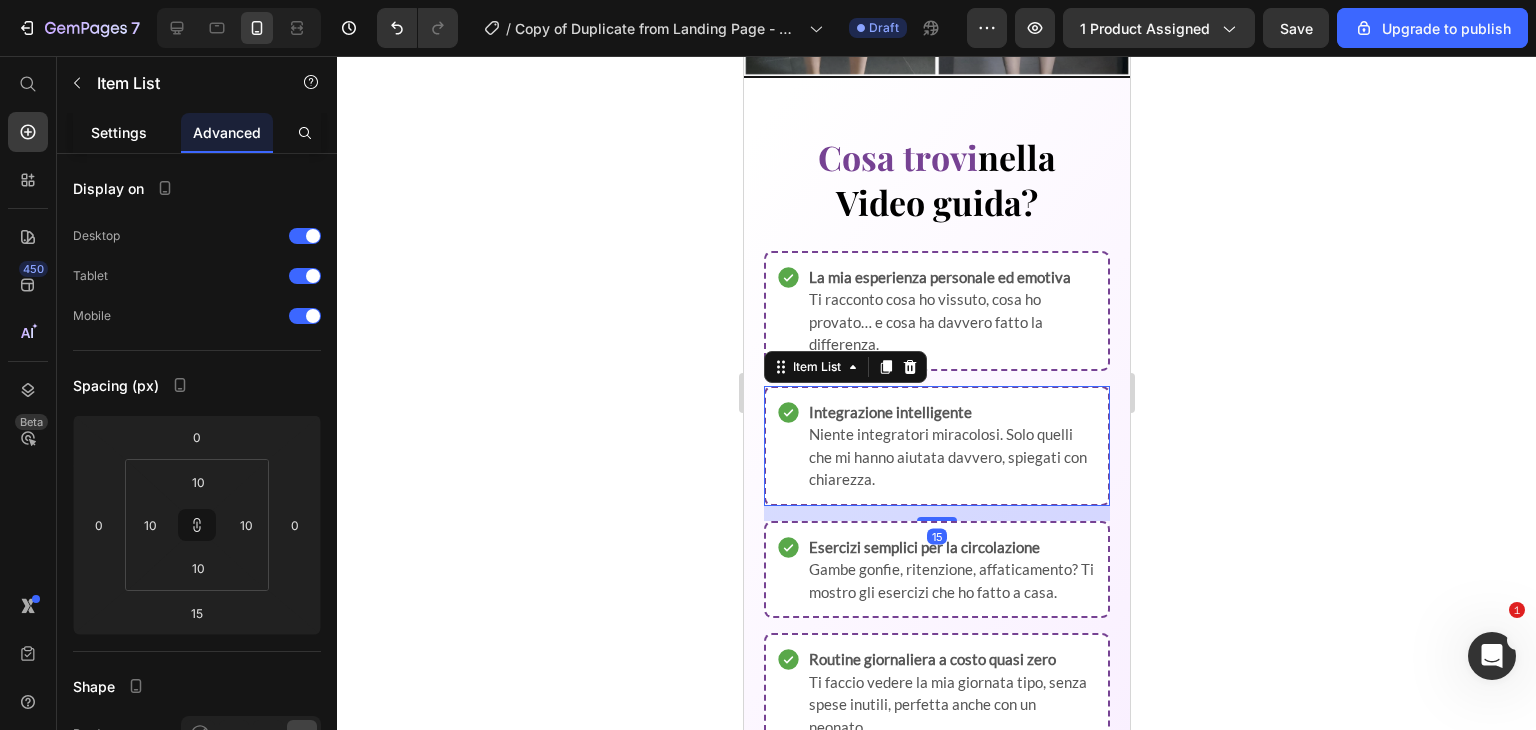 click on "Settings" at bounding box center [119, 132] 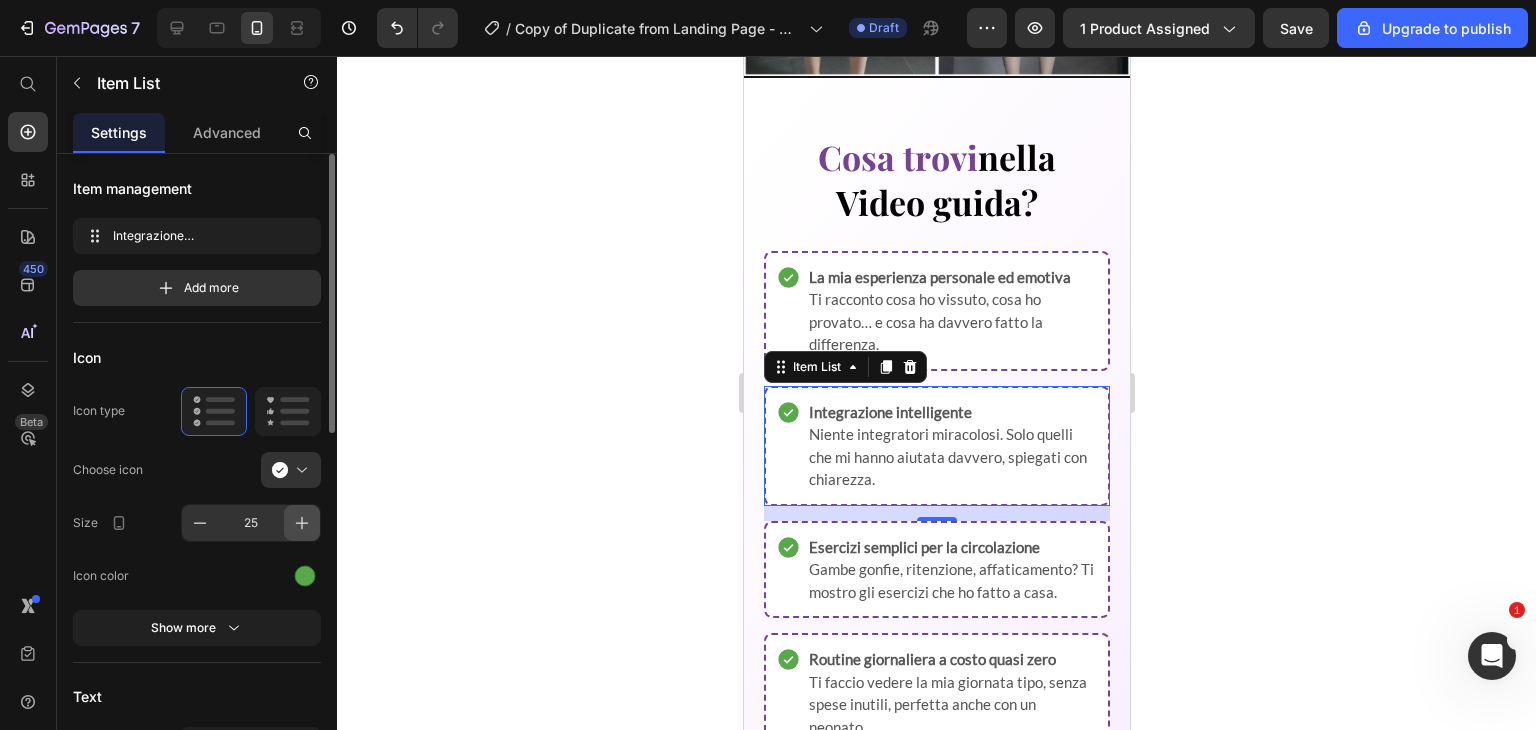 click 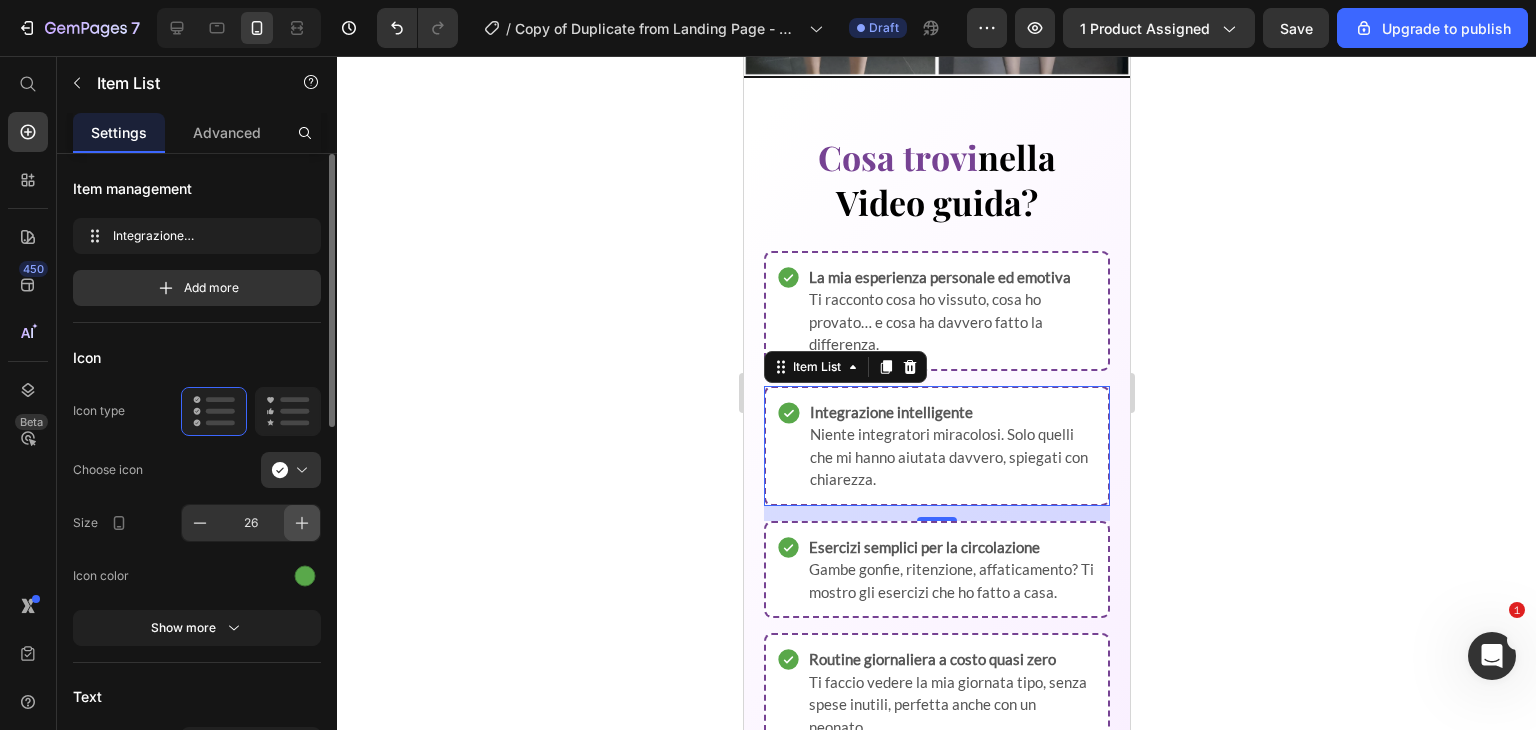 click 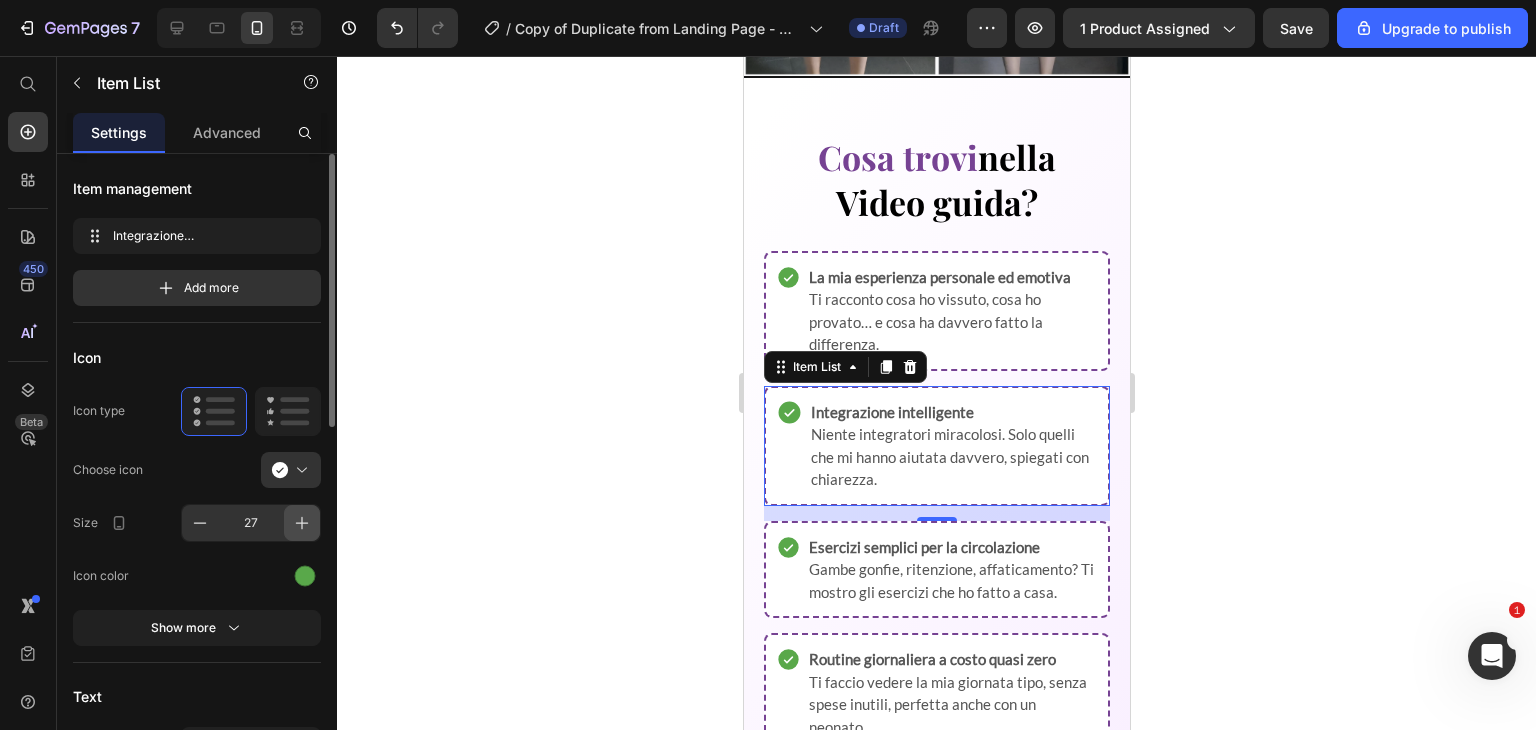 click 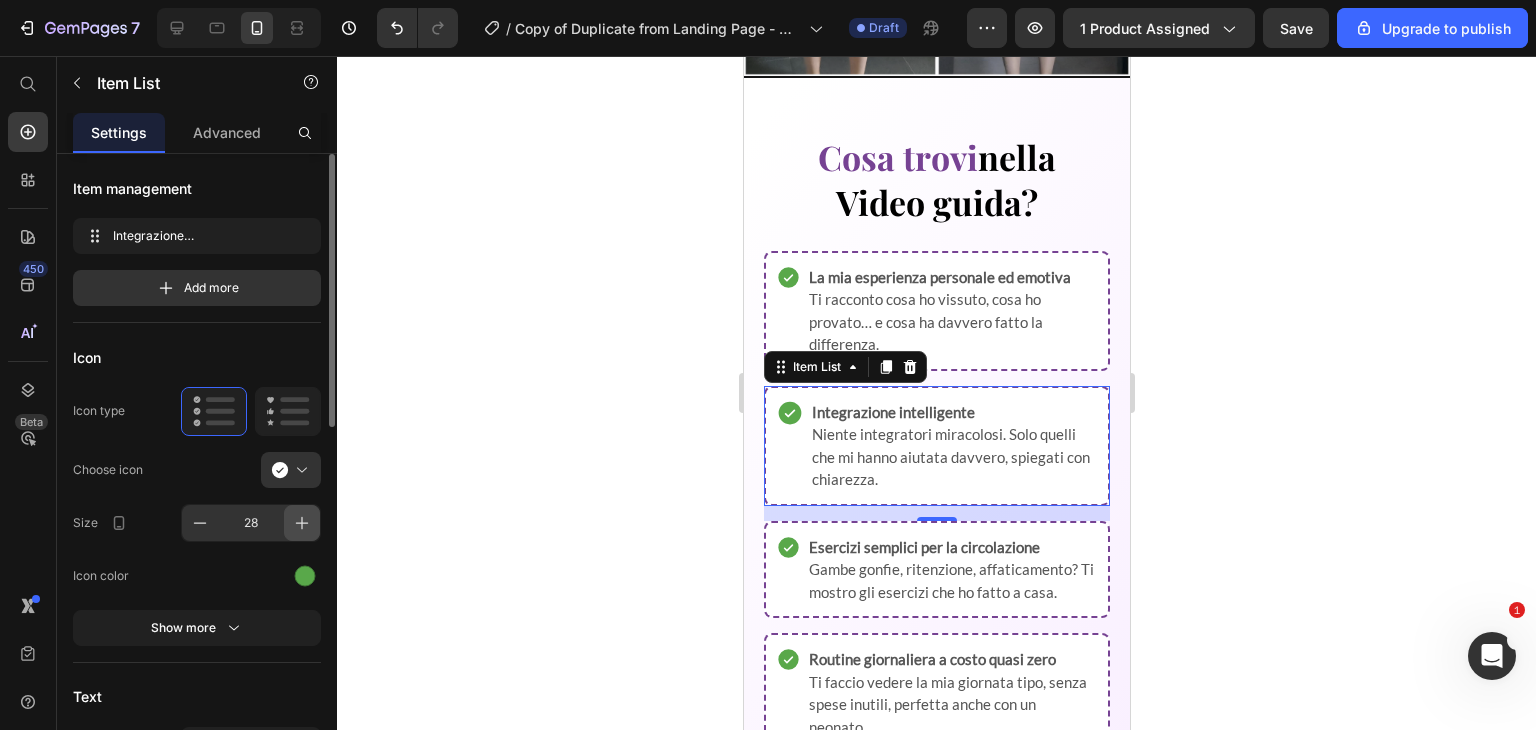 click 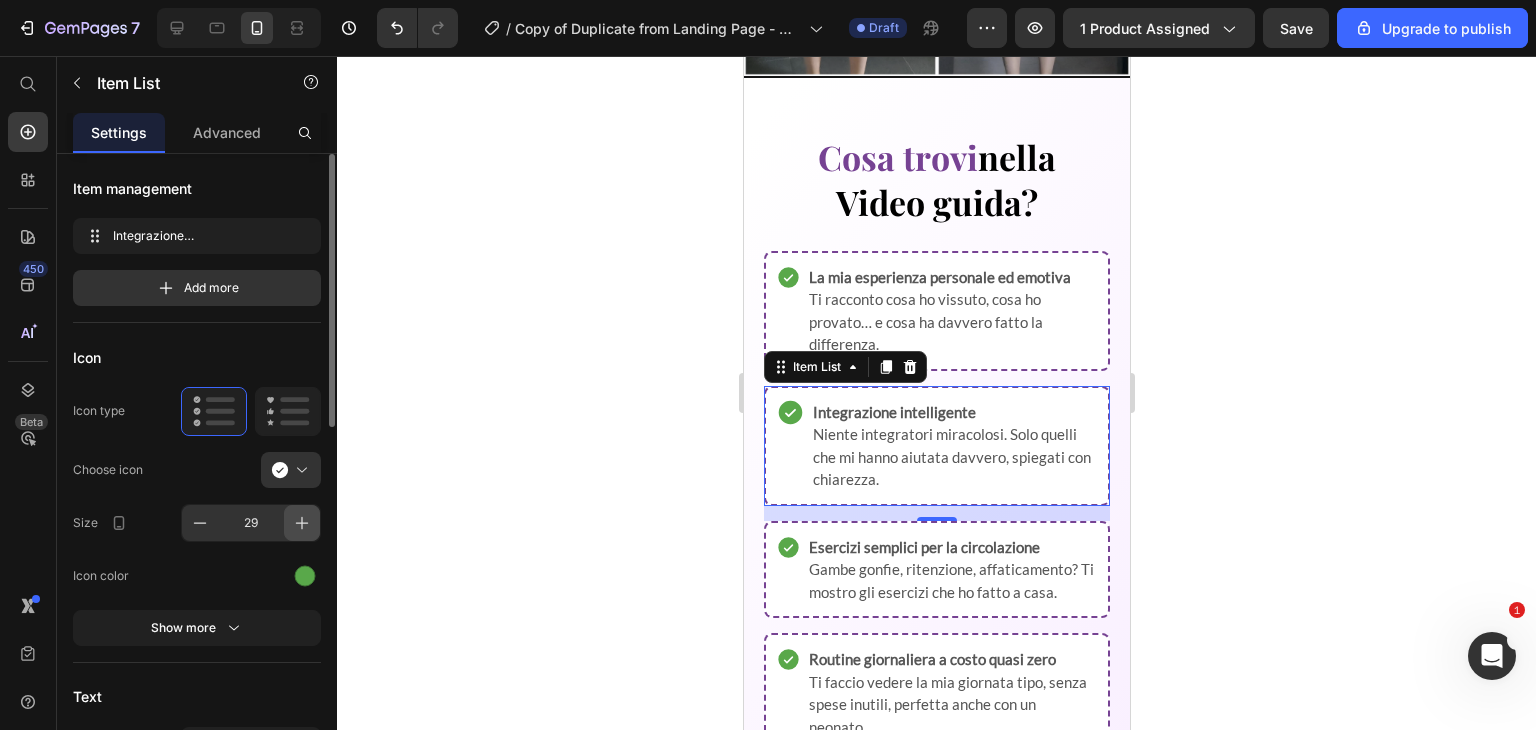 click at bounding box center [302, 523] 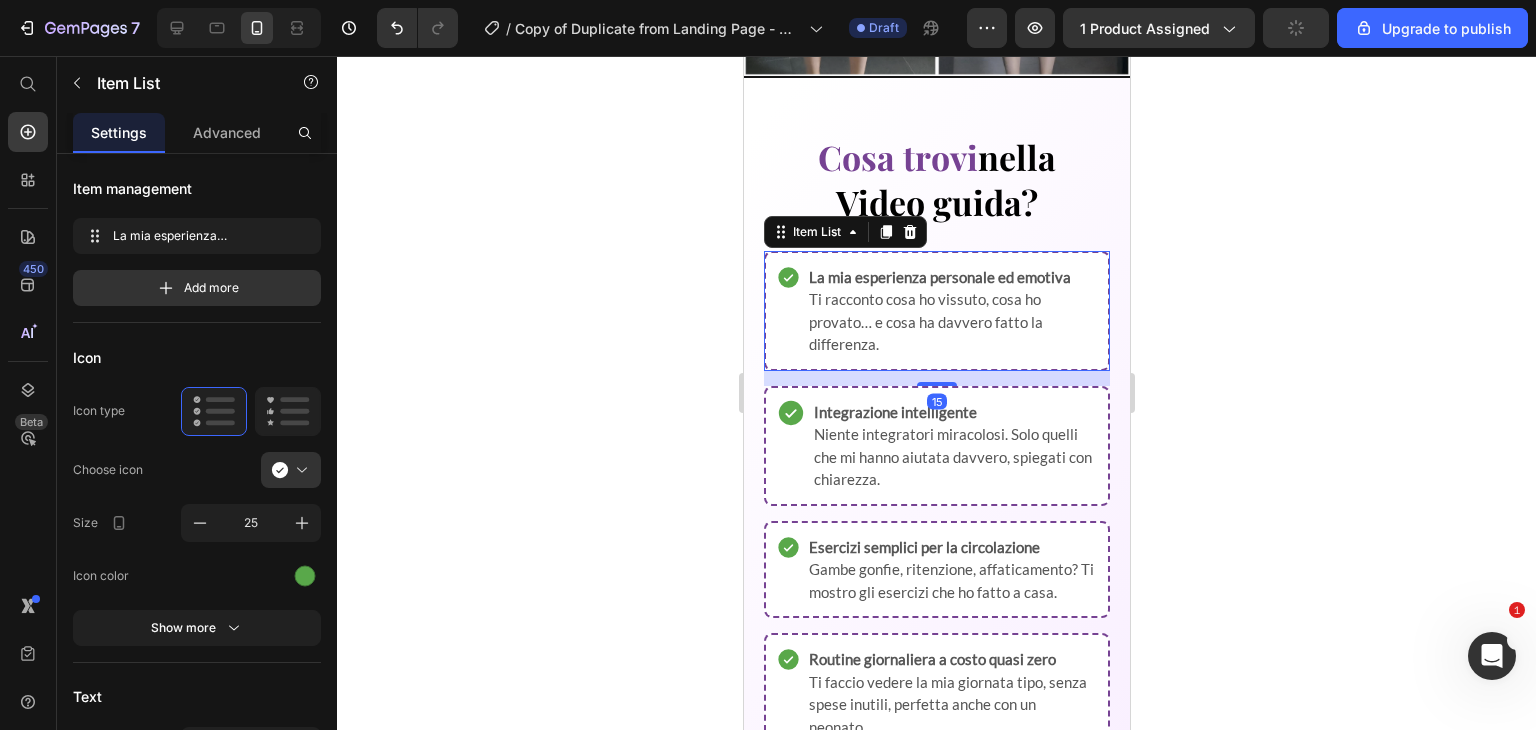 click 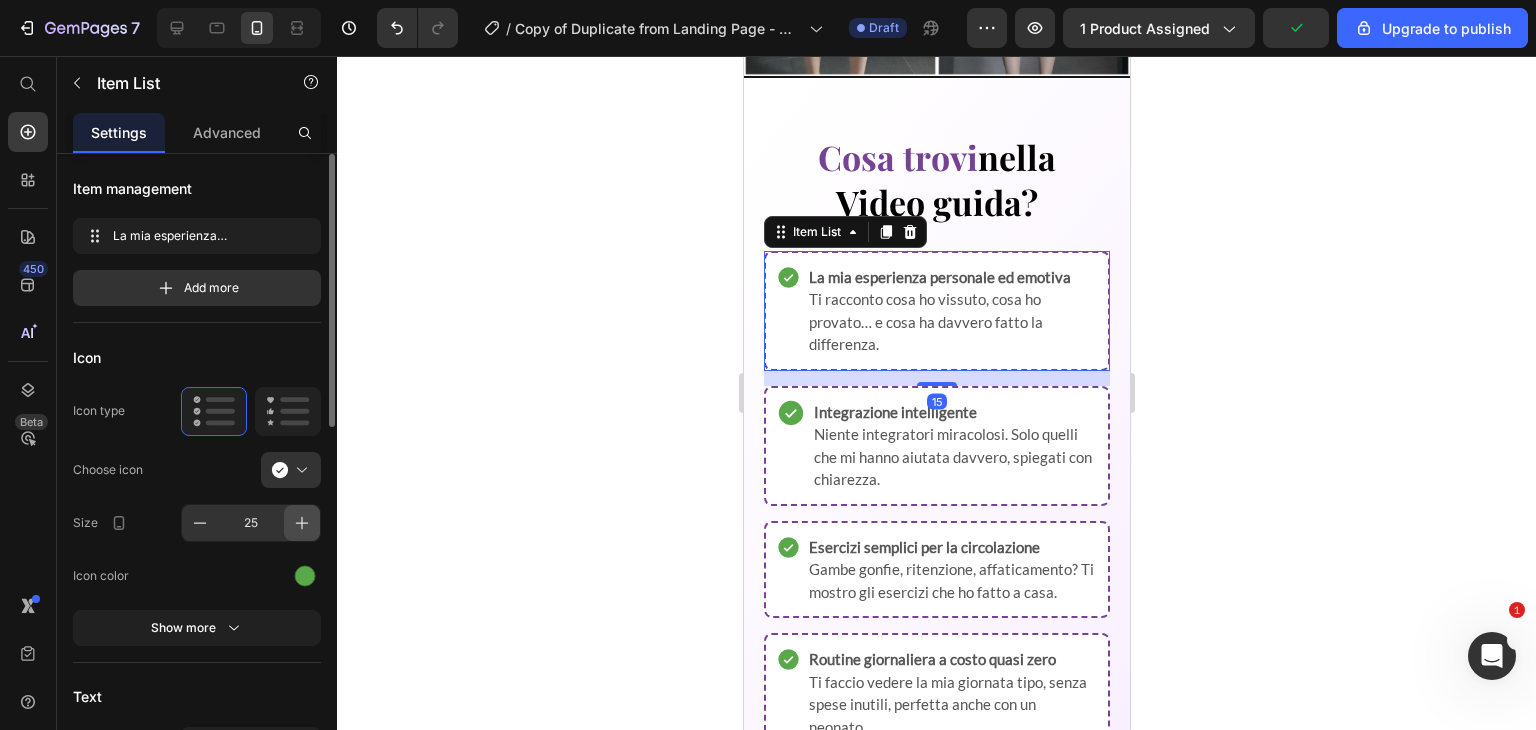 click 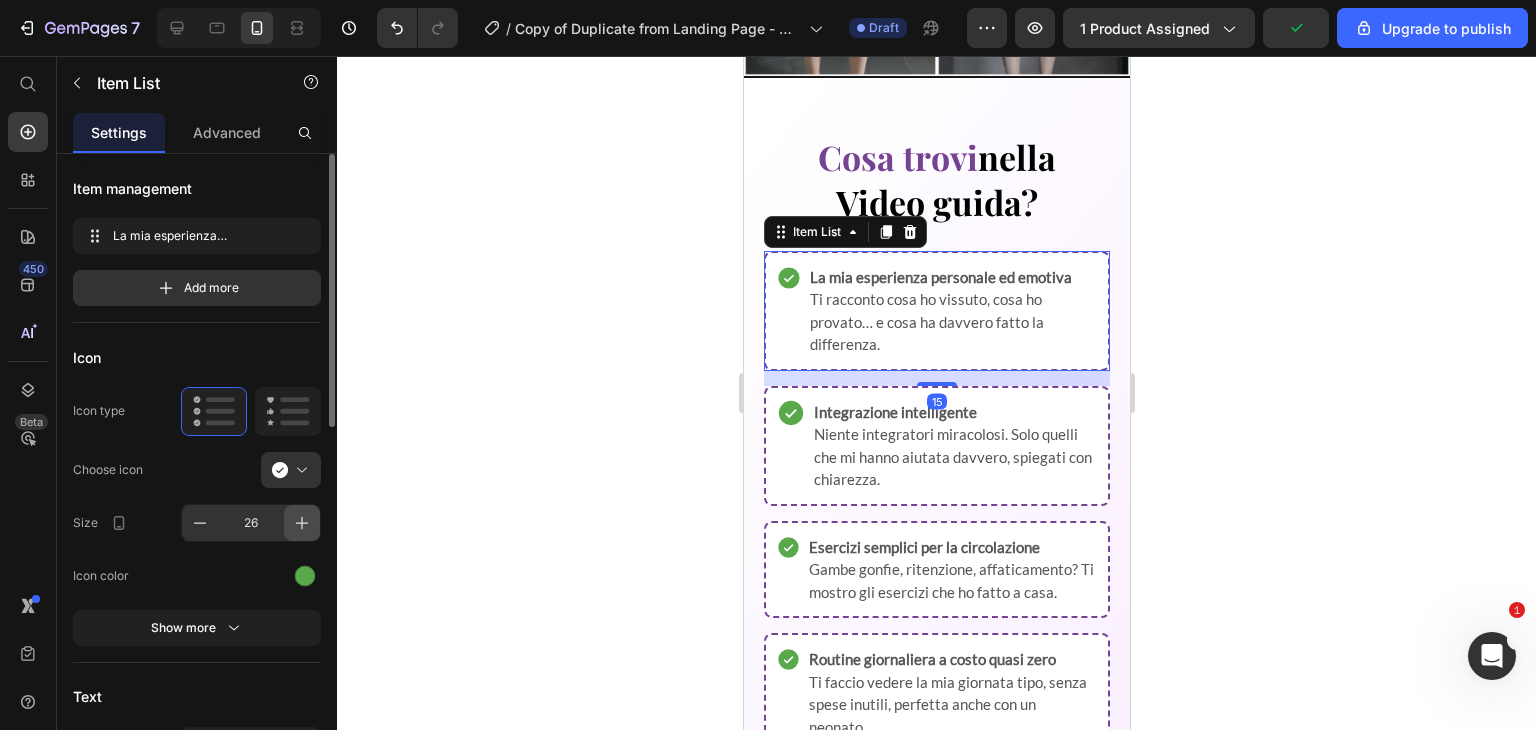 click 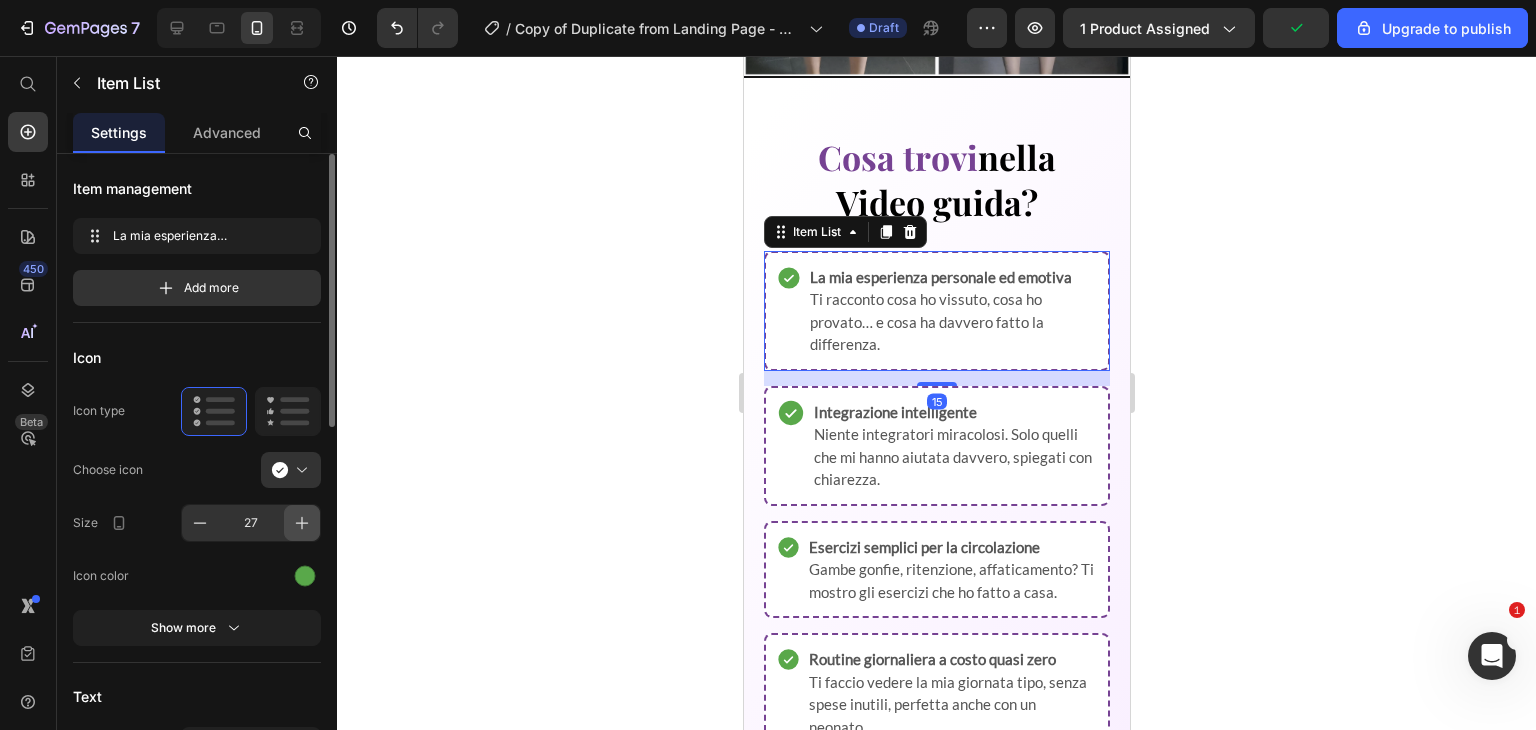 click 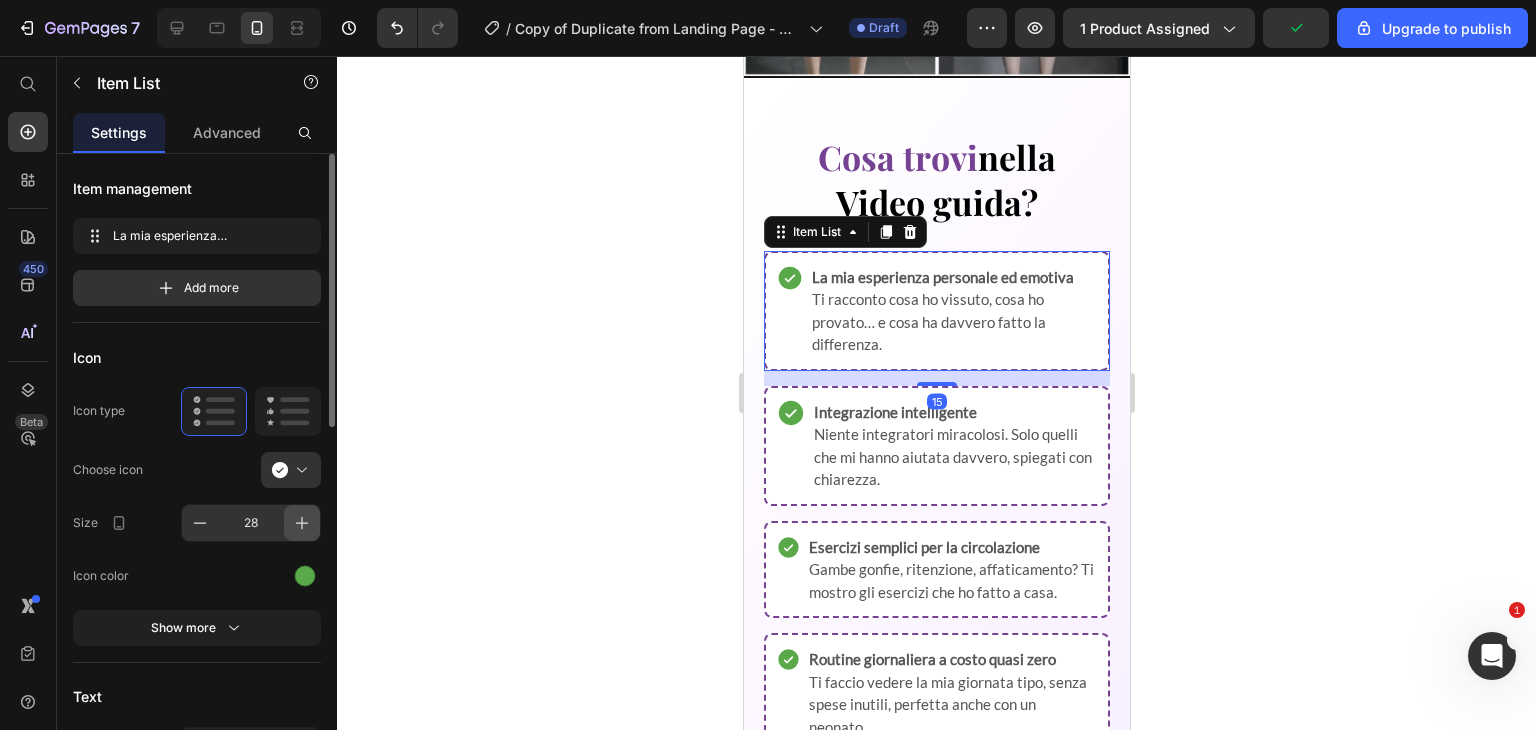 click 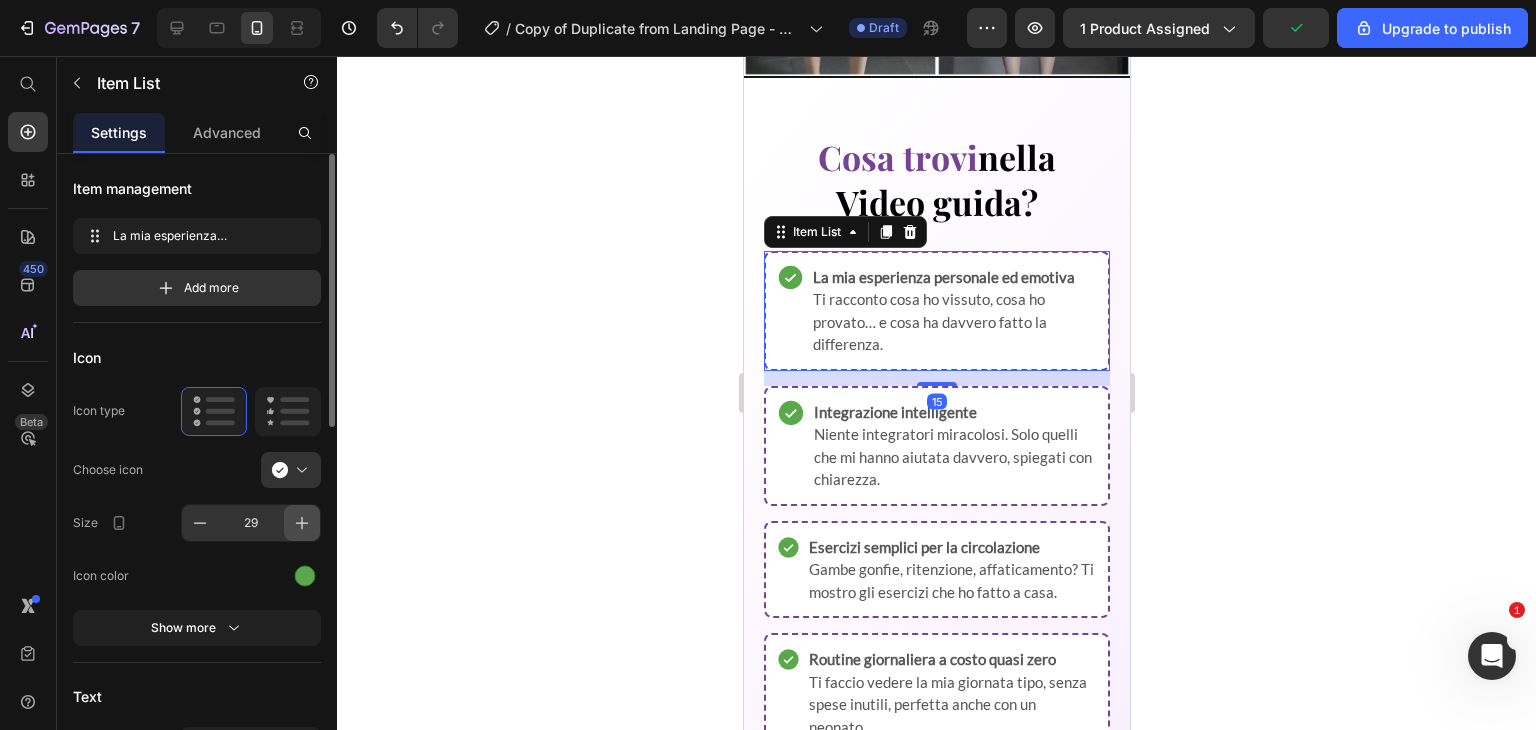 click 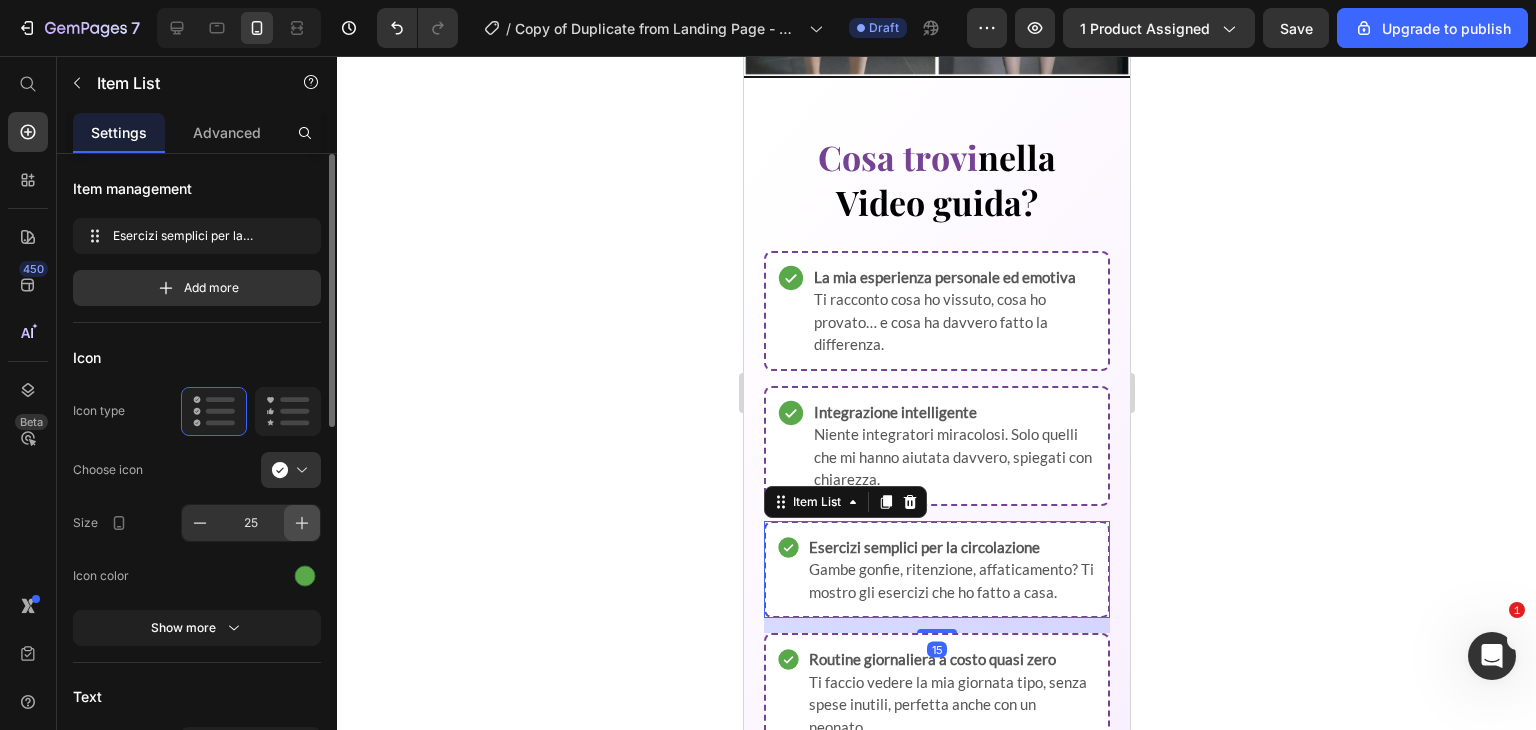 click at bounding box center [302, 523] 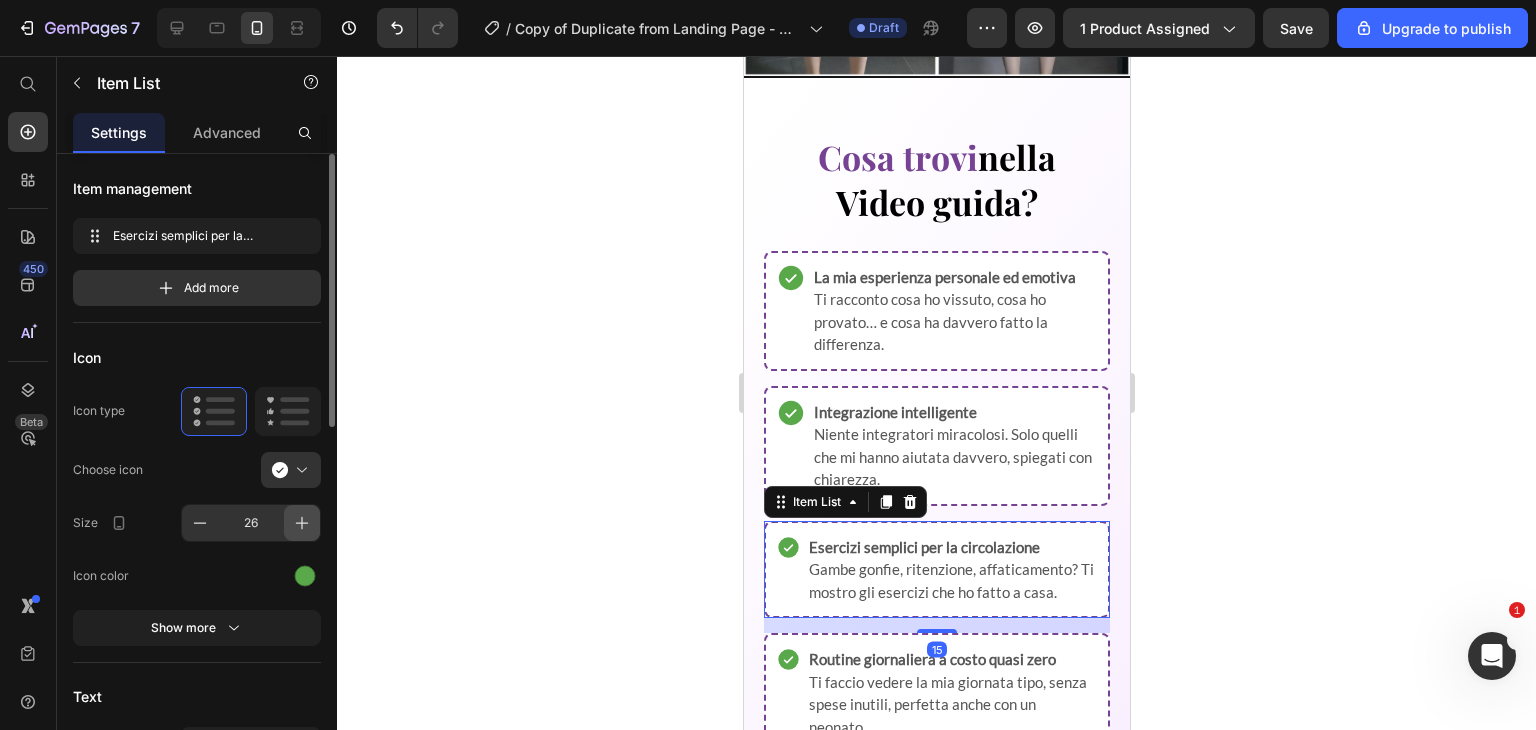 click at bounding box center (302, 523) 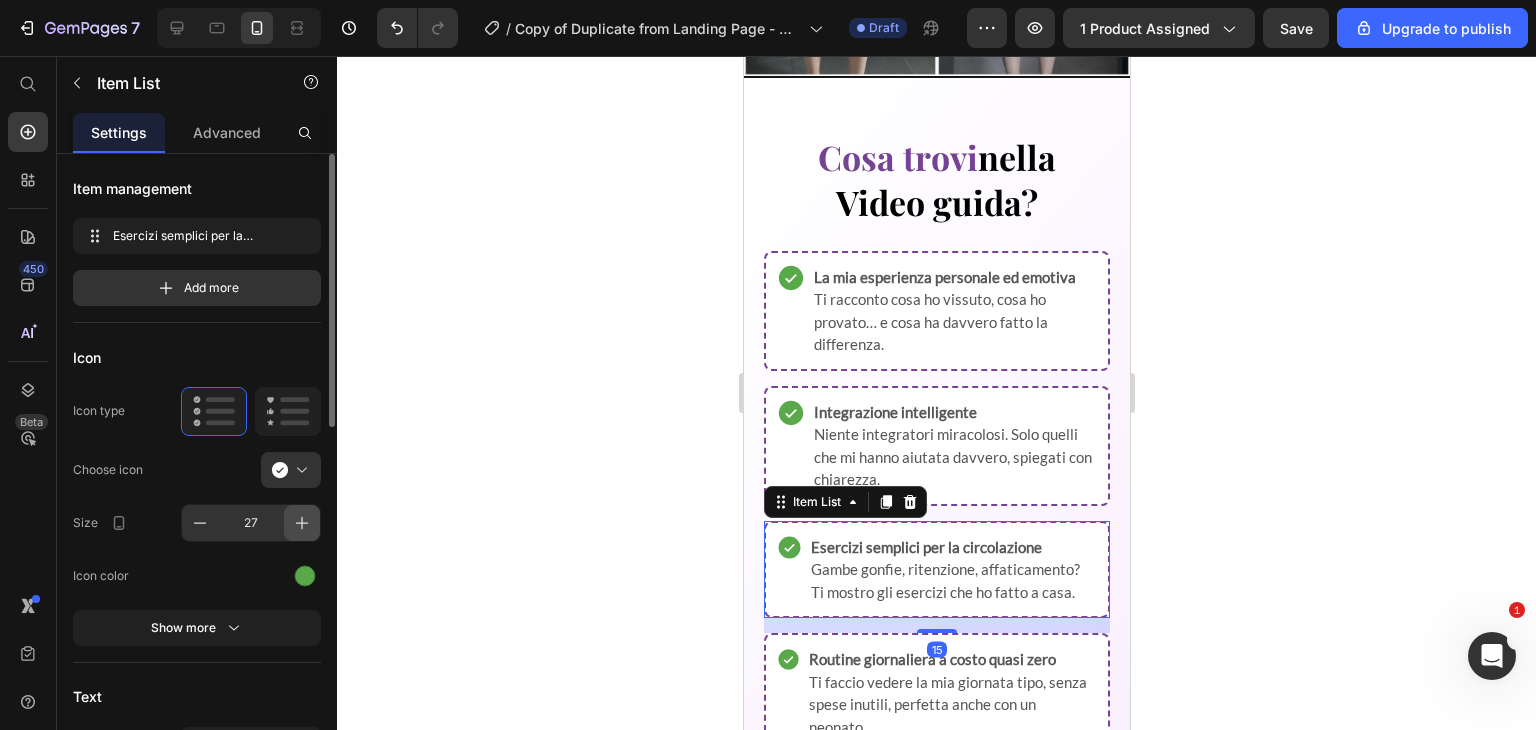click at bounding box center [302, 523] 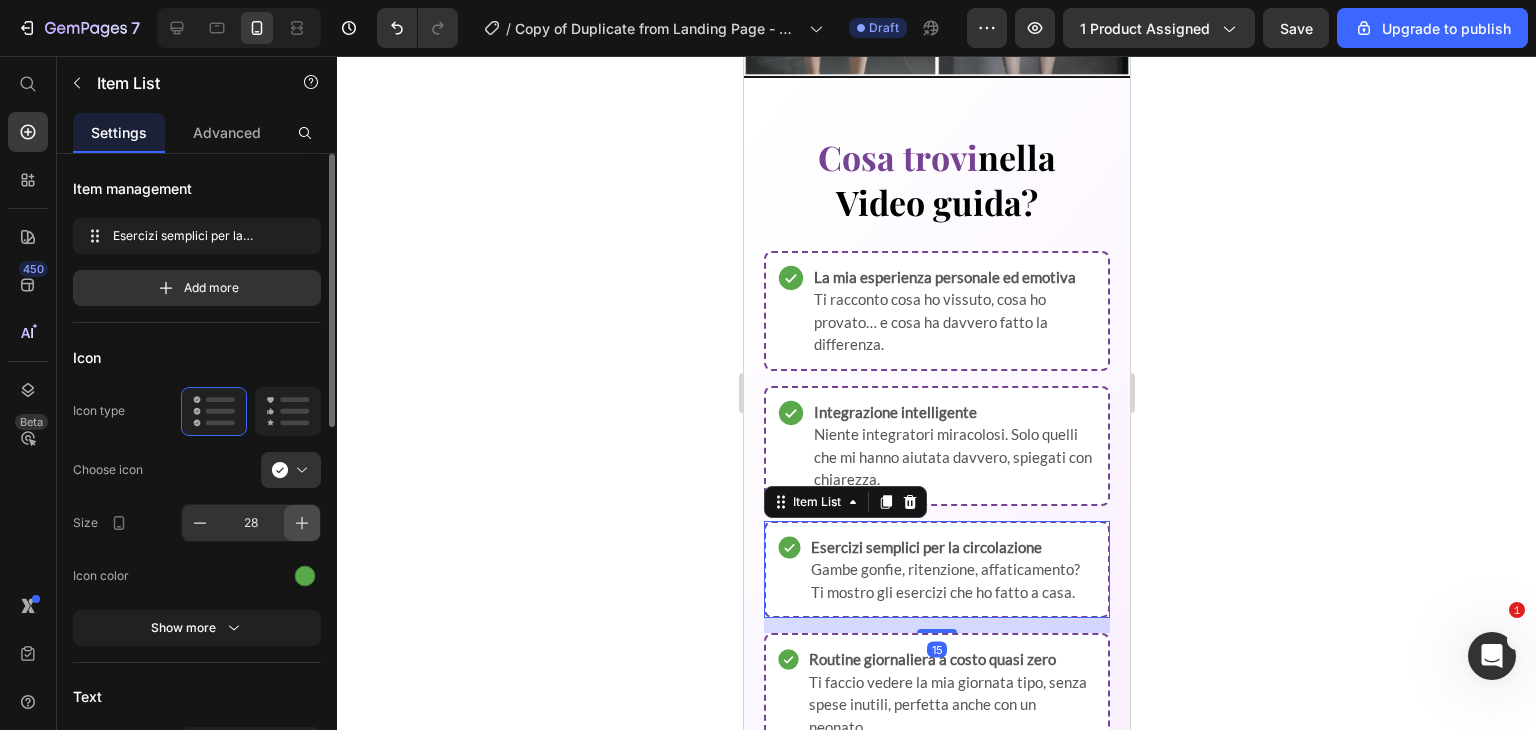 click at bounding box center [302, 523] 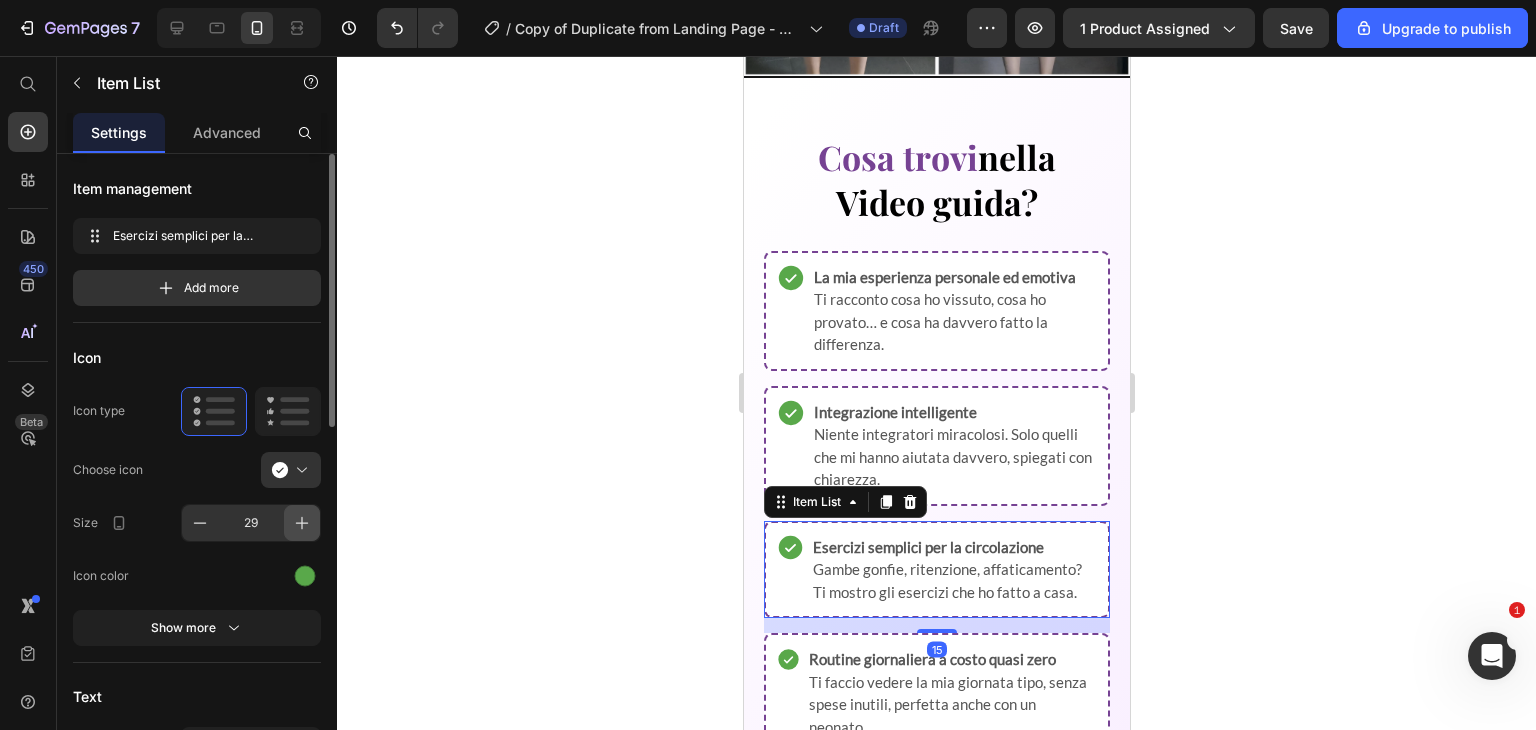 click at bounding box center [302, 523] 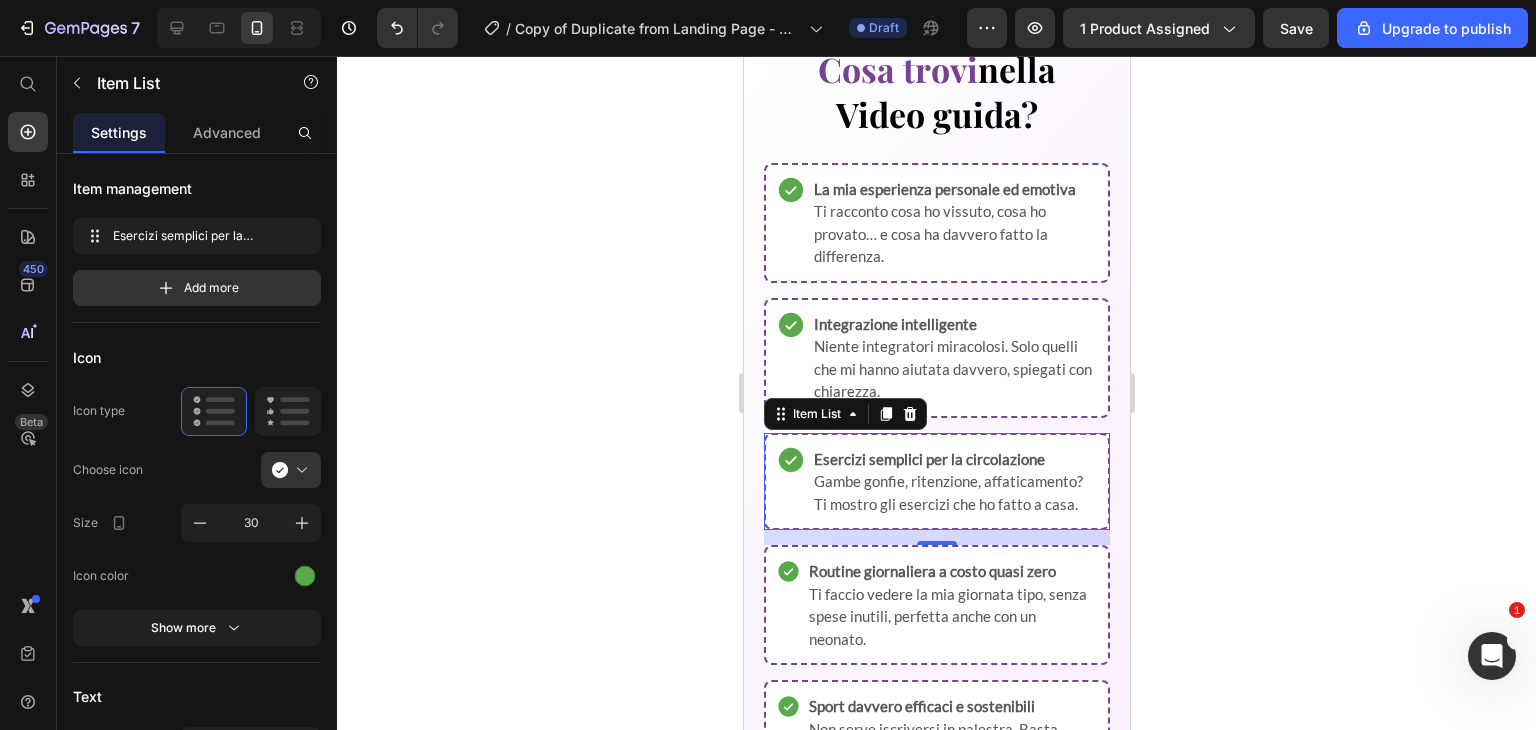 scroll, scrollTop: 2204, scrollLeft: 0, axis: vertical 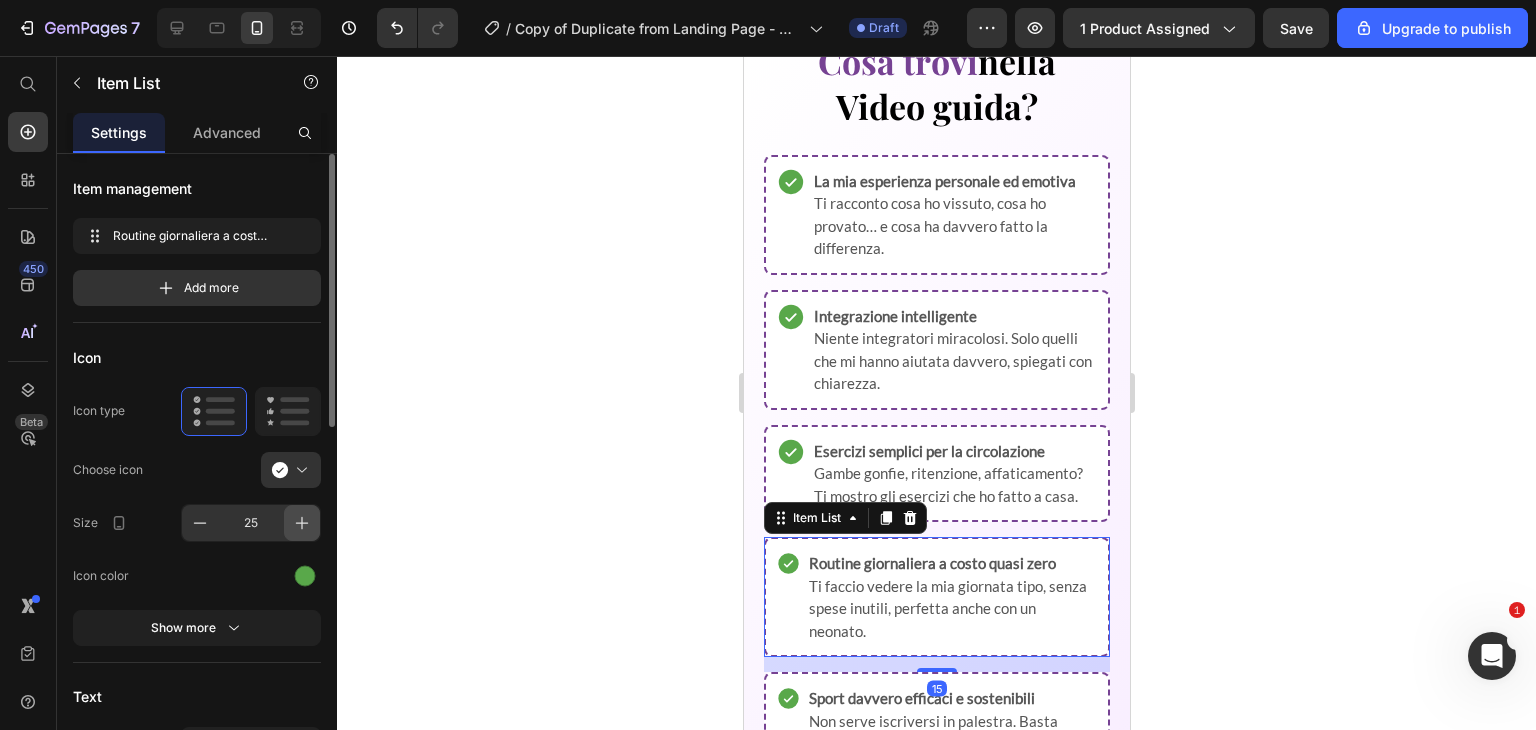 click 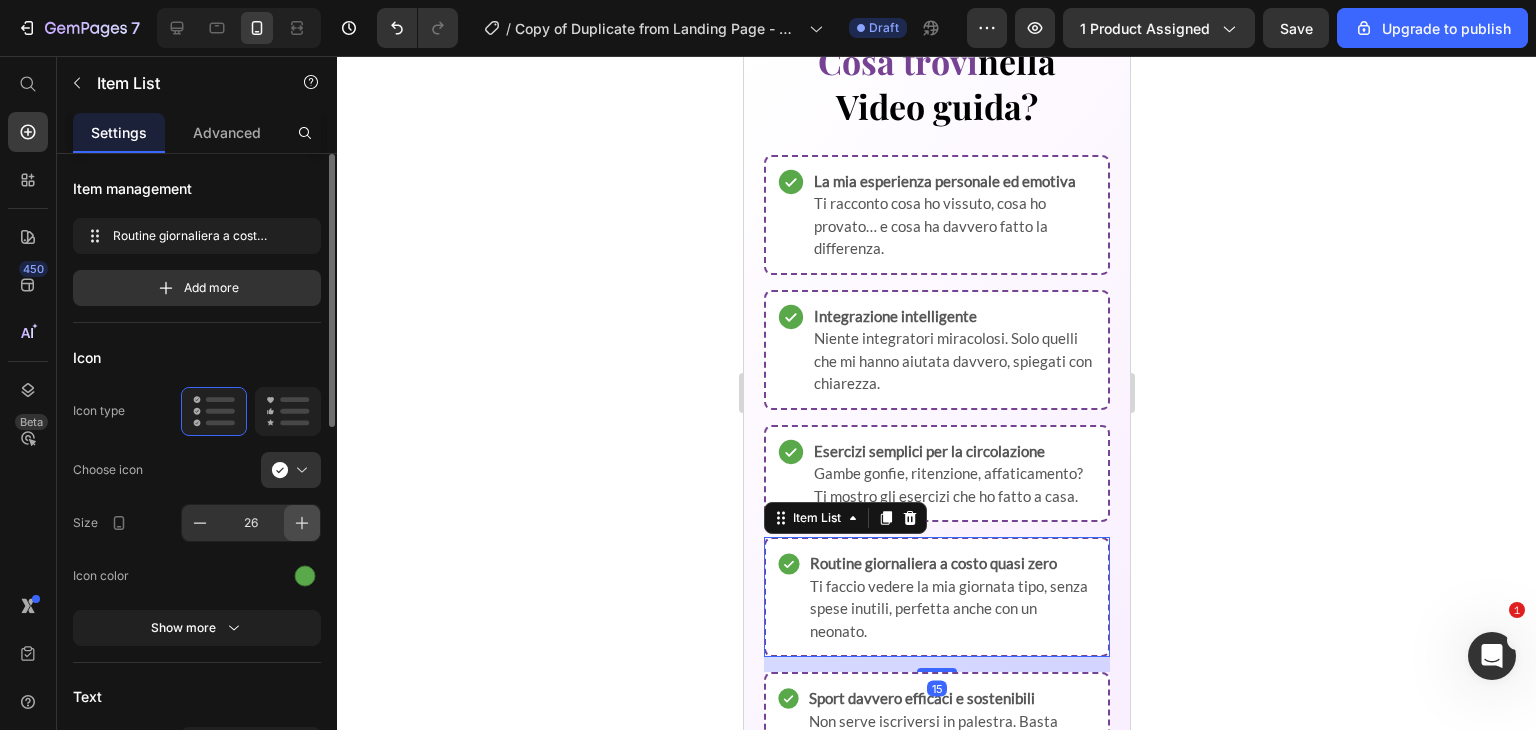 click 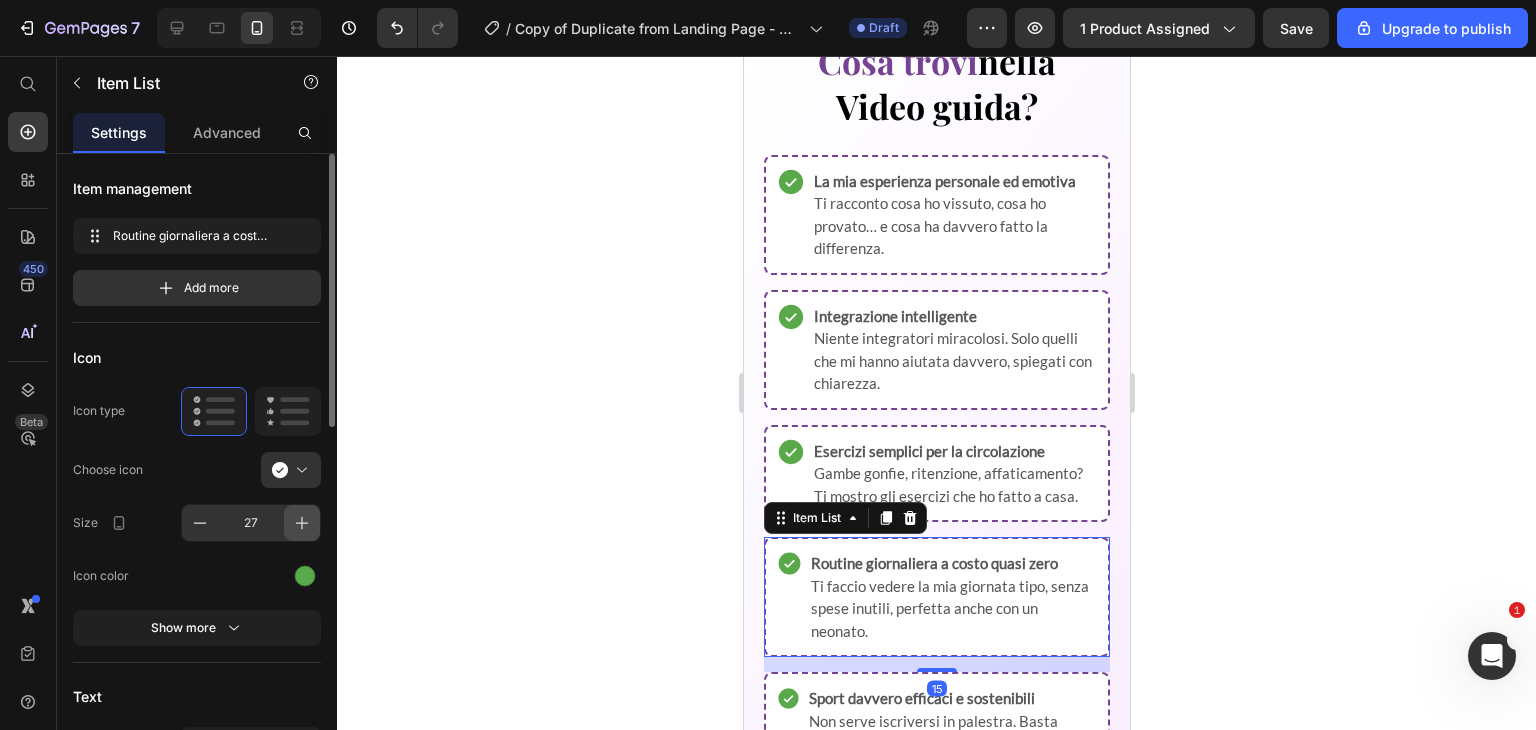 click 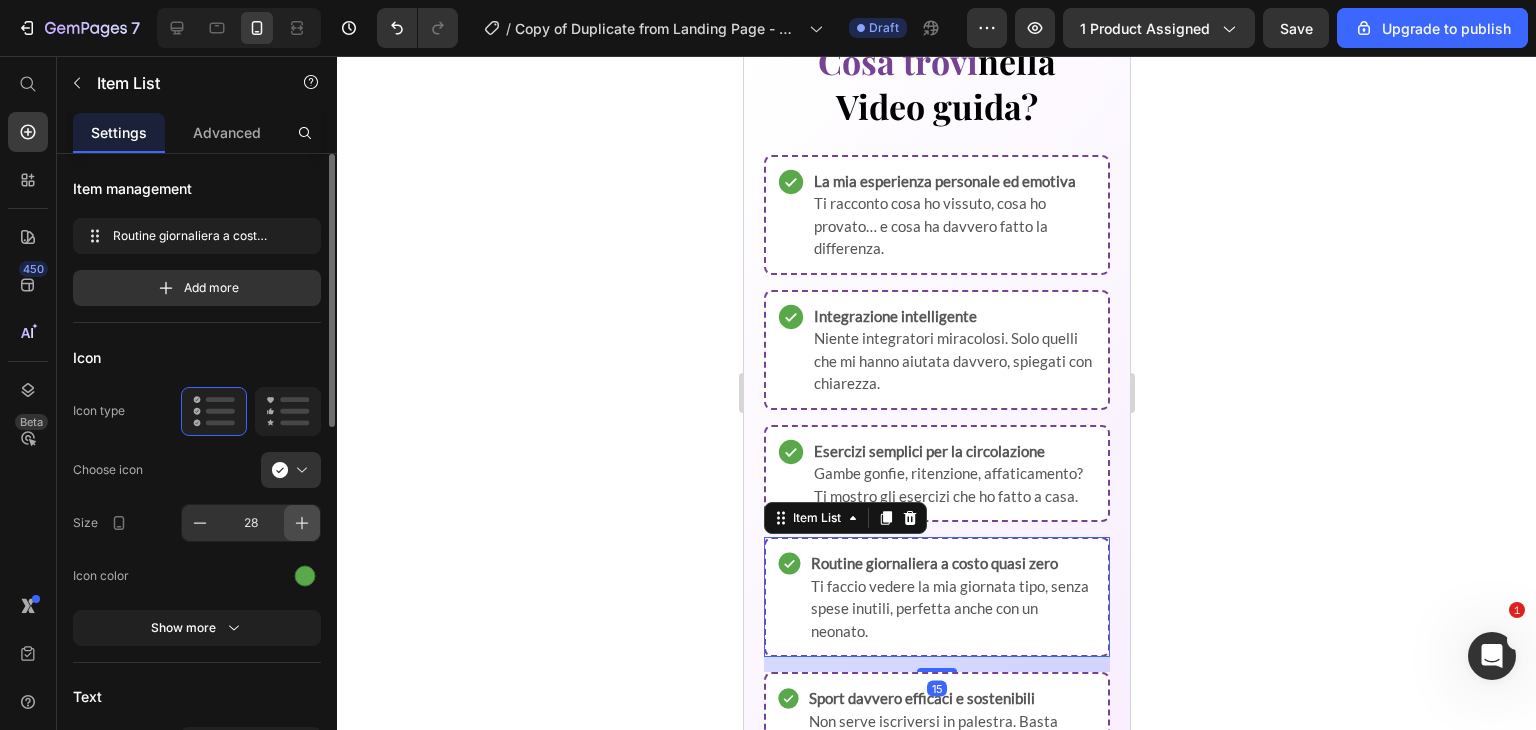 click 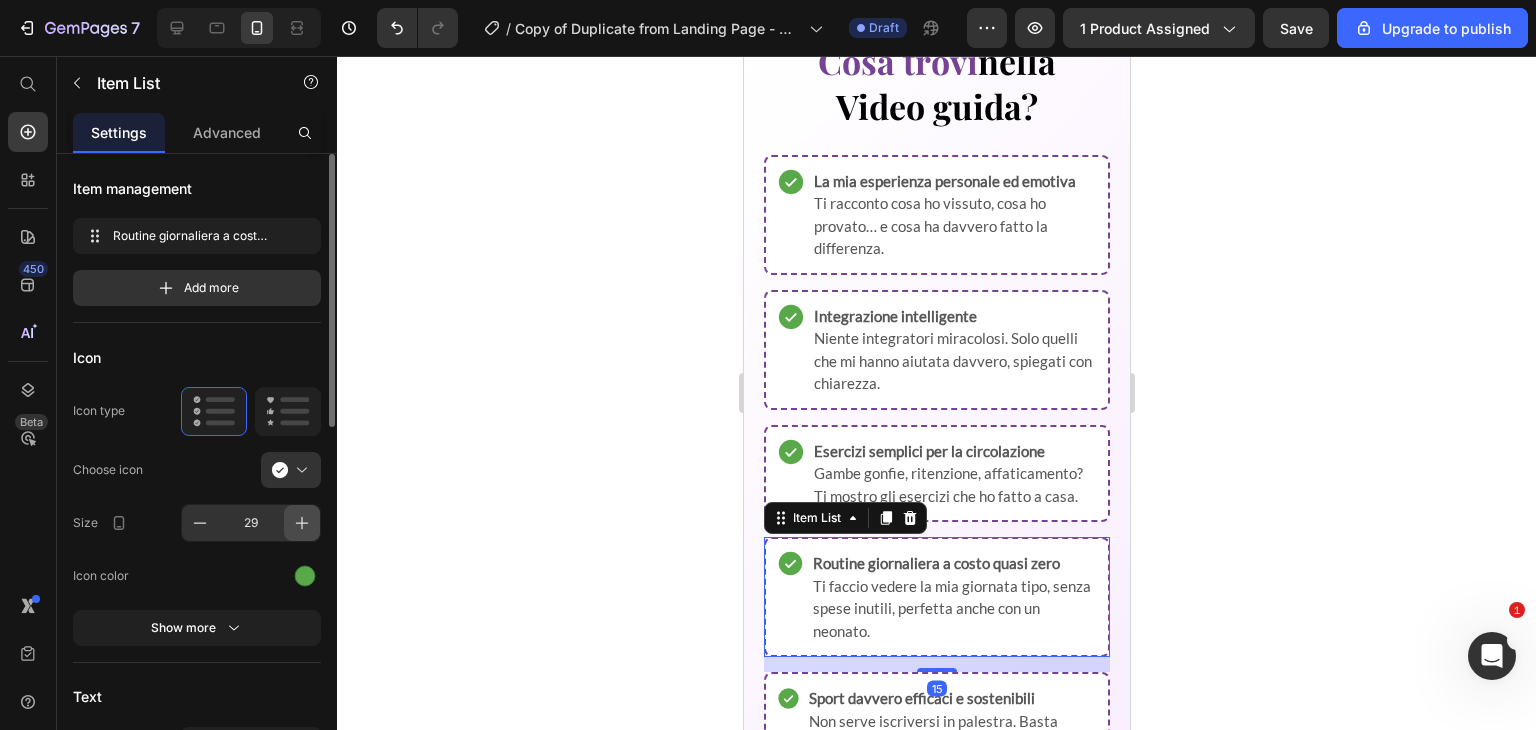 click 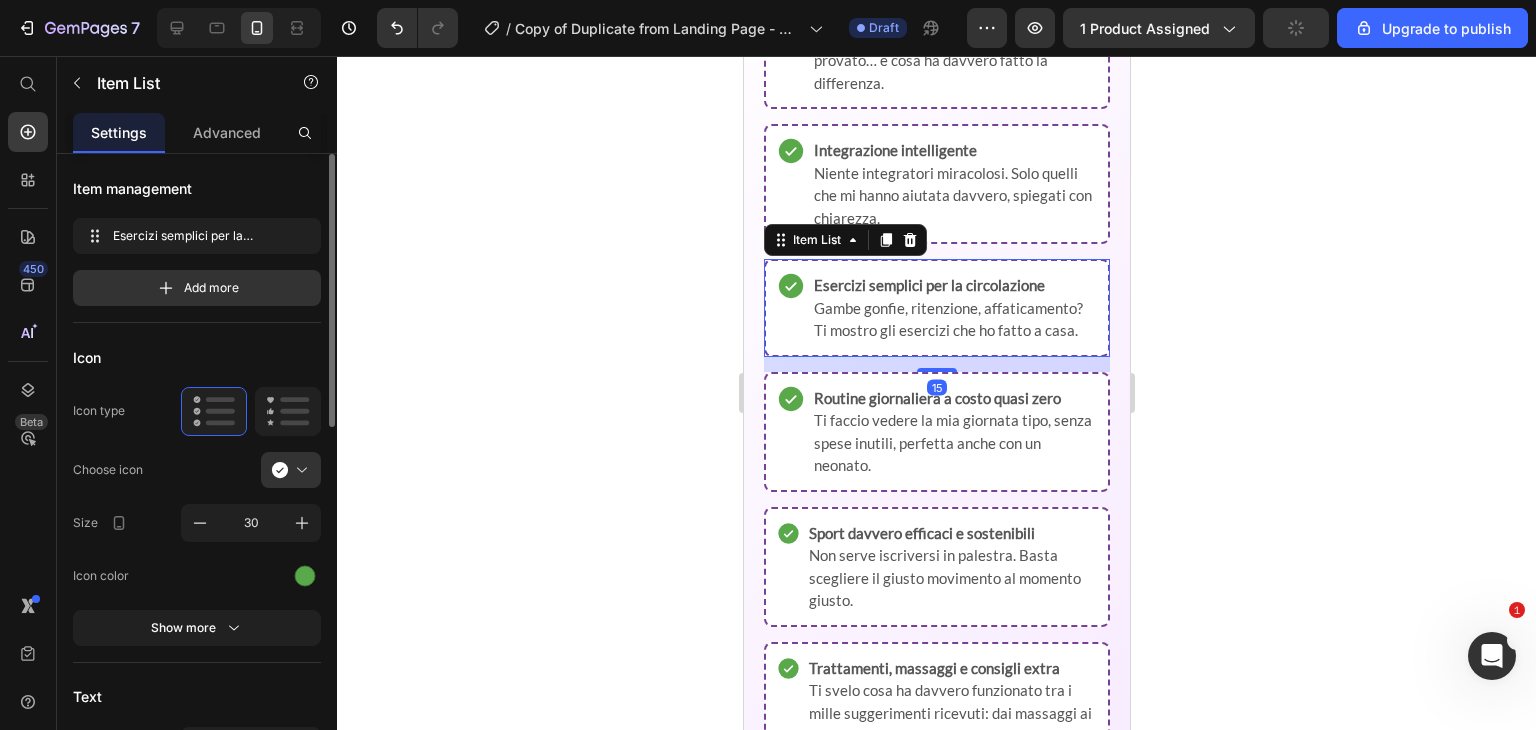 scroll, scrollTop: 2421, scrollLeft: 0, axis: vertical 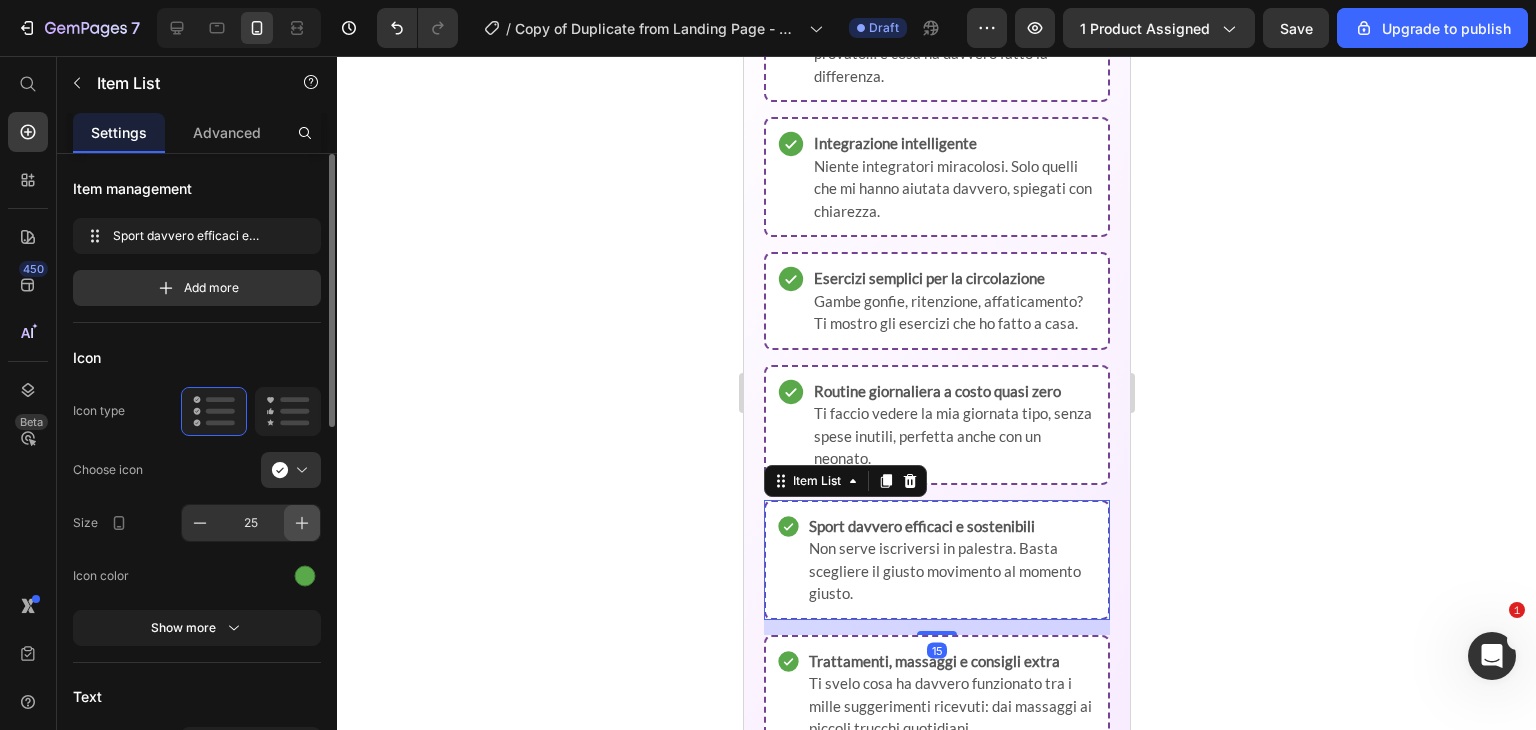 click 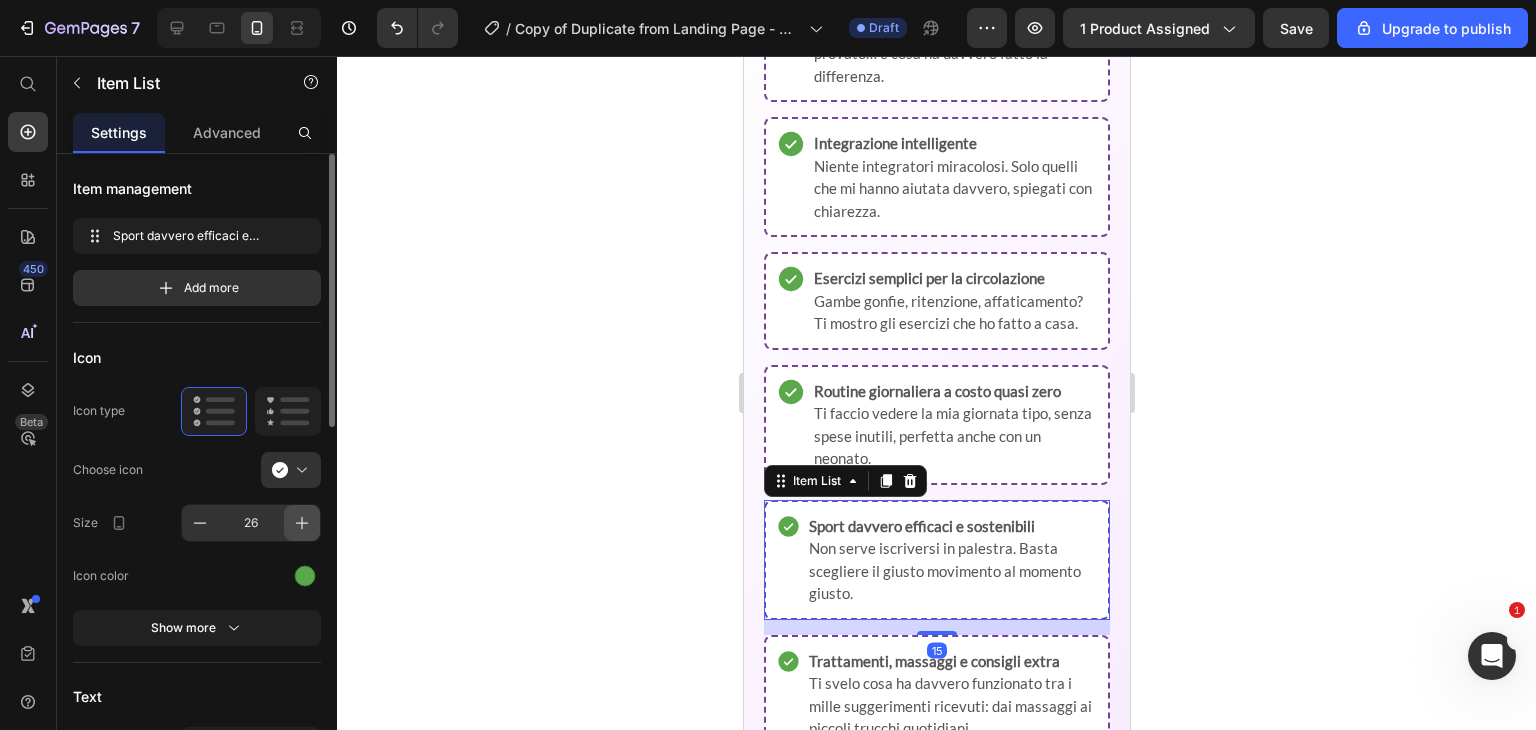click 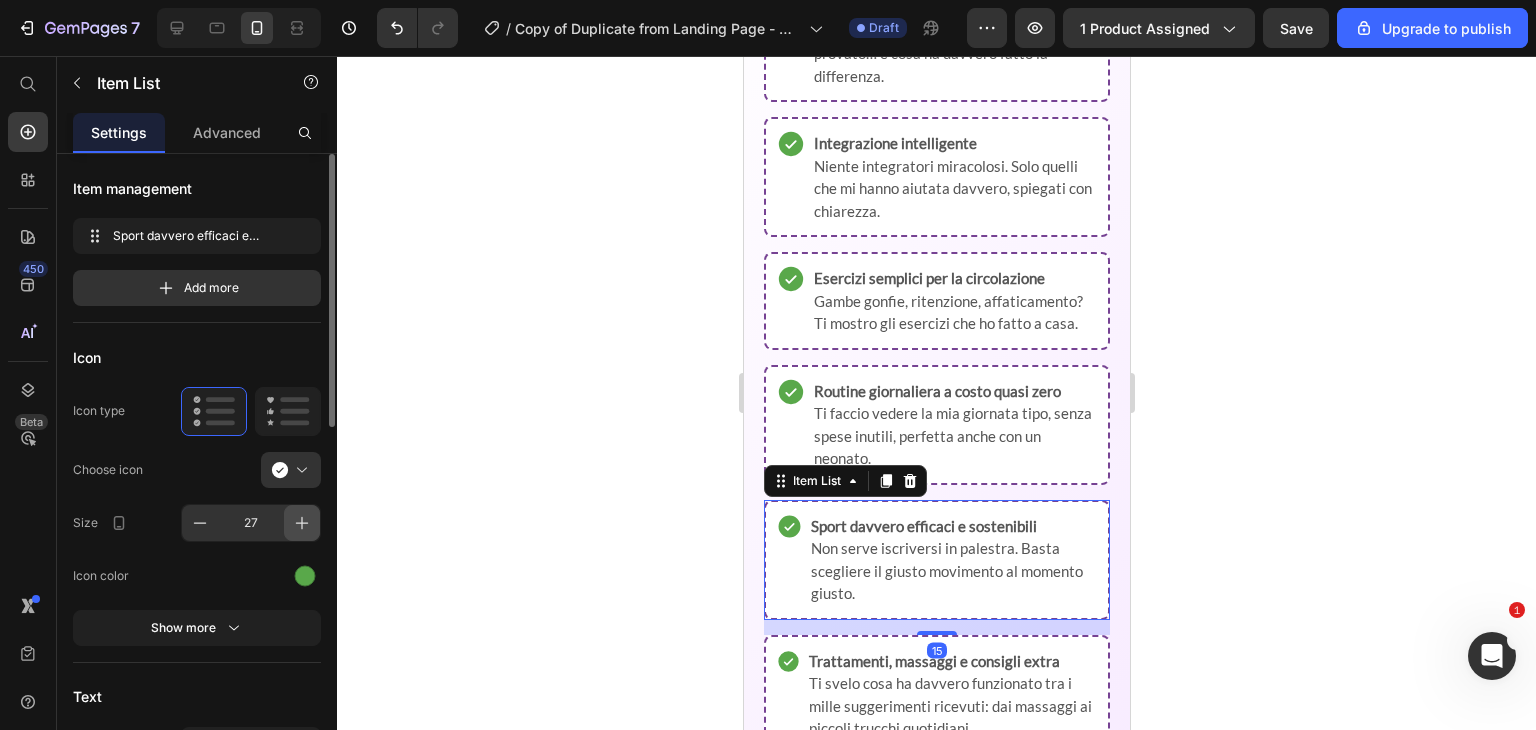 click 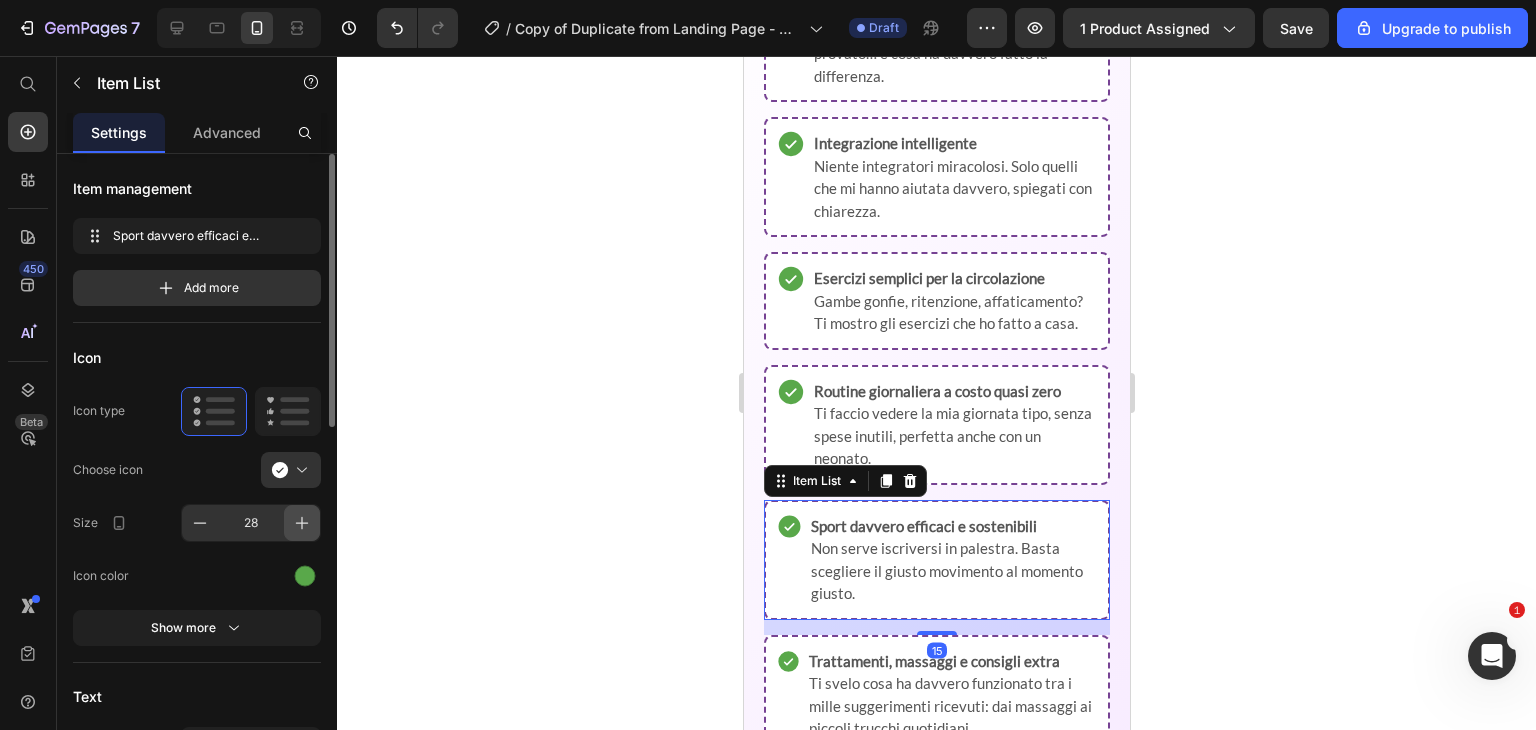 click 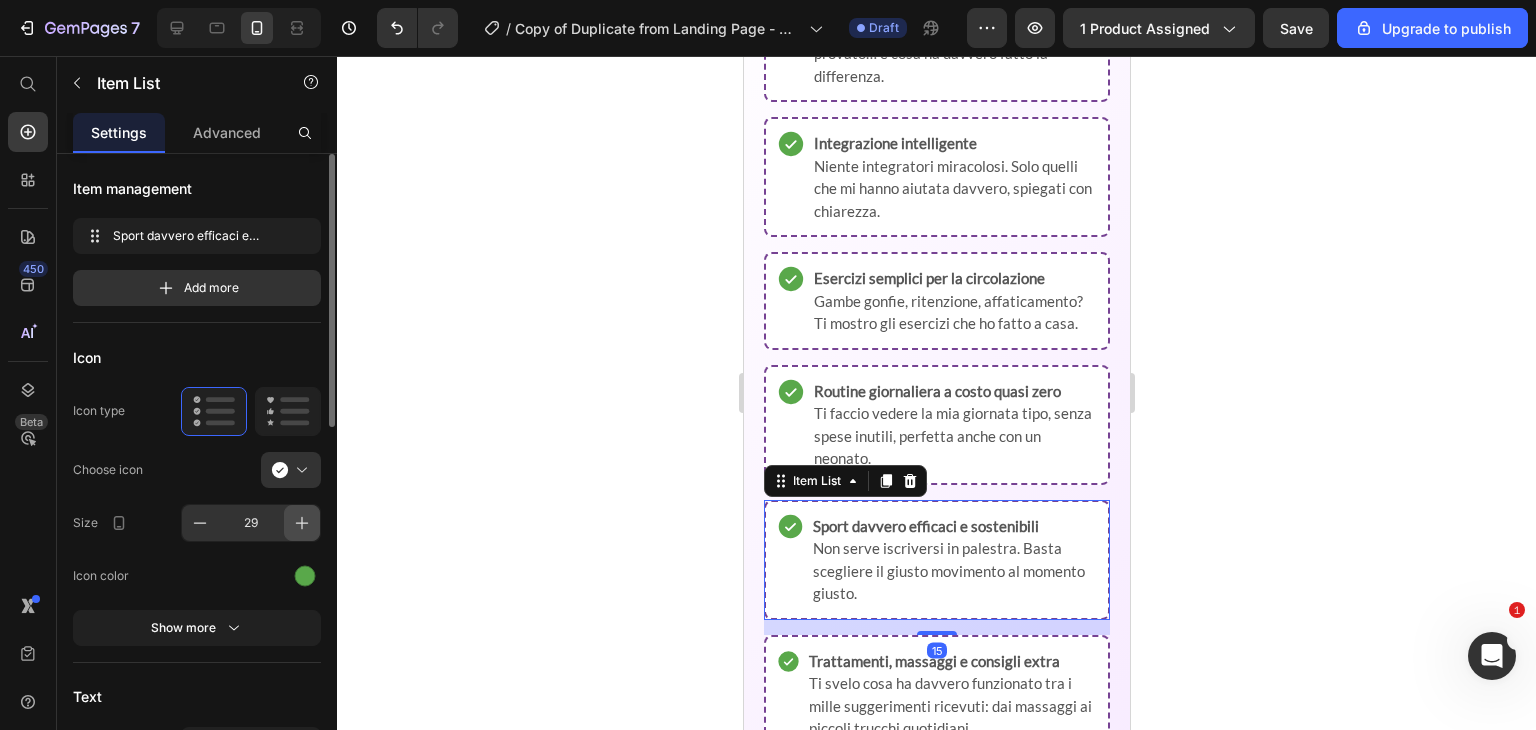 click 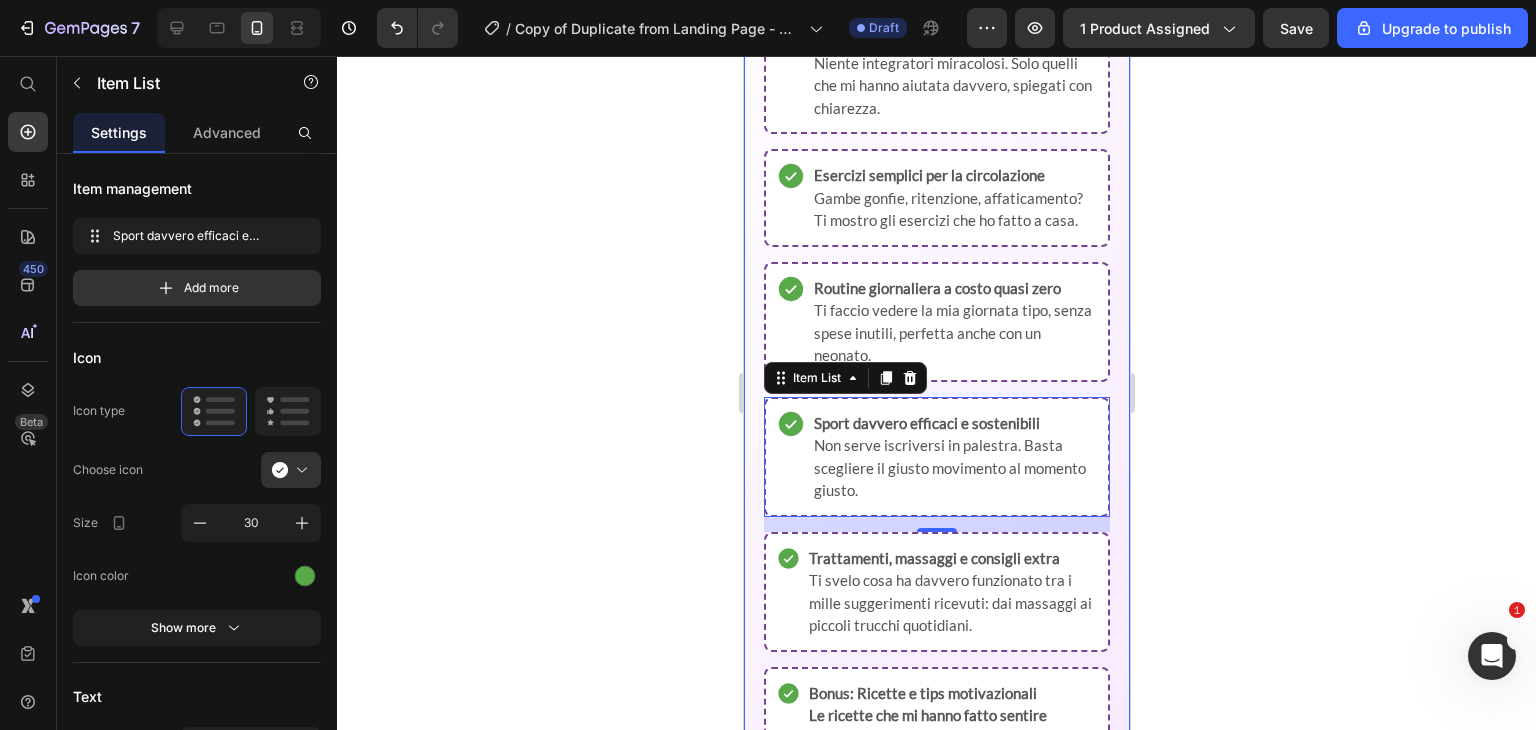 scroll, scrollTop: 2532, scrollLeft: 0, axis: vertical 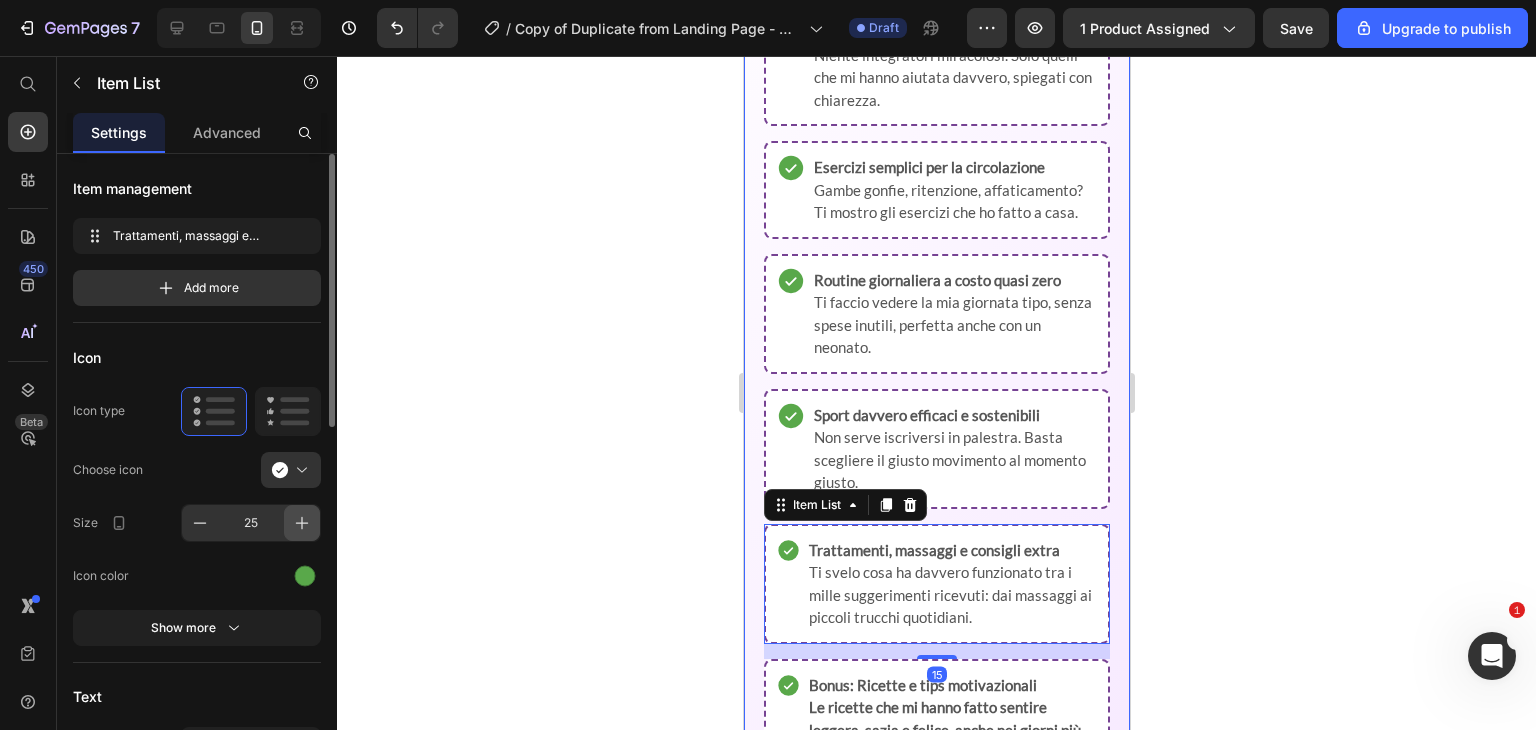 click at bounding box center [302, 523] 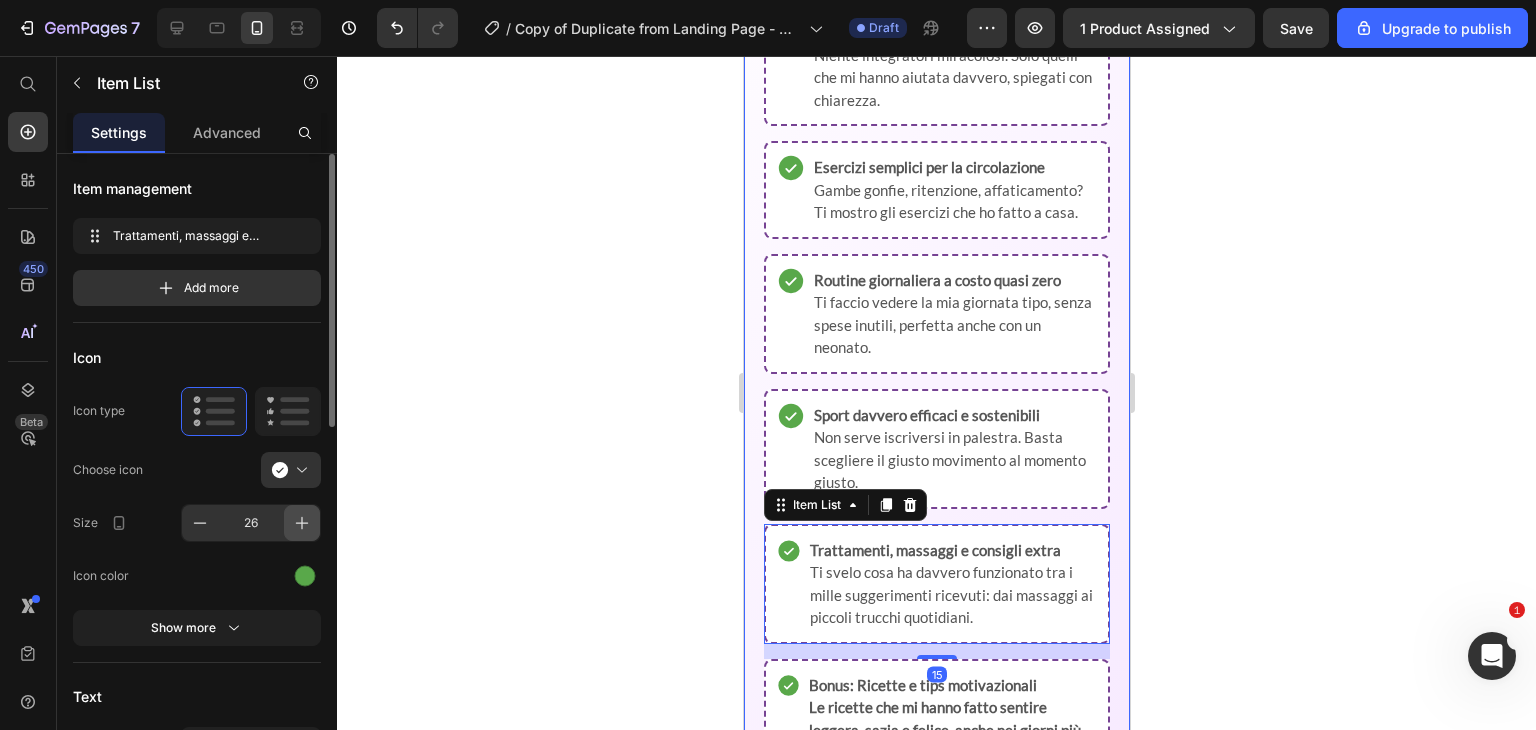 click at bounding box center (302, 523) 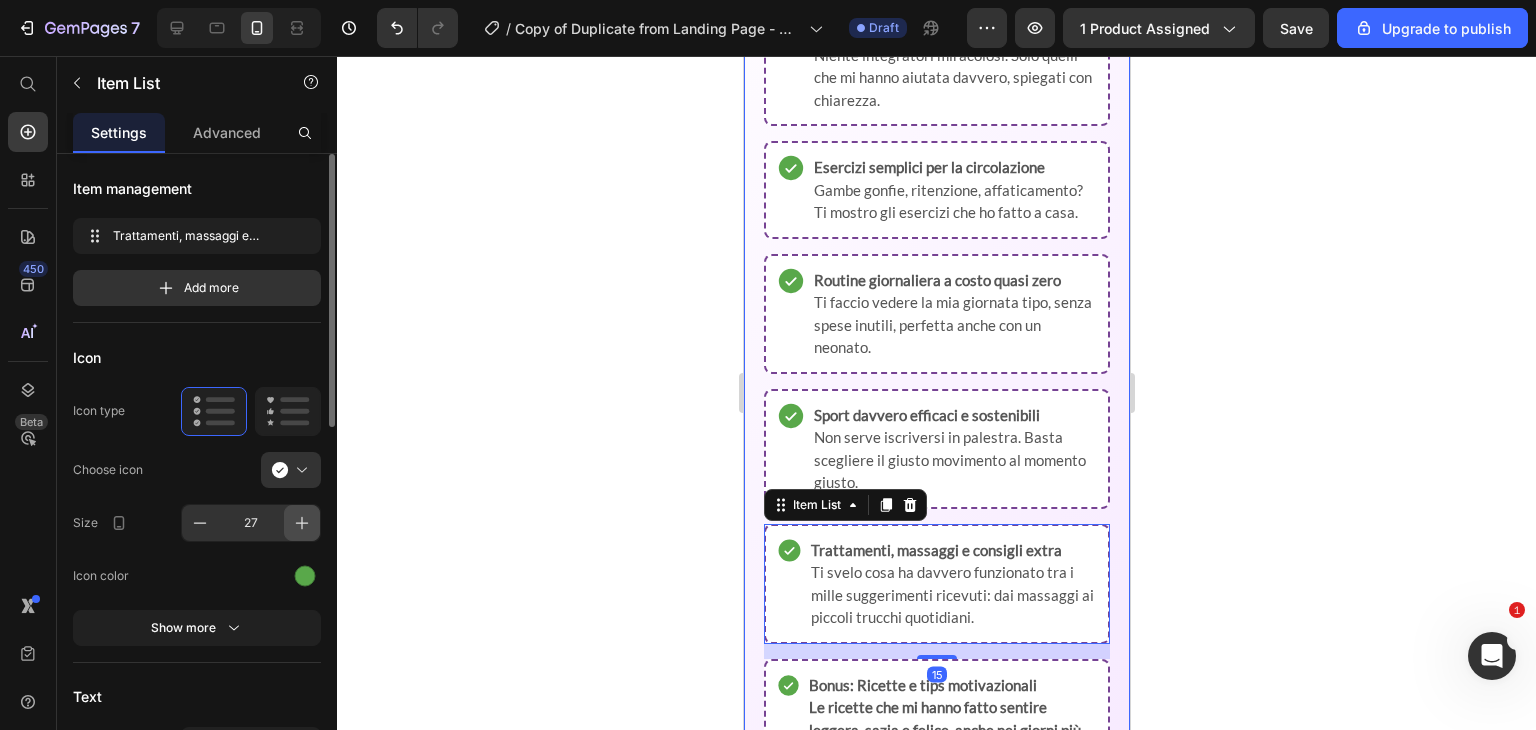 click at bounding box center [302, 523] 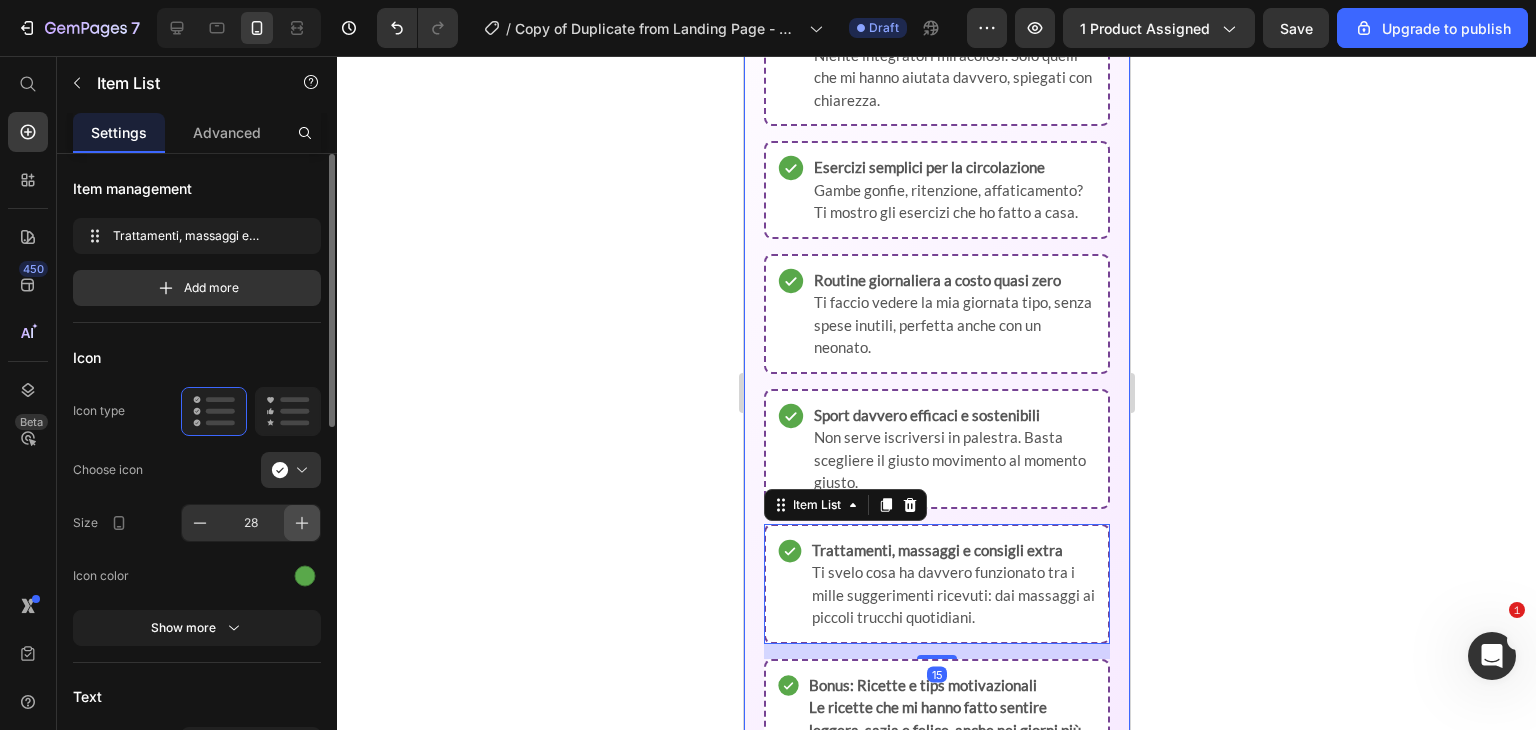 click at bounding box center [302, 523] 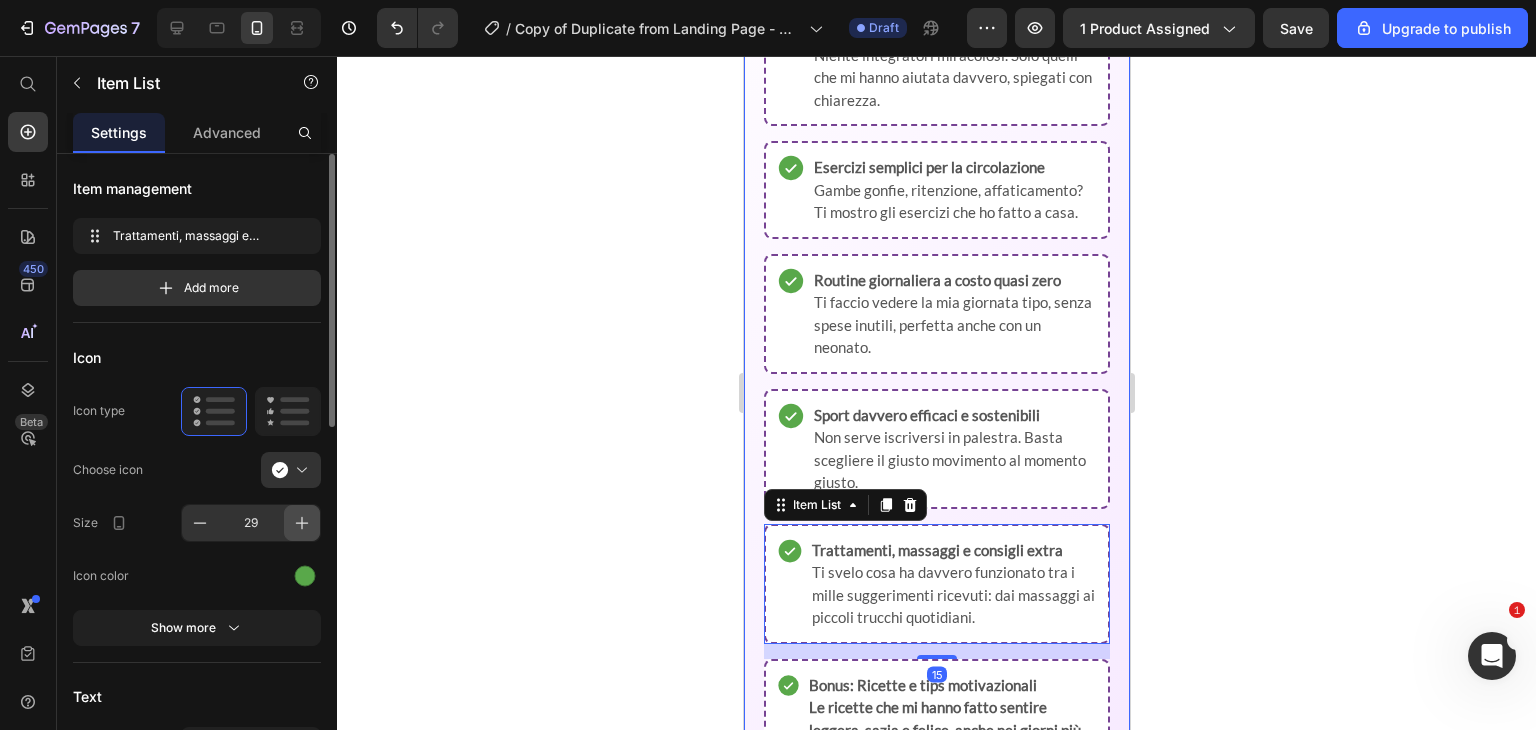 click at bounding box center (302, 523) 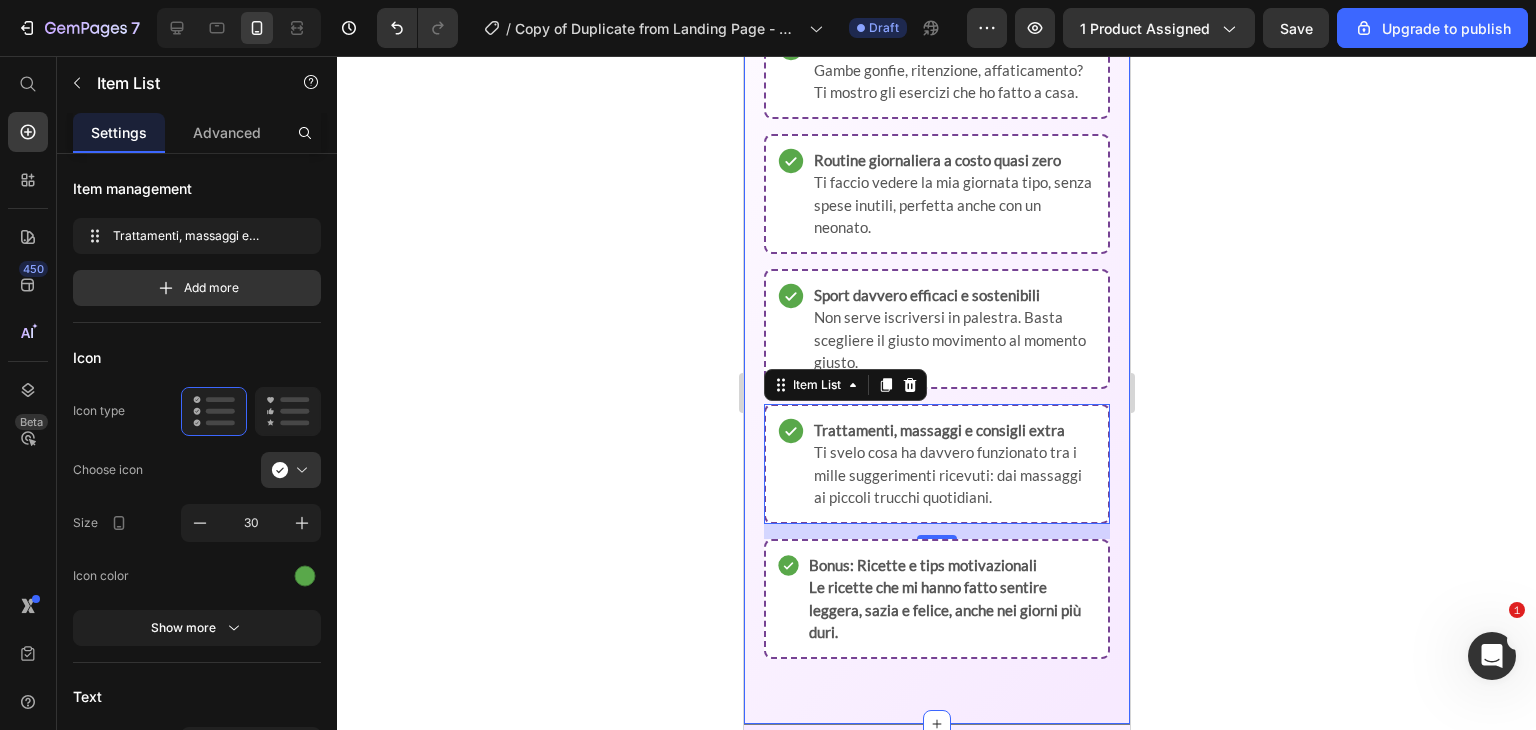scroll, scrollTop: 2657, scrollLeft: 0, axis: vertical 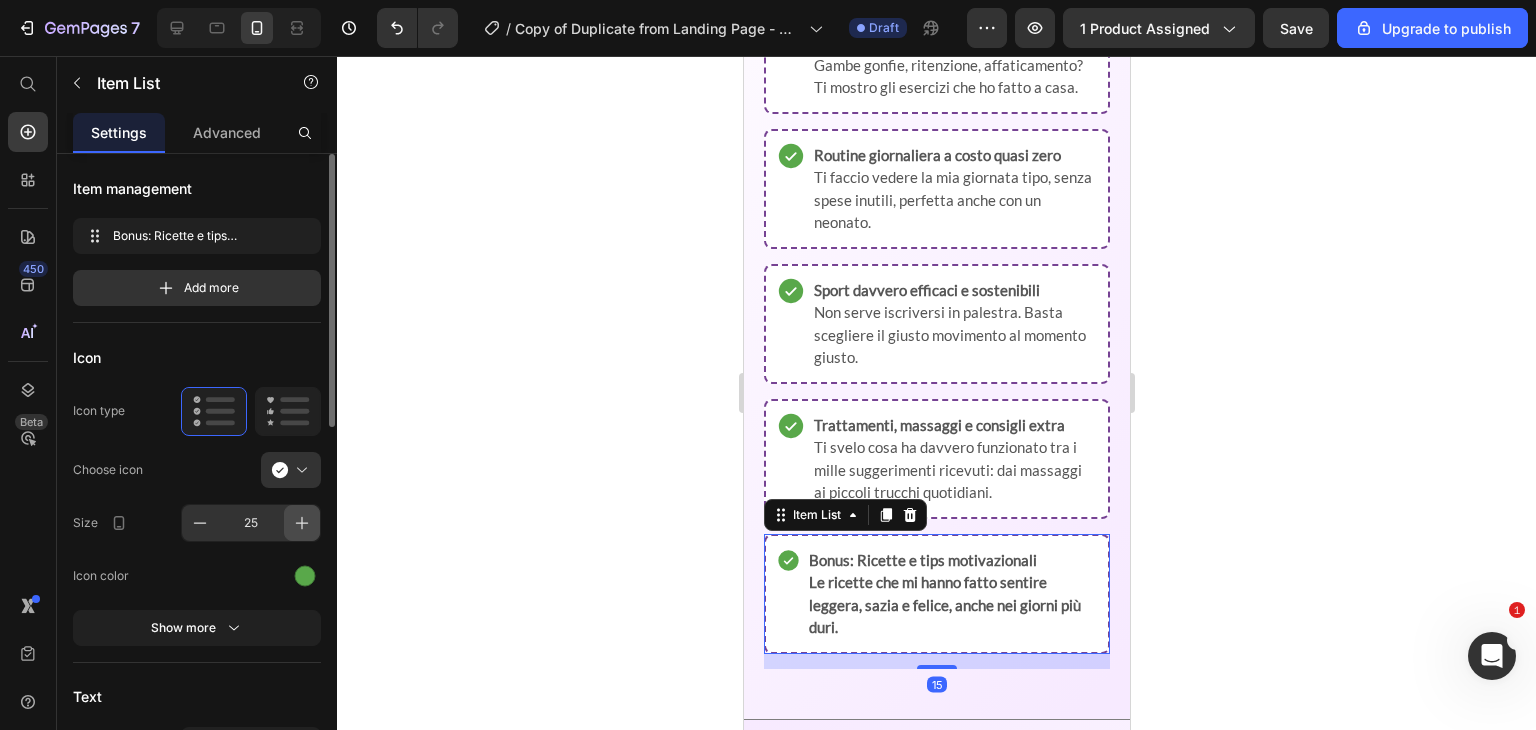 click 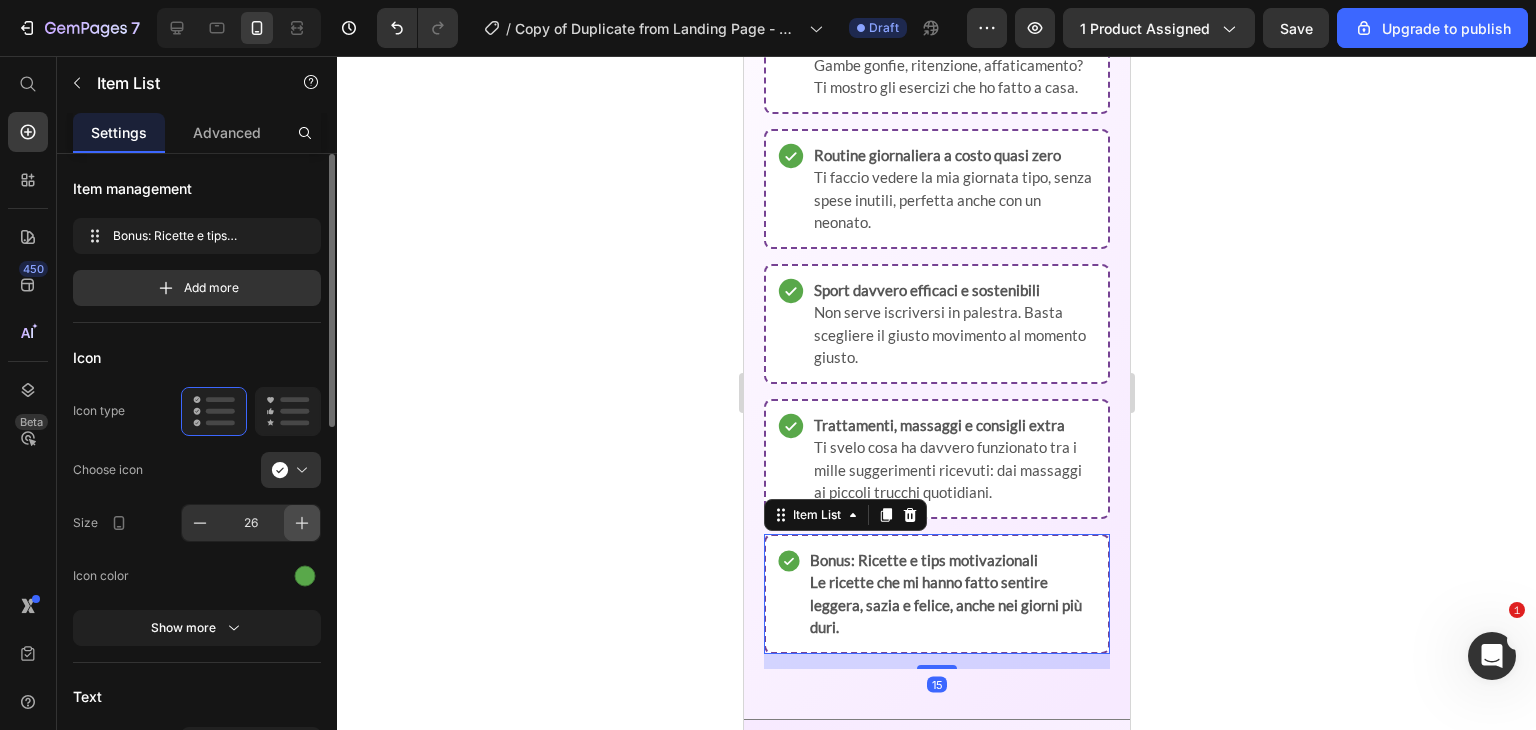 click 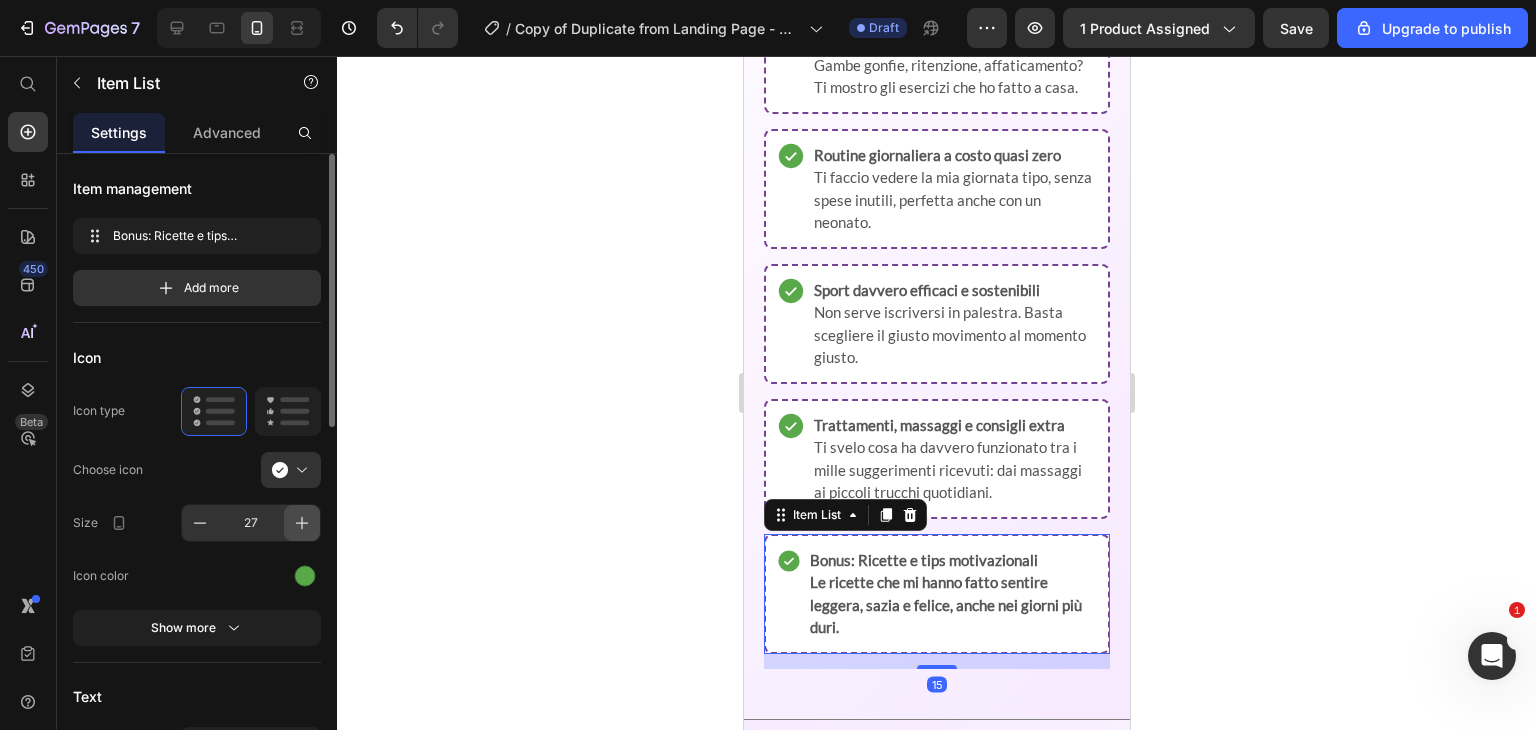 click 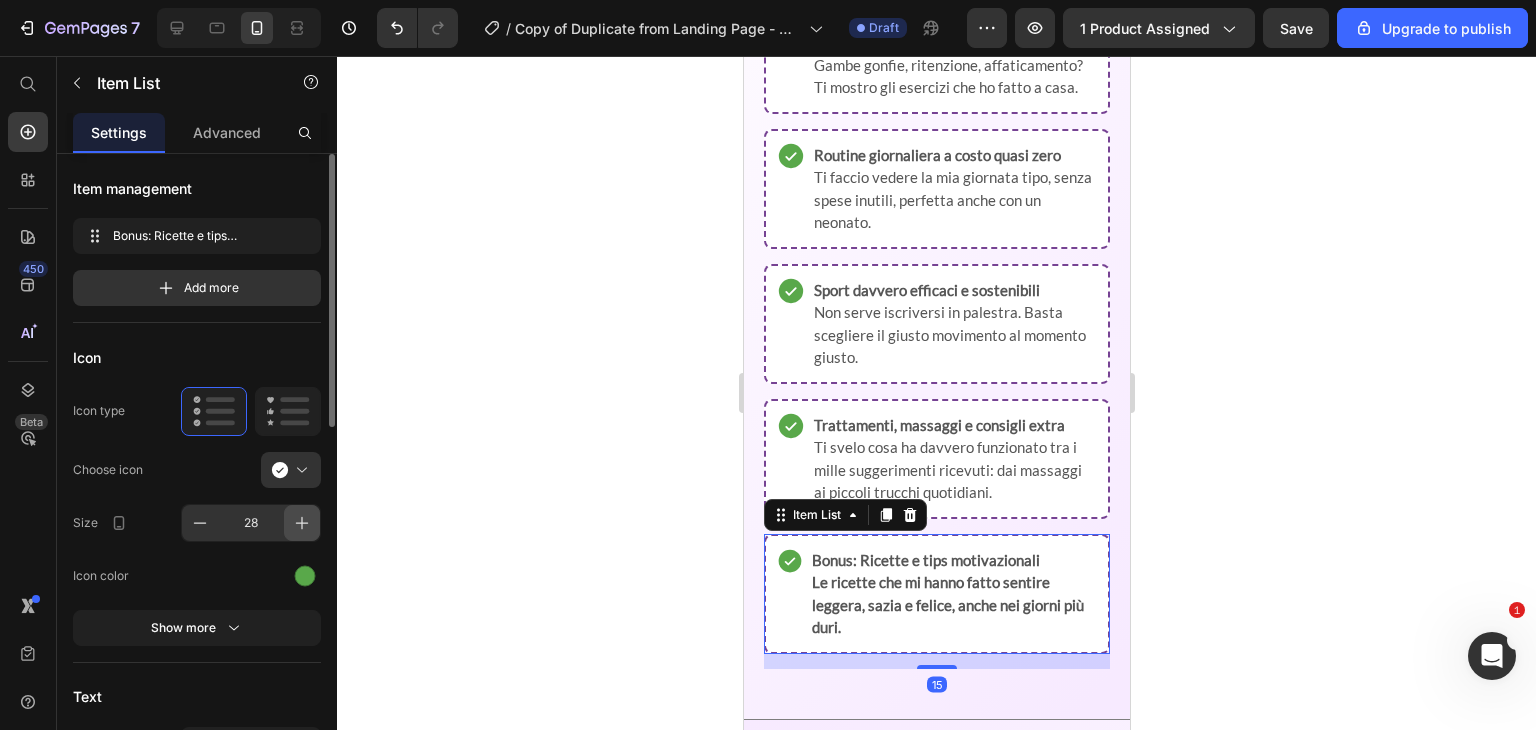 click 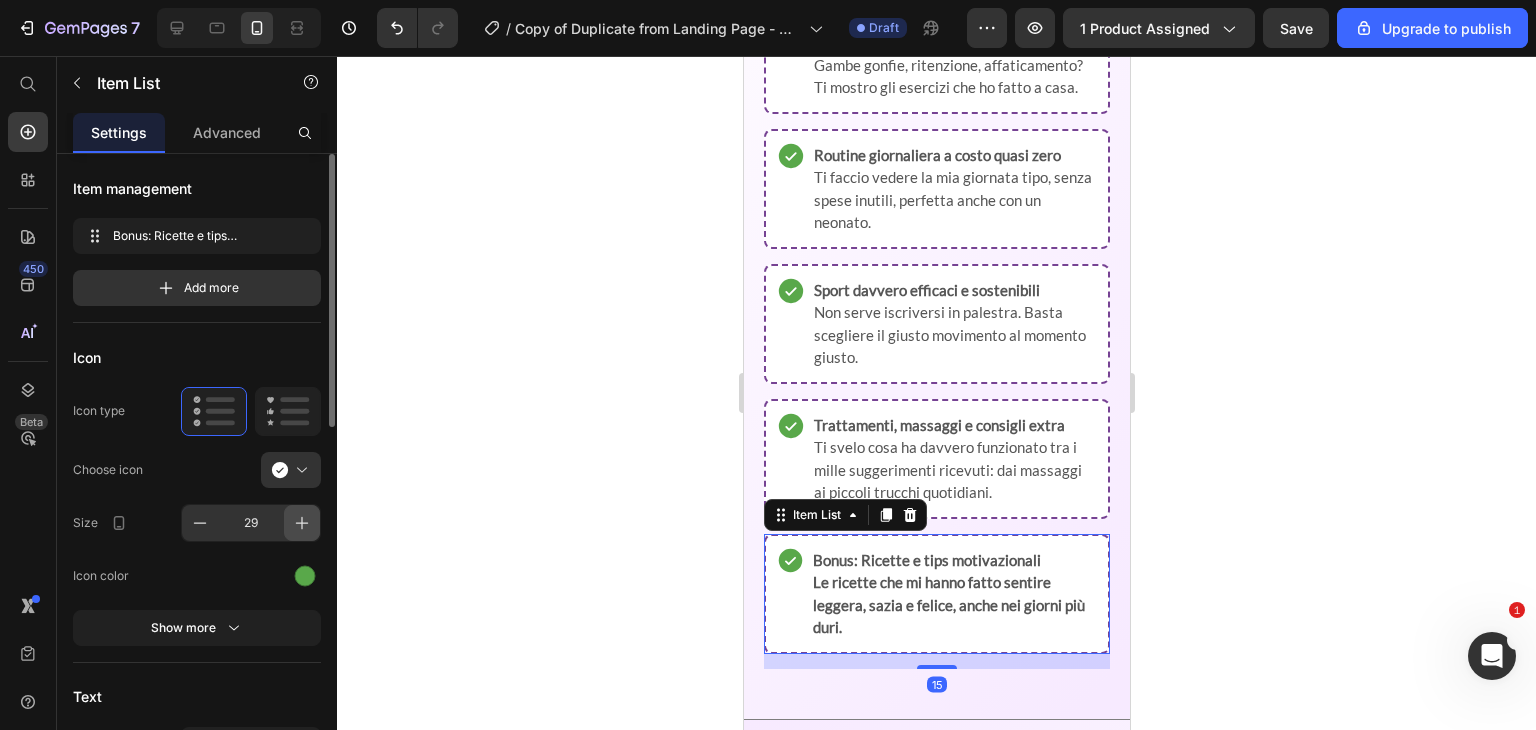 click 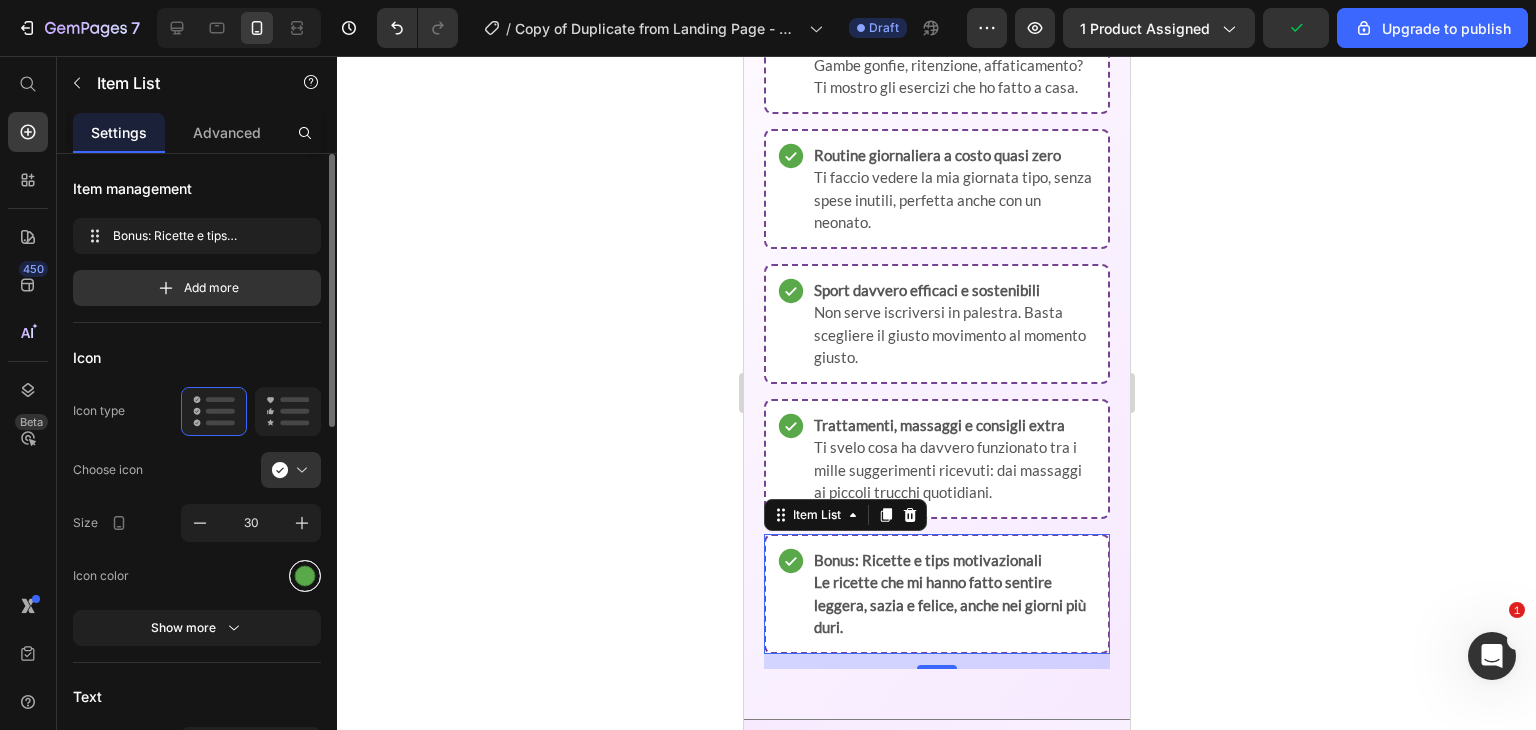 click at bounding box center (305, 575) 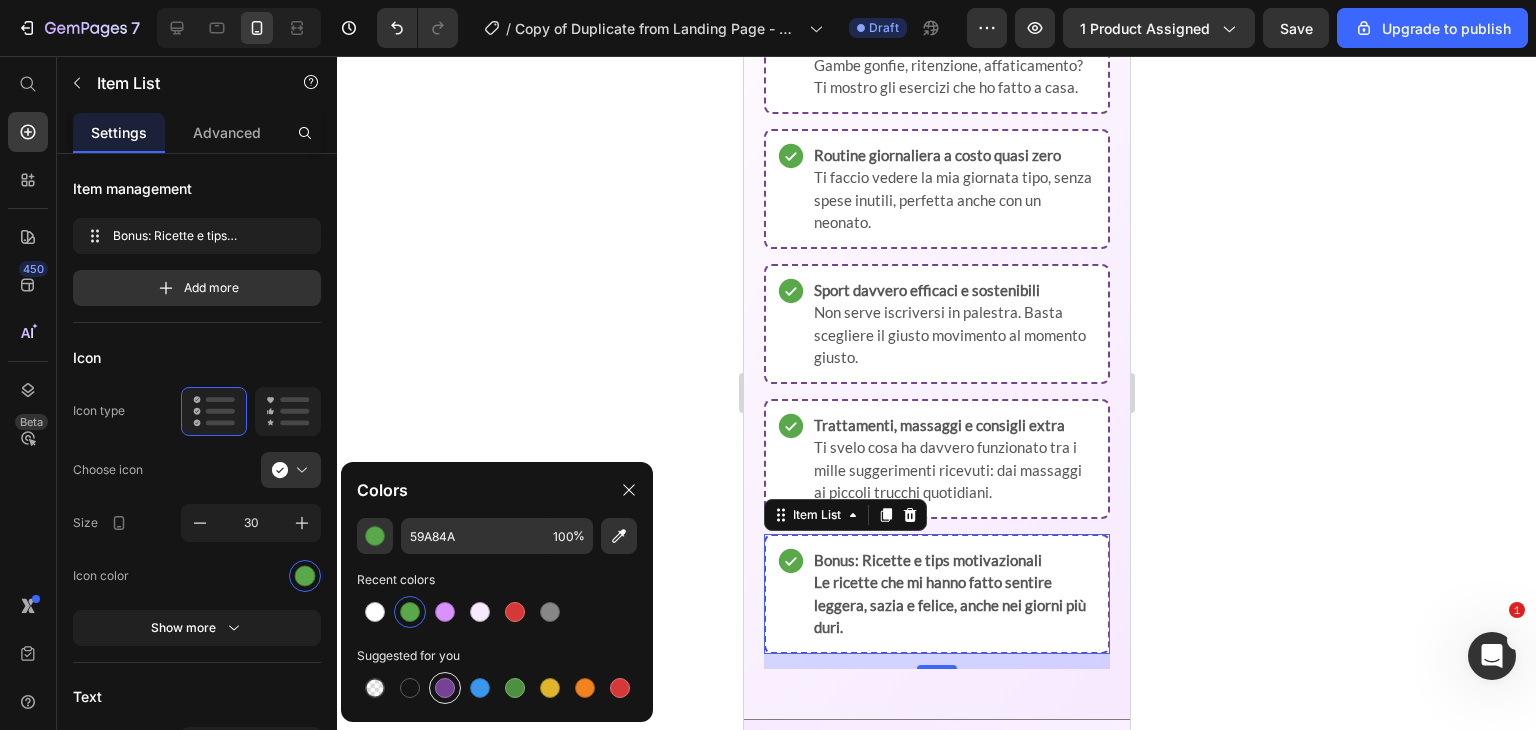 click at bounding box center (445, 688) 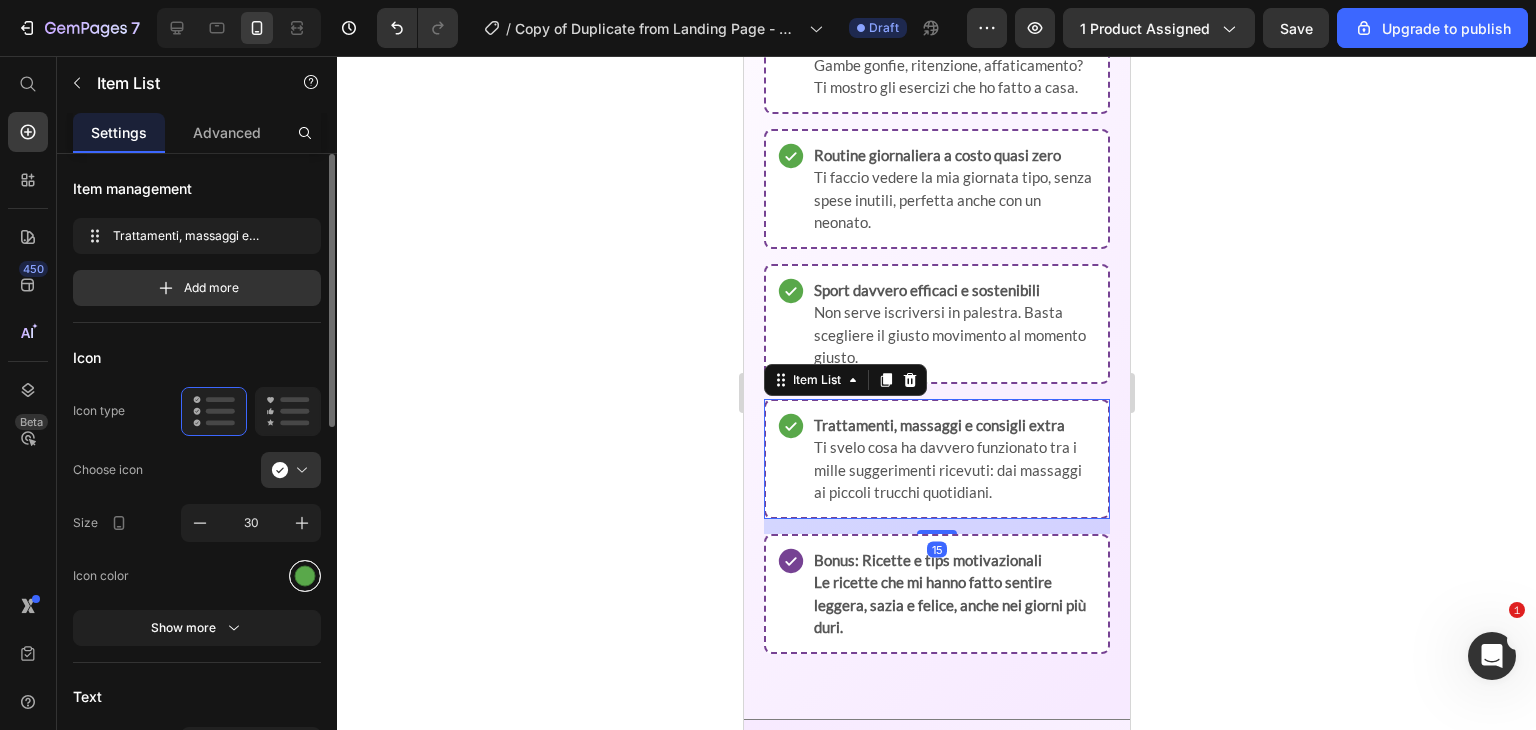 click at bounding box center [305, 575] 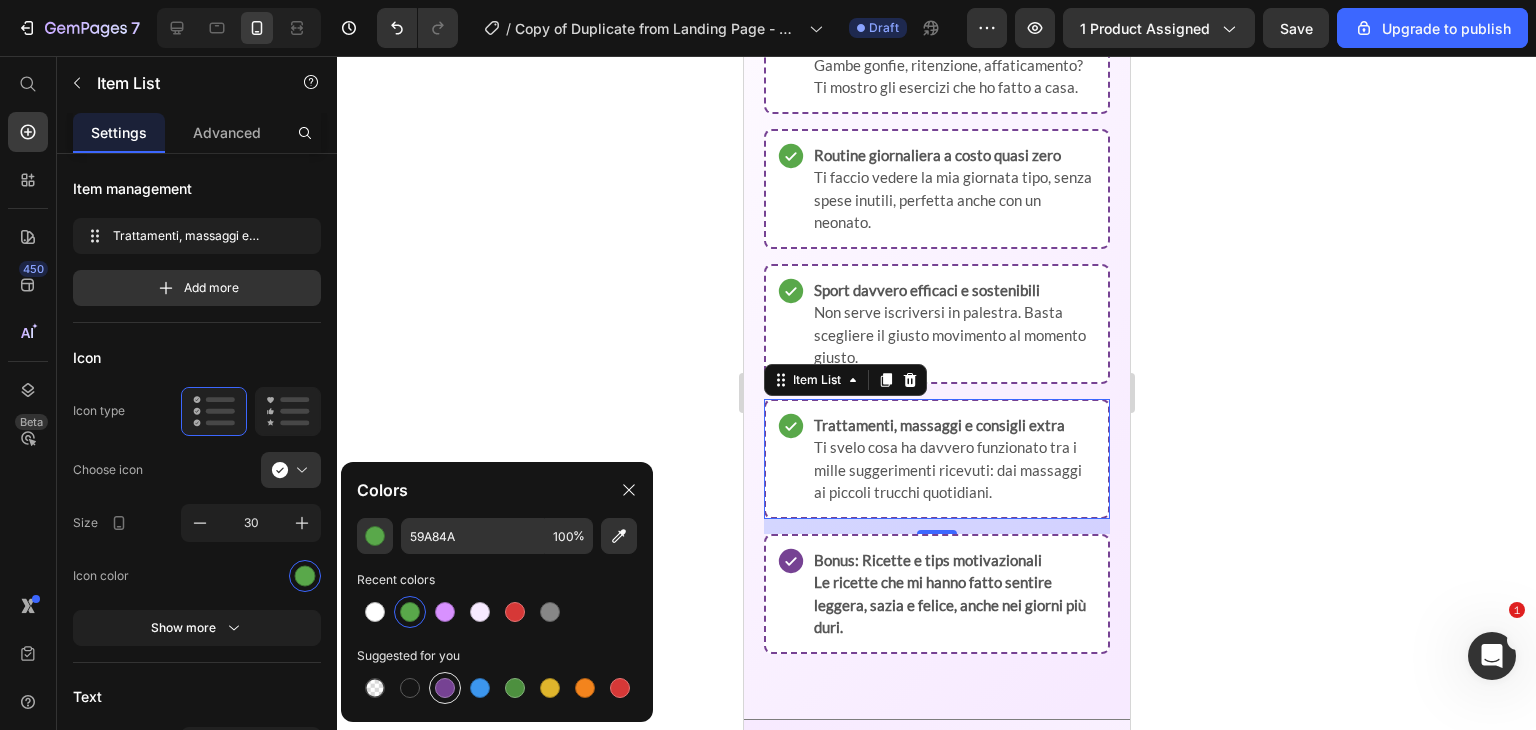 click at bounding box center (445, 688) 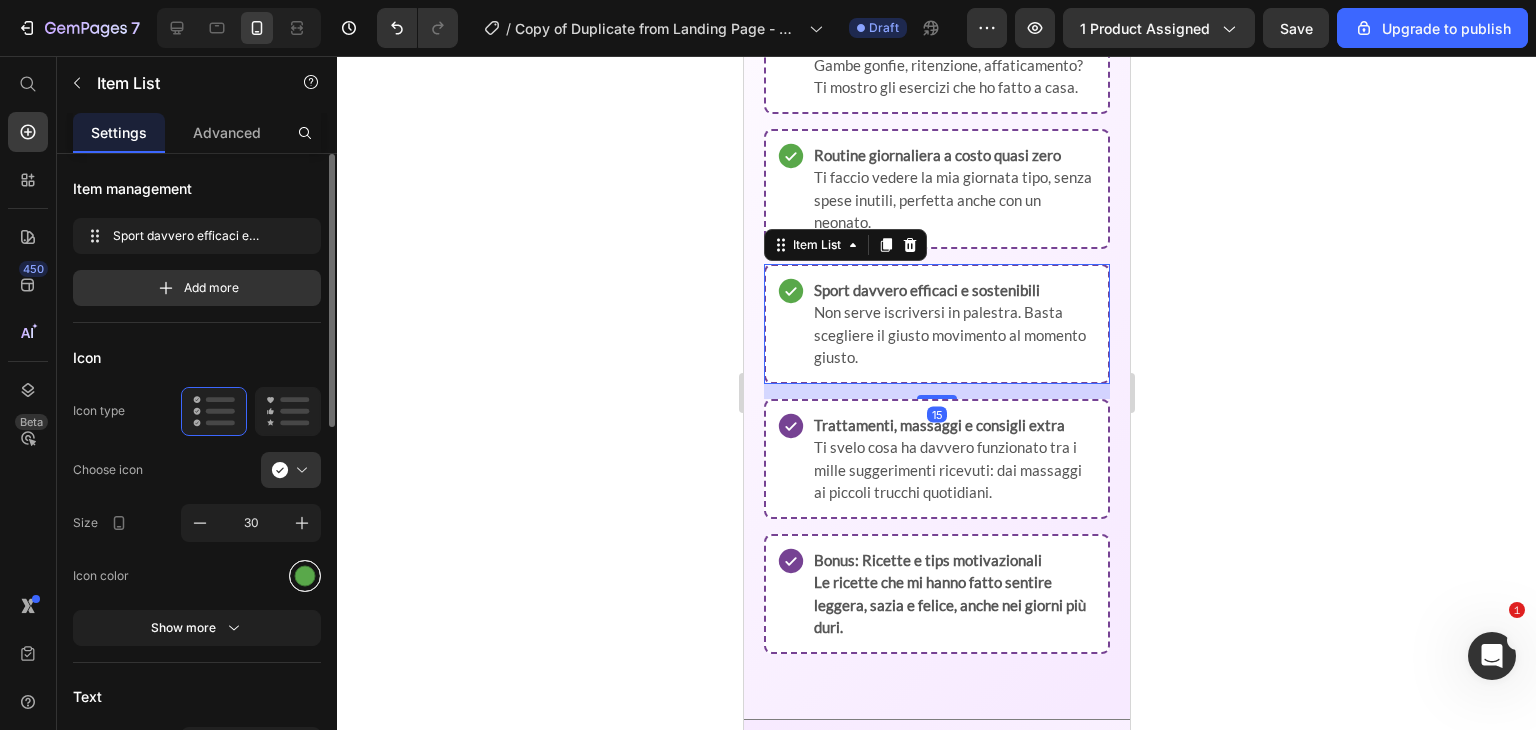 click at bounding box center (305, 575) 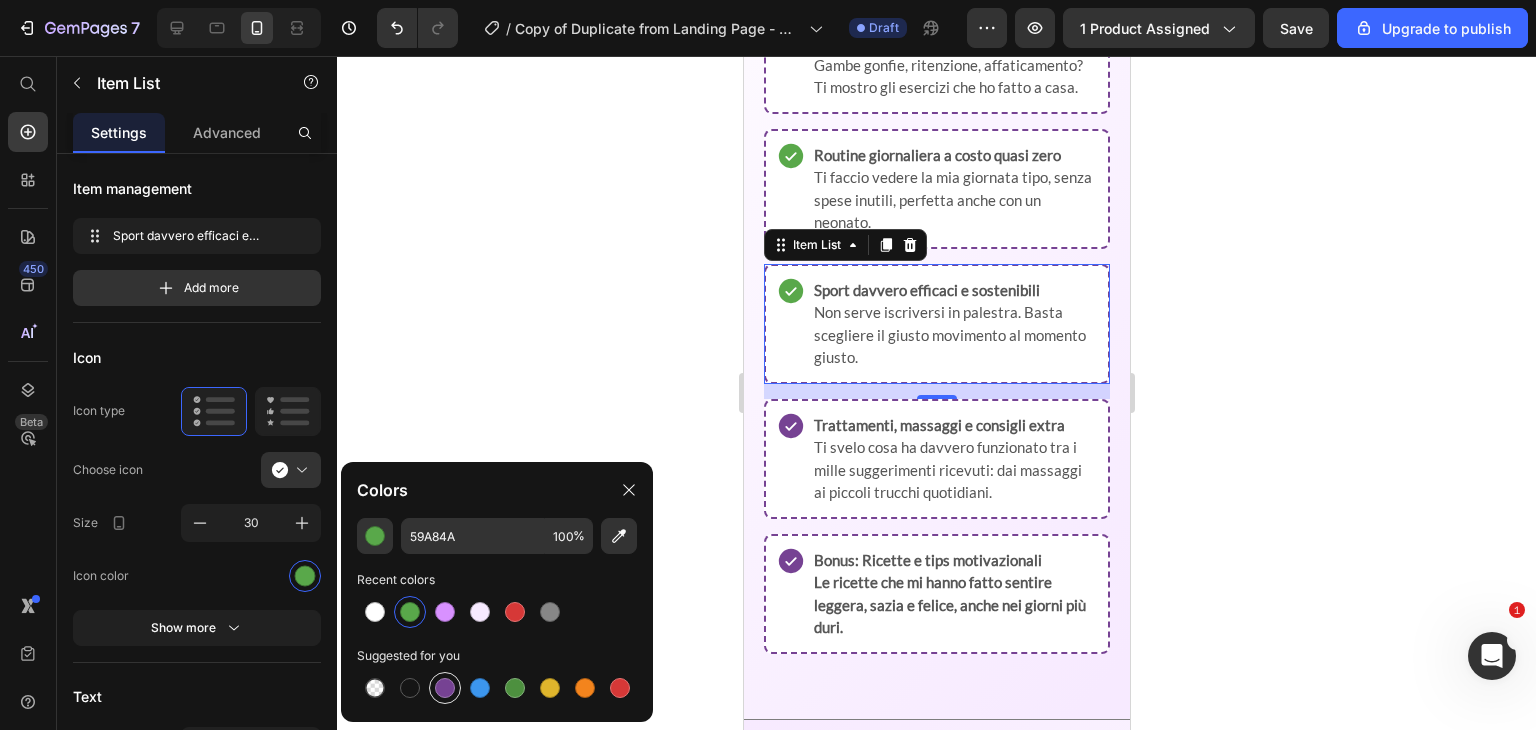 click at bounding box center (445, 688) 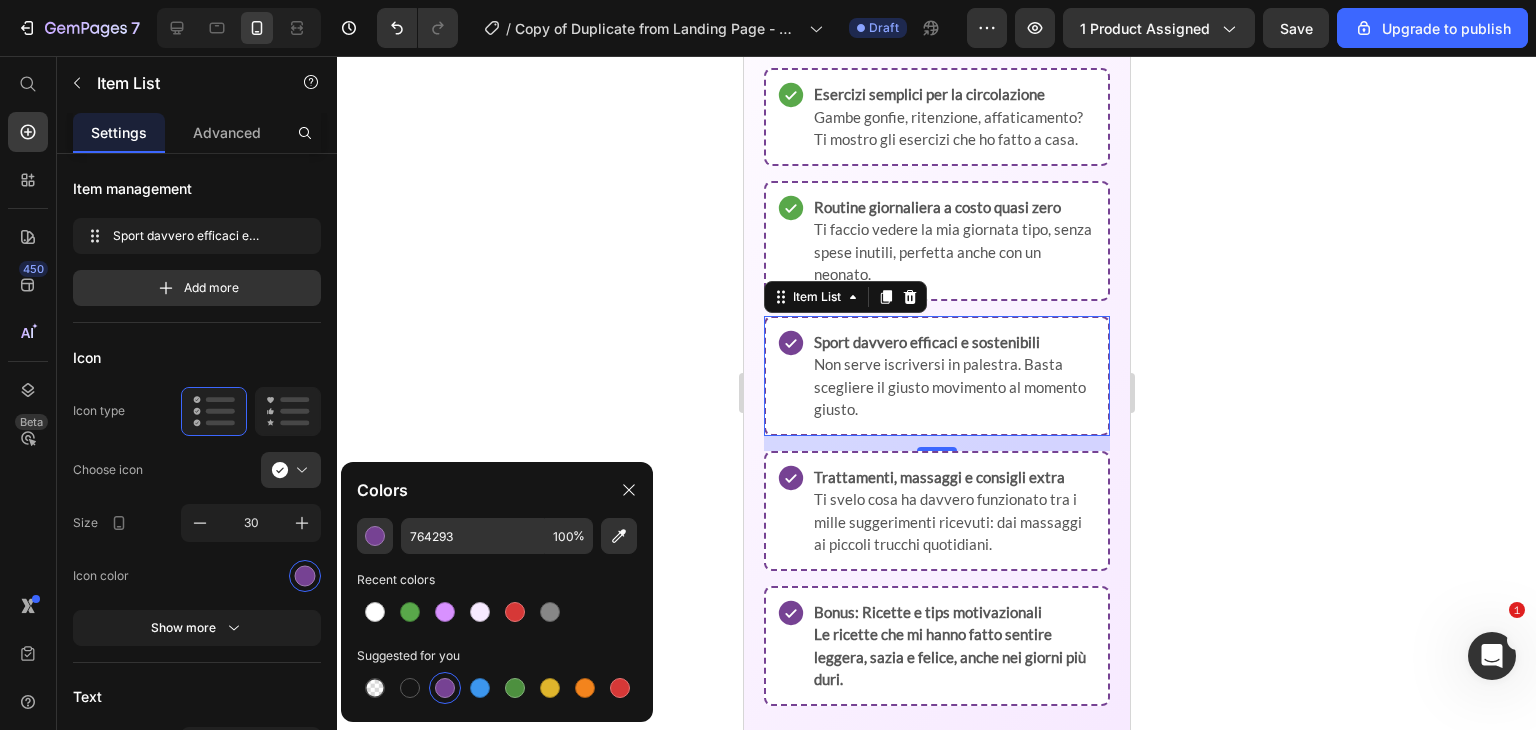 scroll, scrollTop: 2600, scrollLeft: 0, axis: vertical 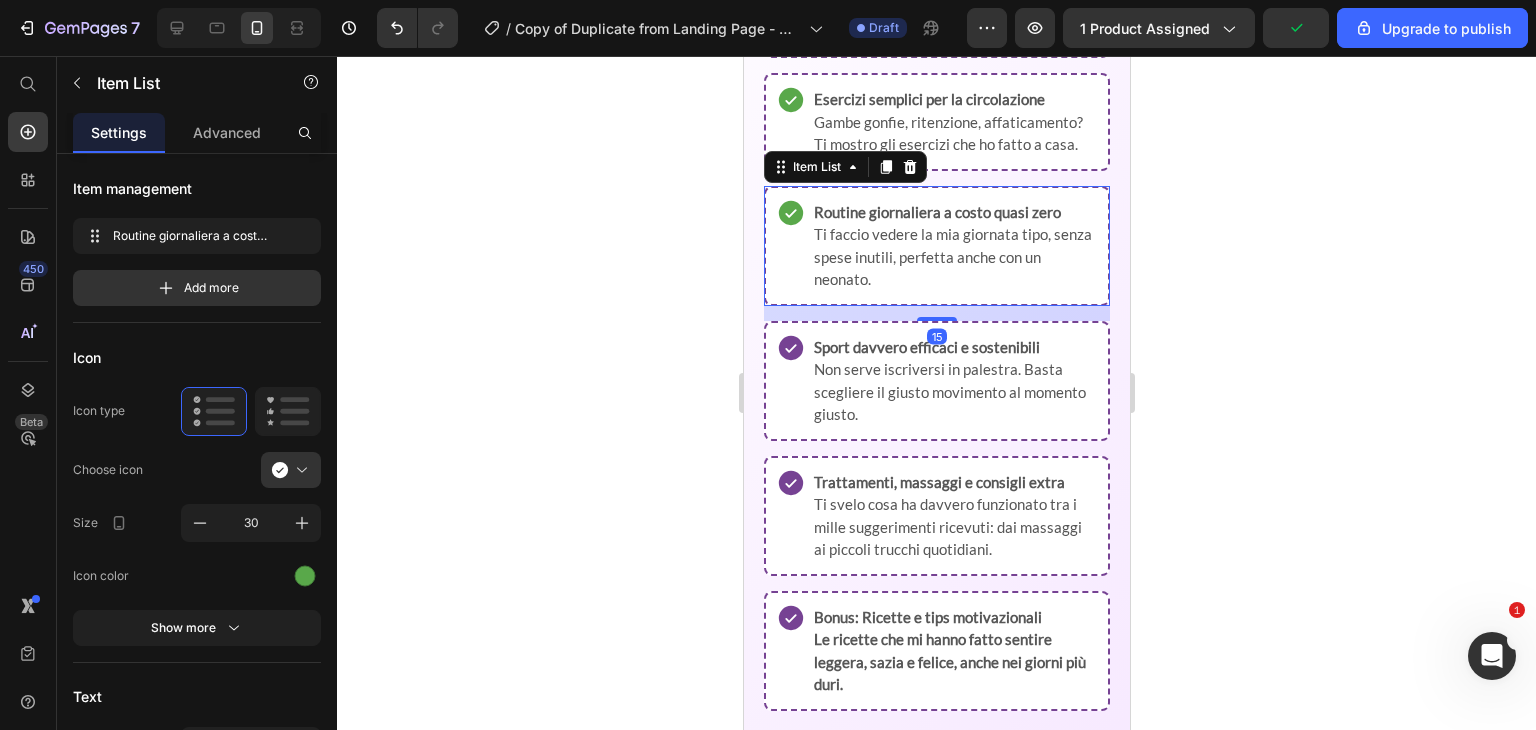 click 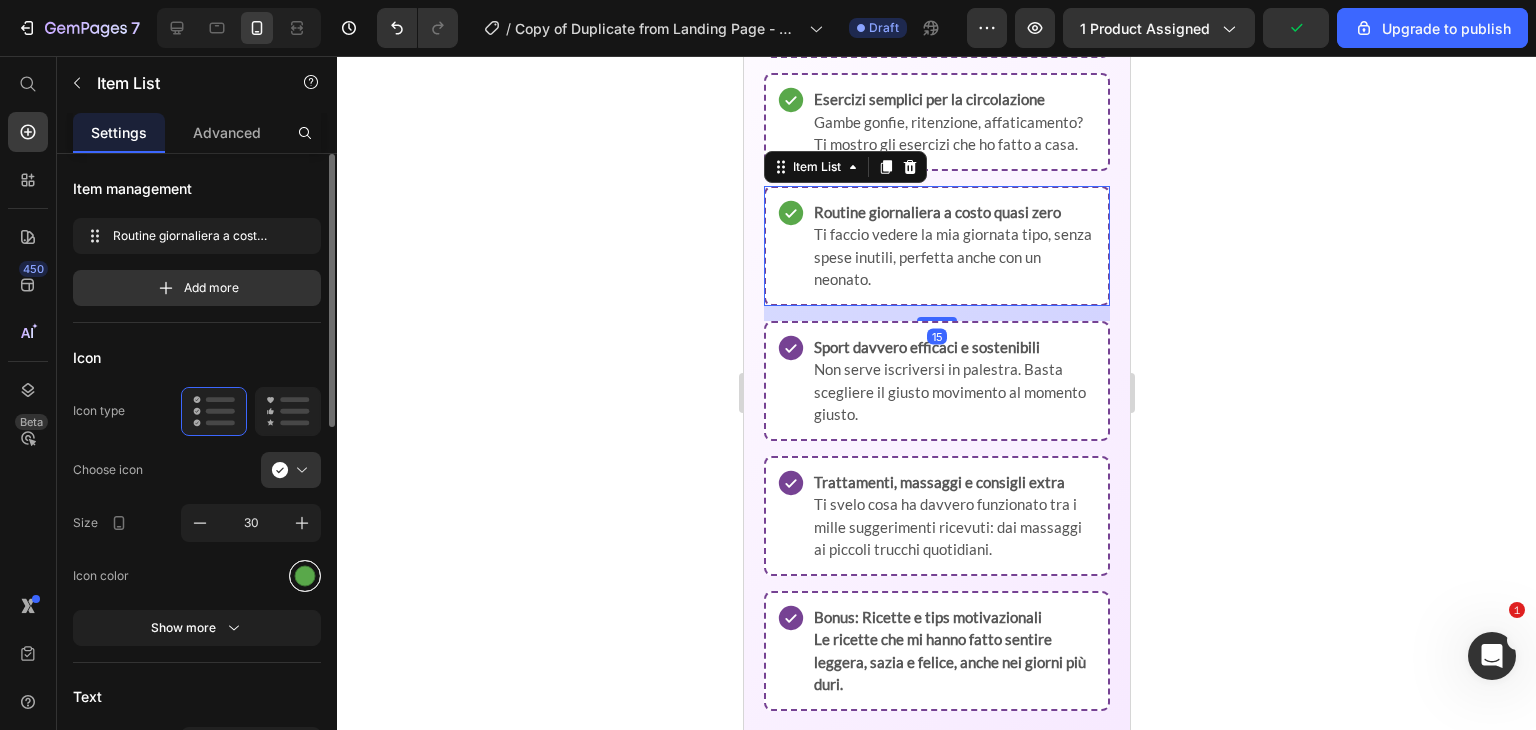 click at bounding box center [305, 575] 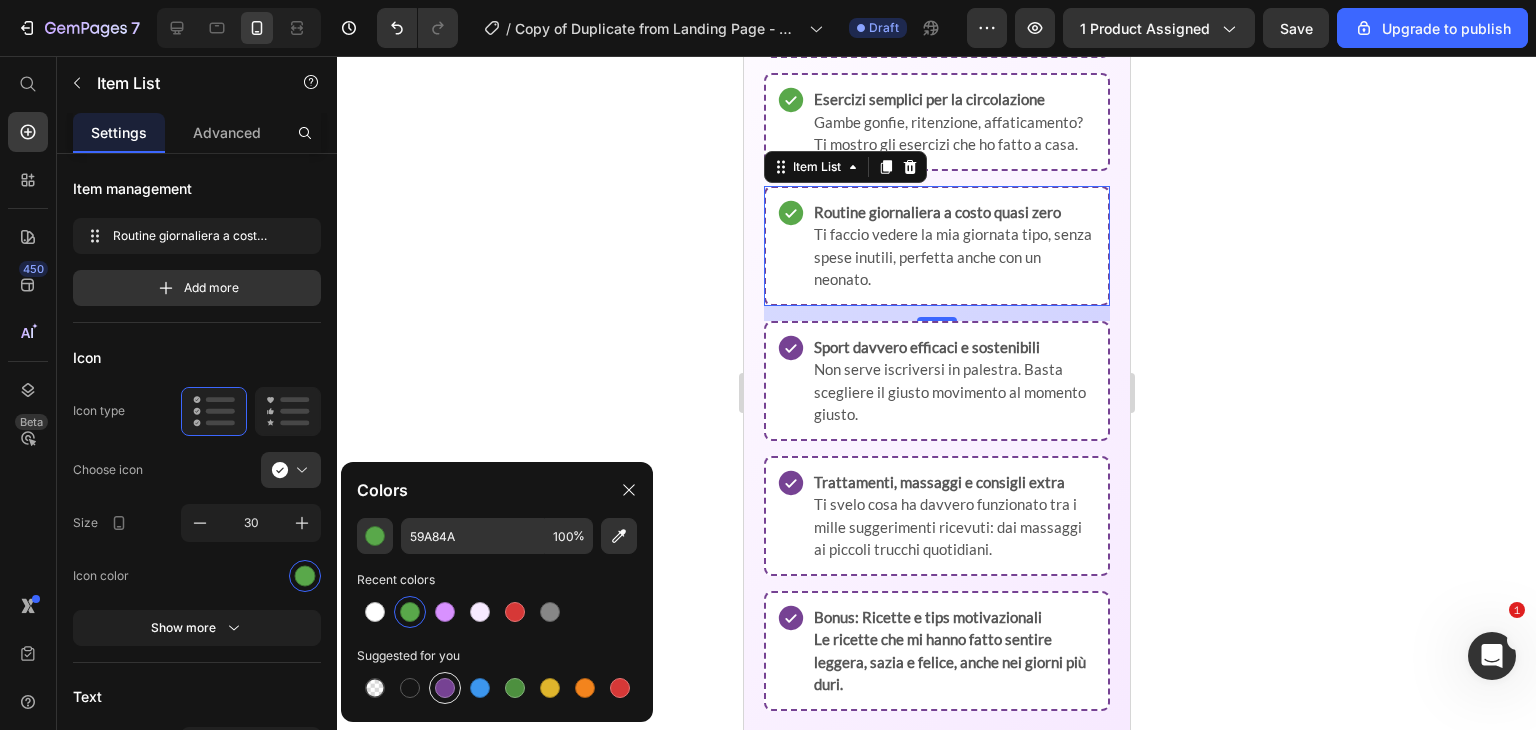click at bounding box center (445, 688) 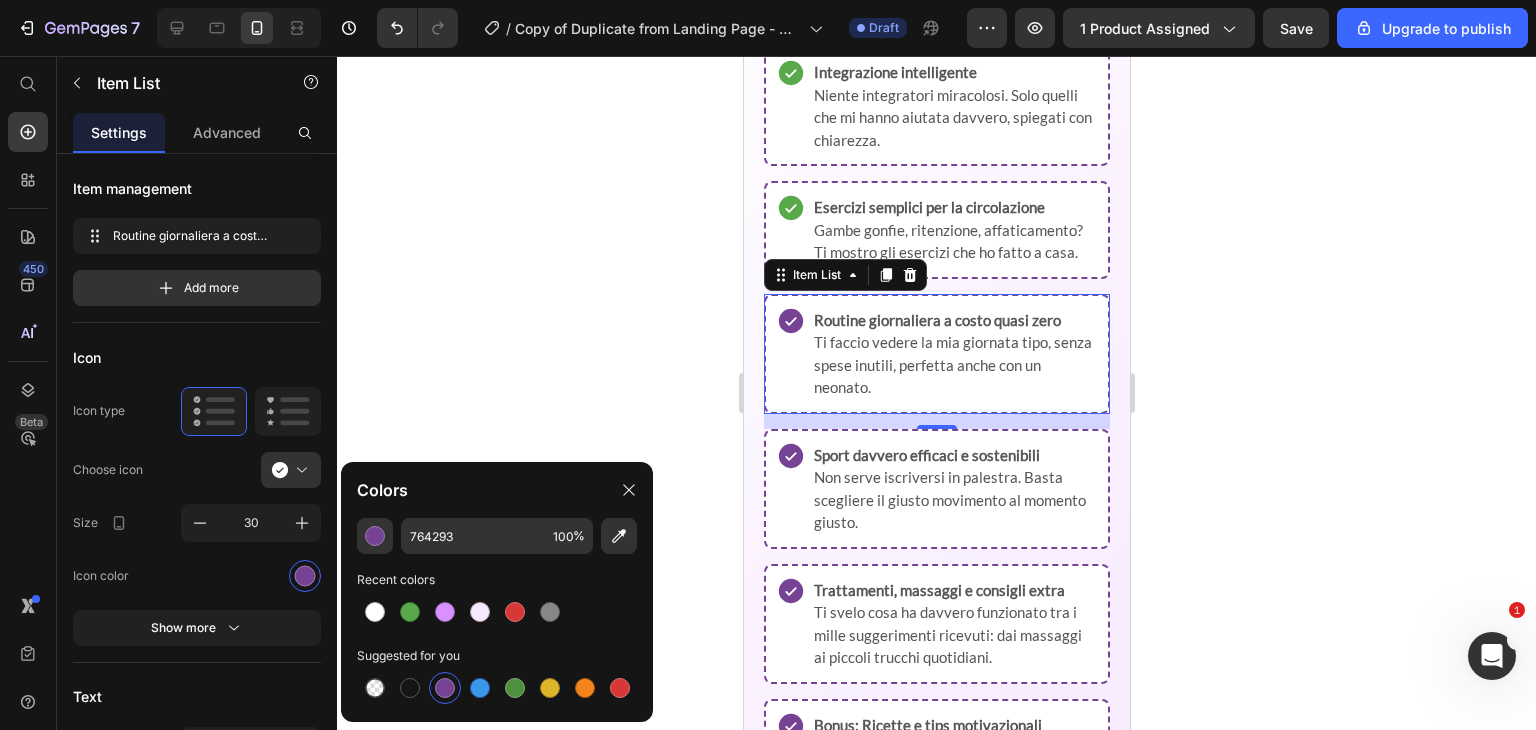 scroll, scrollTop: 2490, scrollLeft: 0, axis: vertical 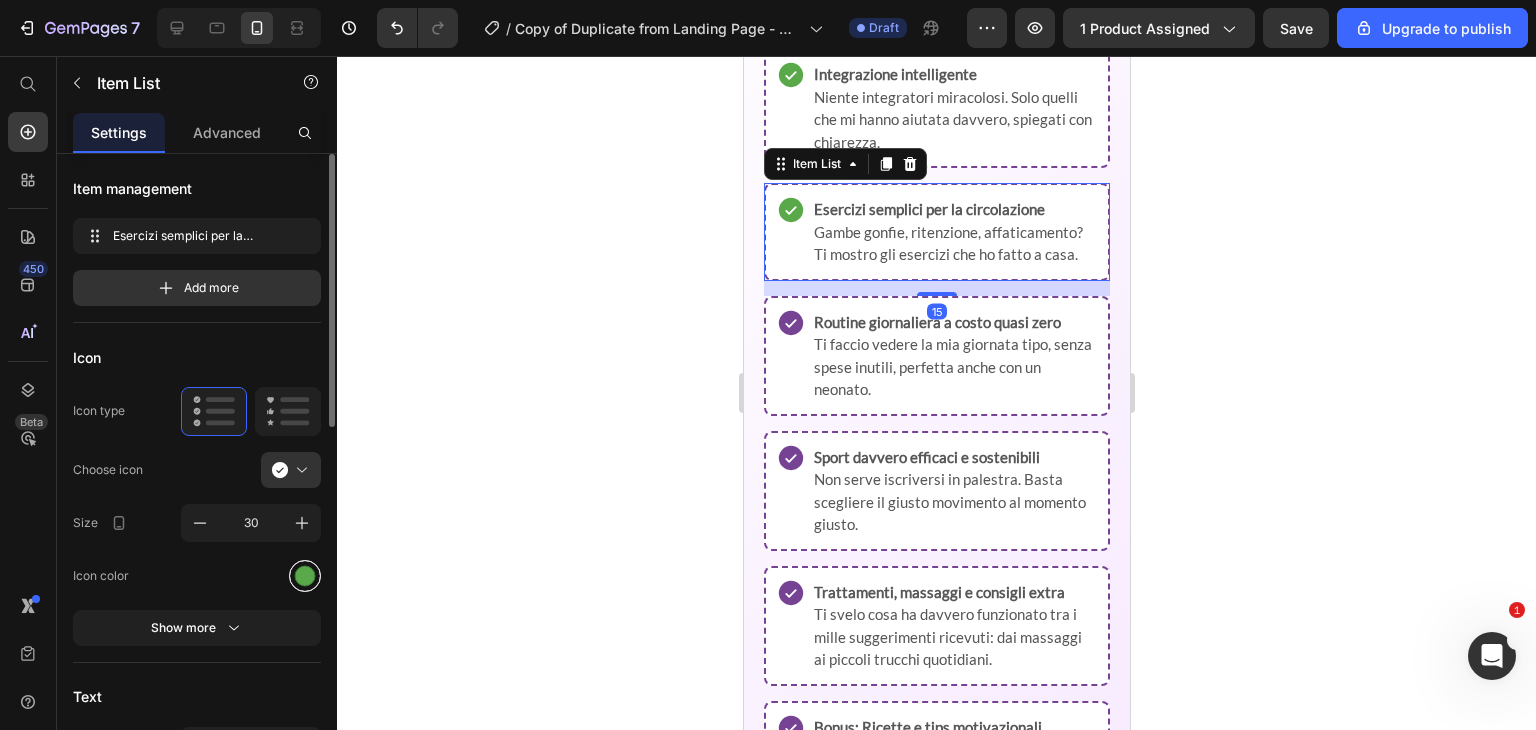 click at bounding box center (305, 576) 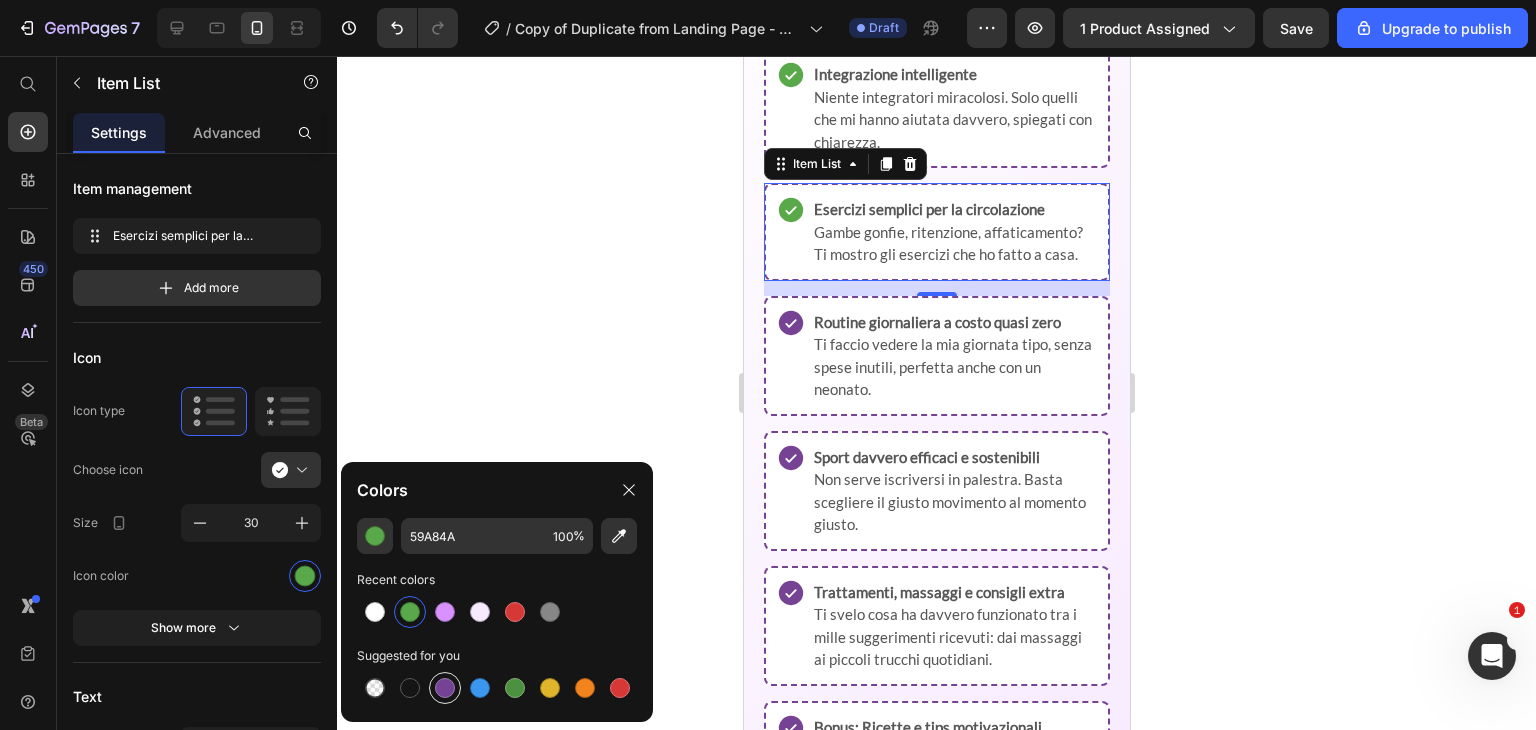 click at bounding box center (445, 688) 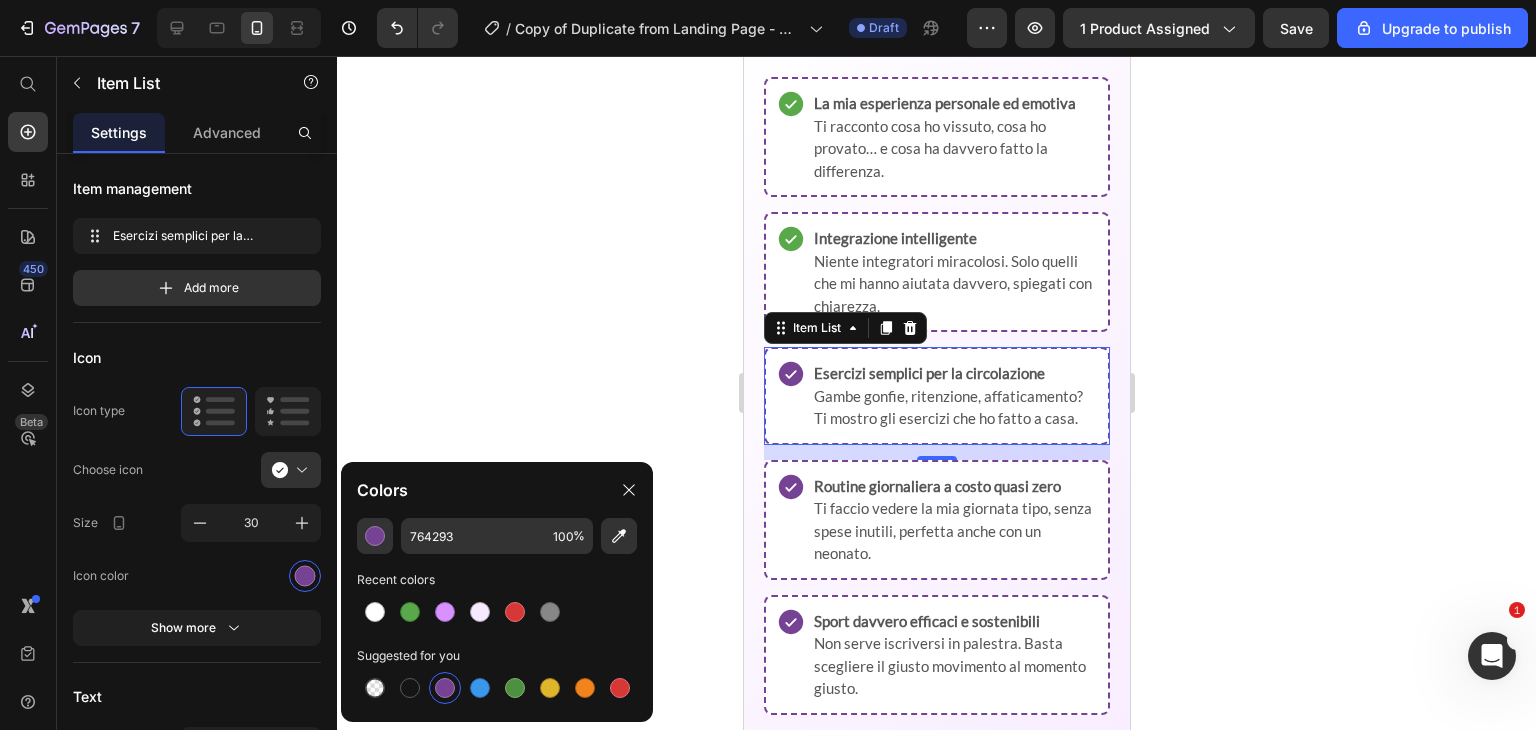 scroll, scrollTop: 2324, scrollLeft: 0, axis: vertical 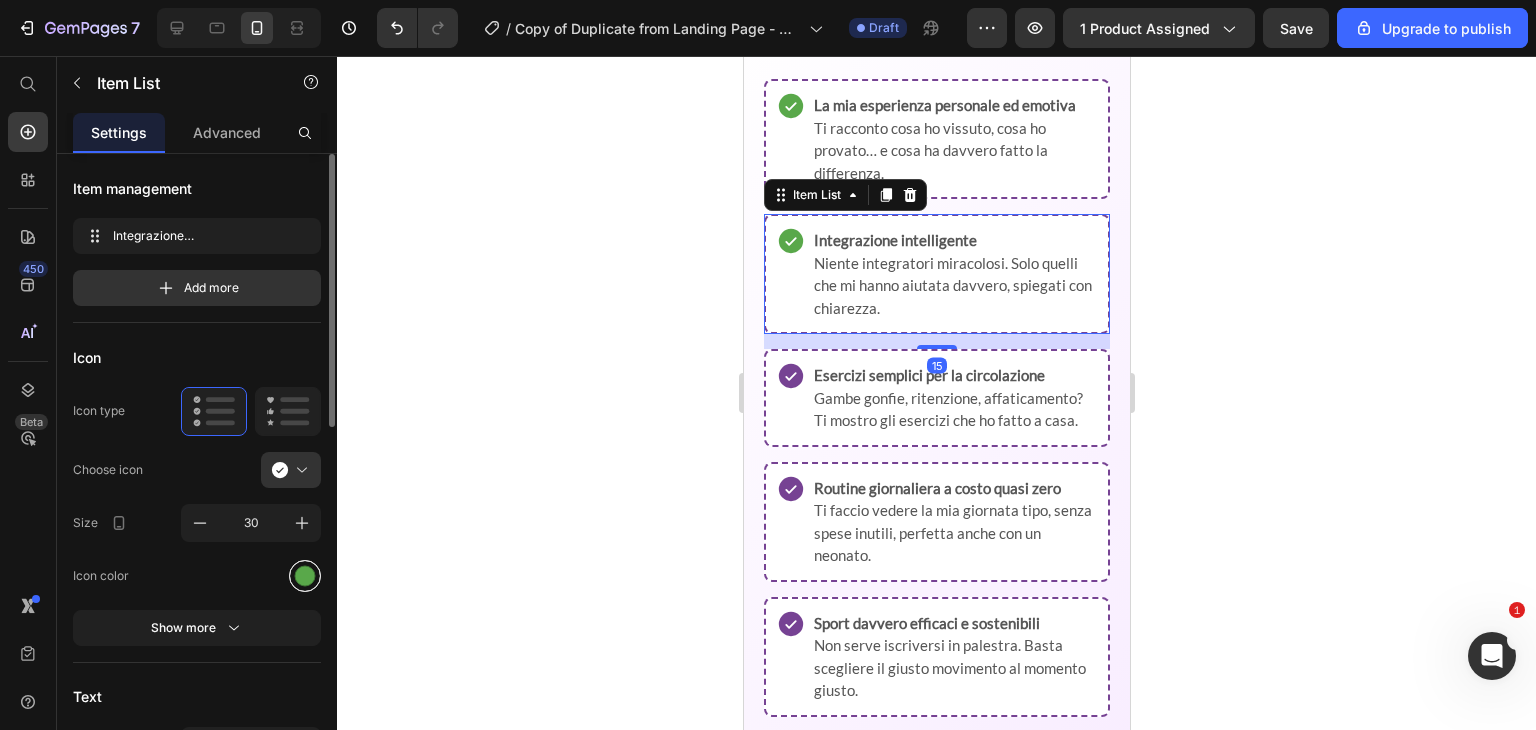click at bounding box center (305, 575) 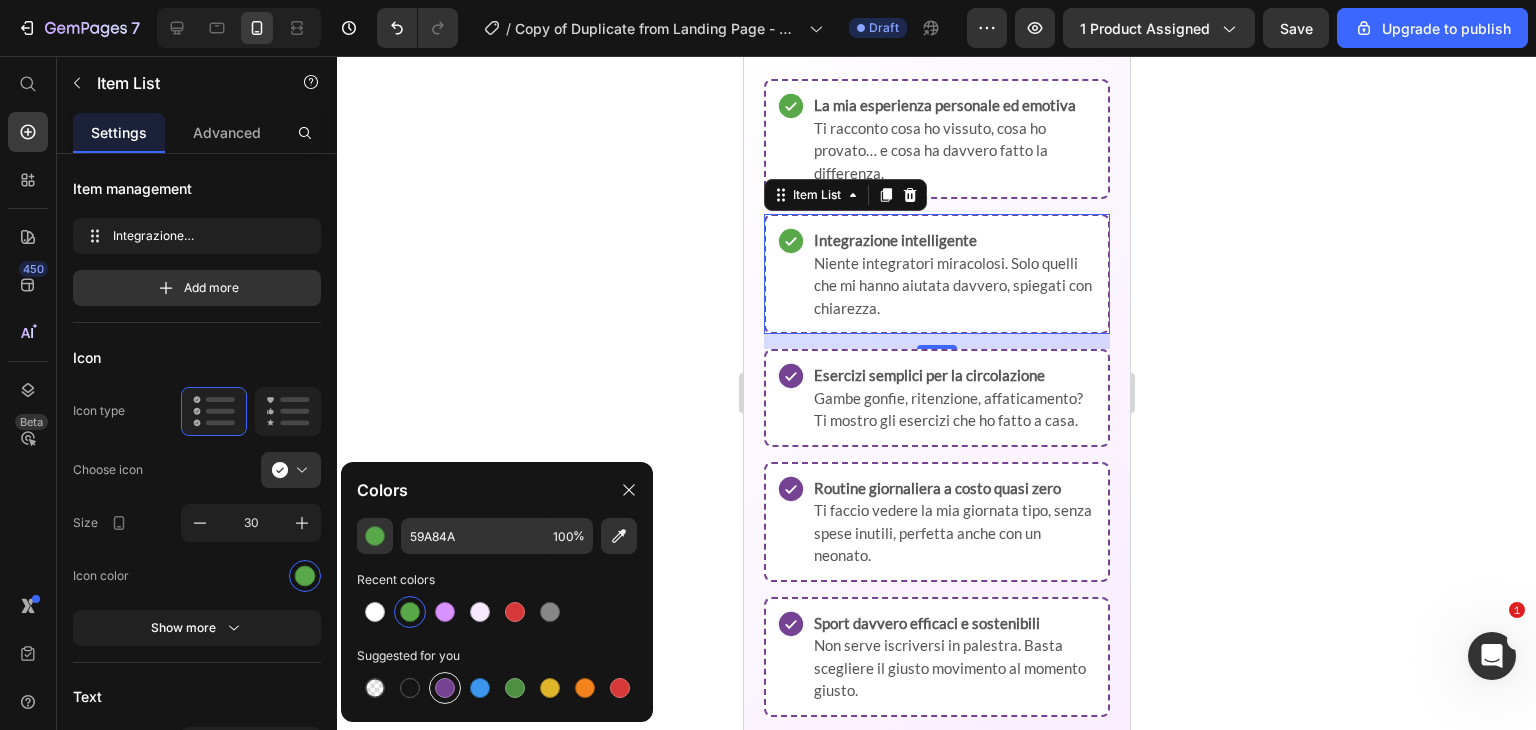 click at bounding box center [445, 688] 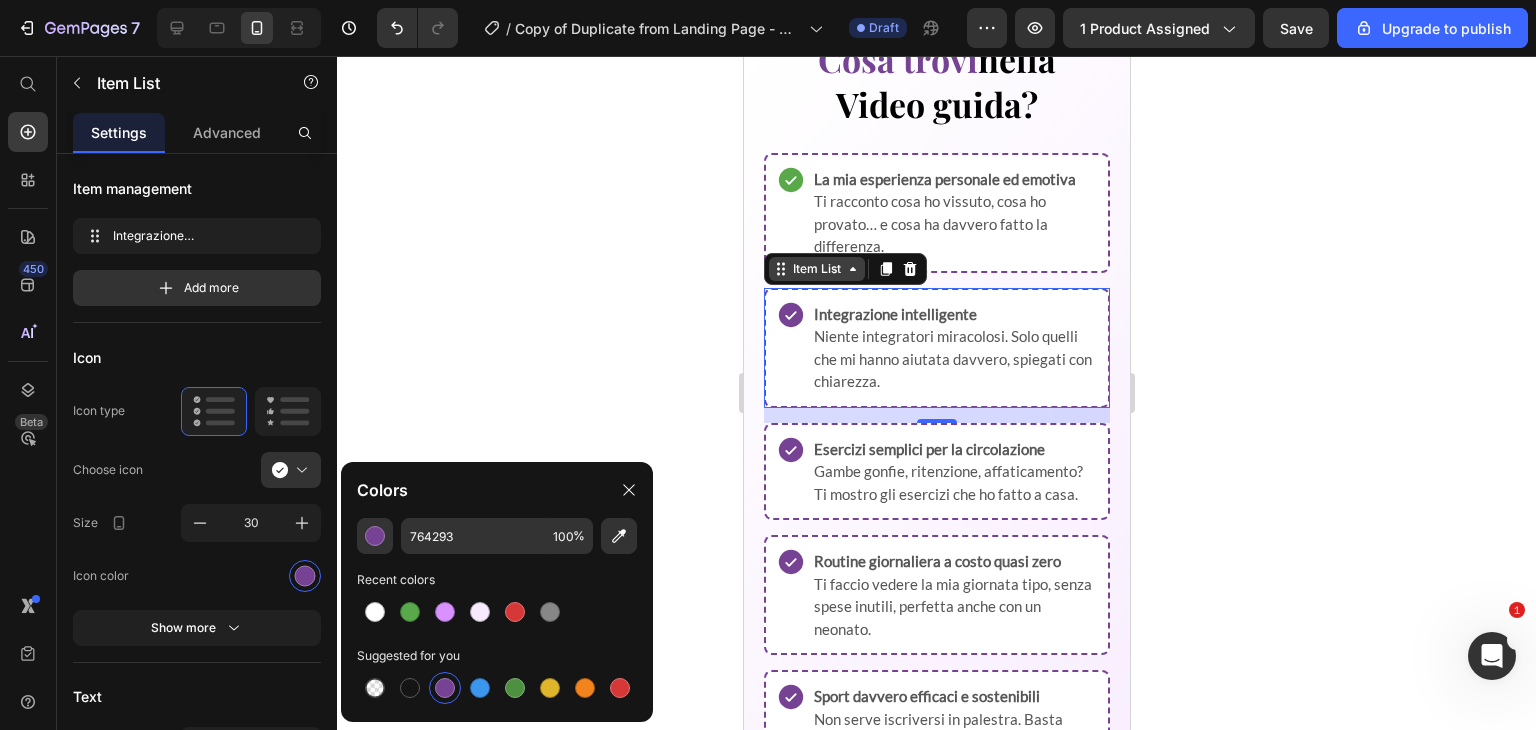 scroll, scrollTop: 2201, scrollLeft: 0, axis: vertical 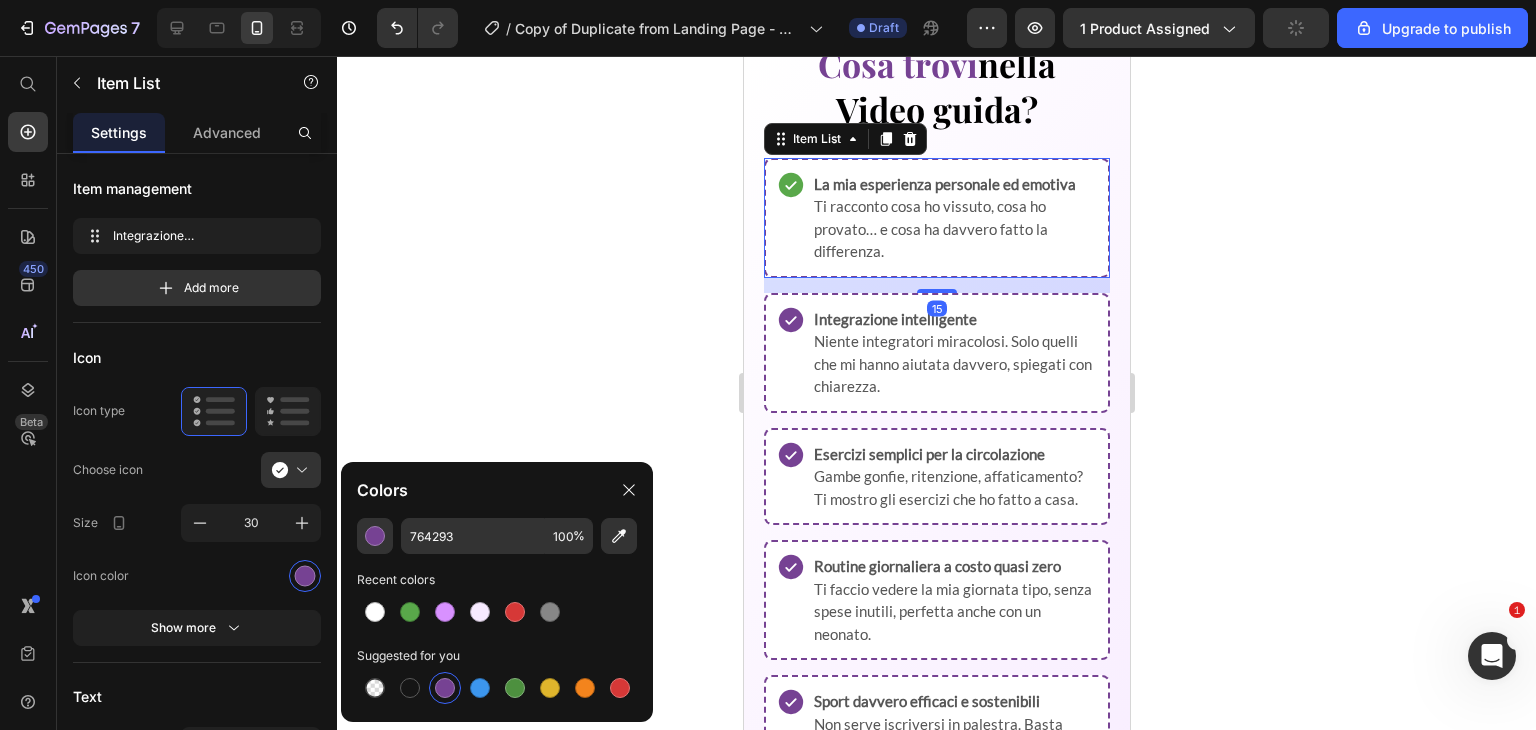 click 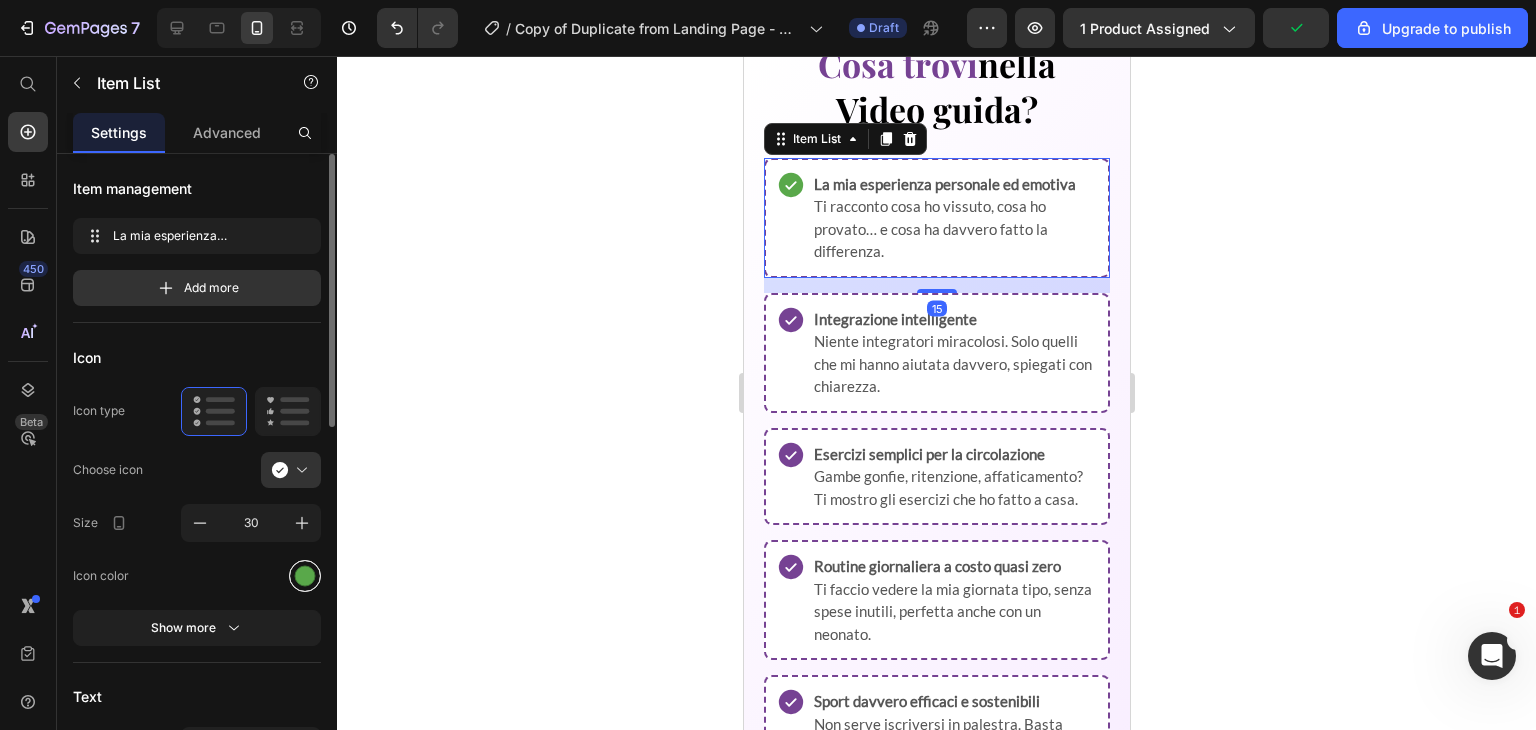 click at bounding box center (305, 575) 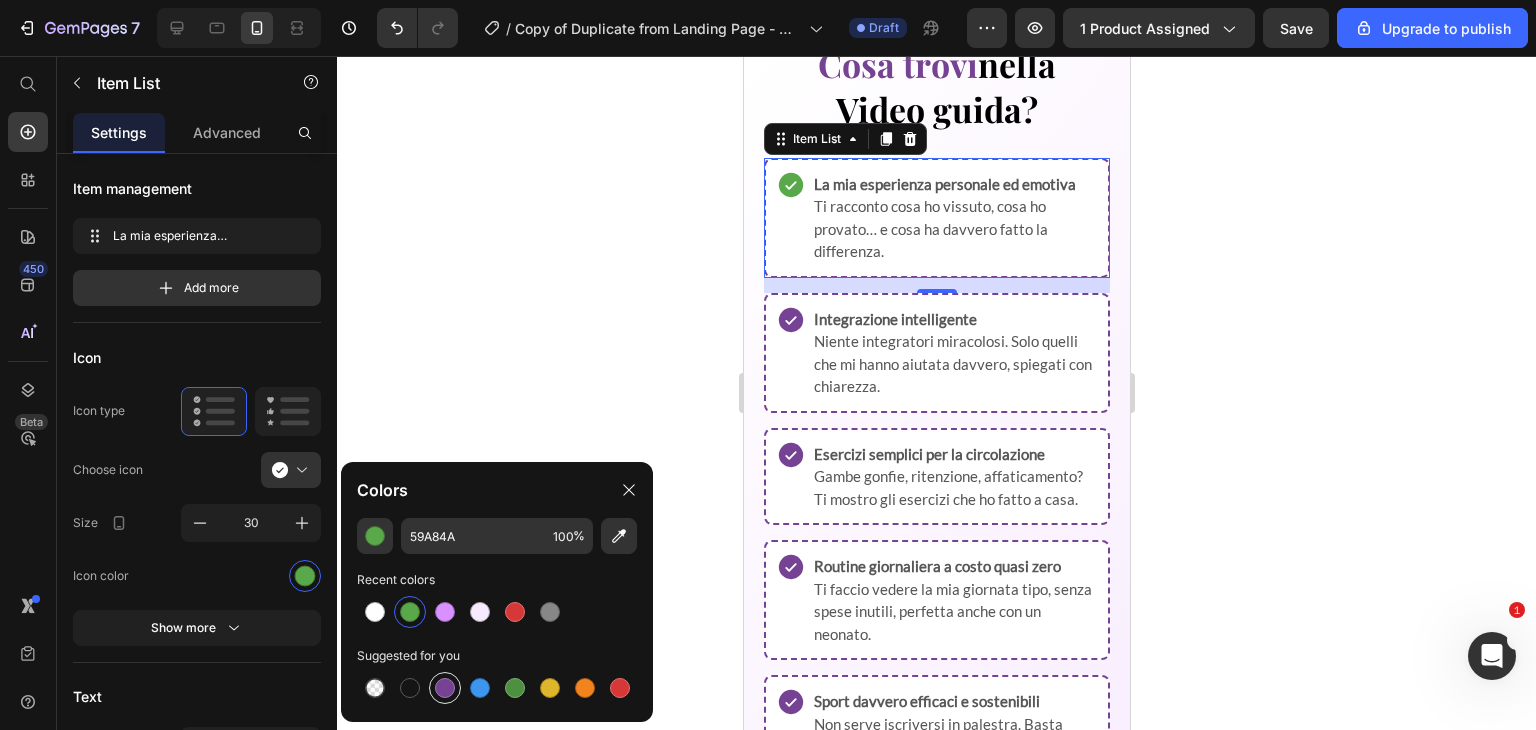 click at bounding box center (445, 688) 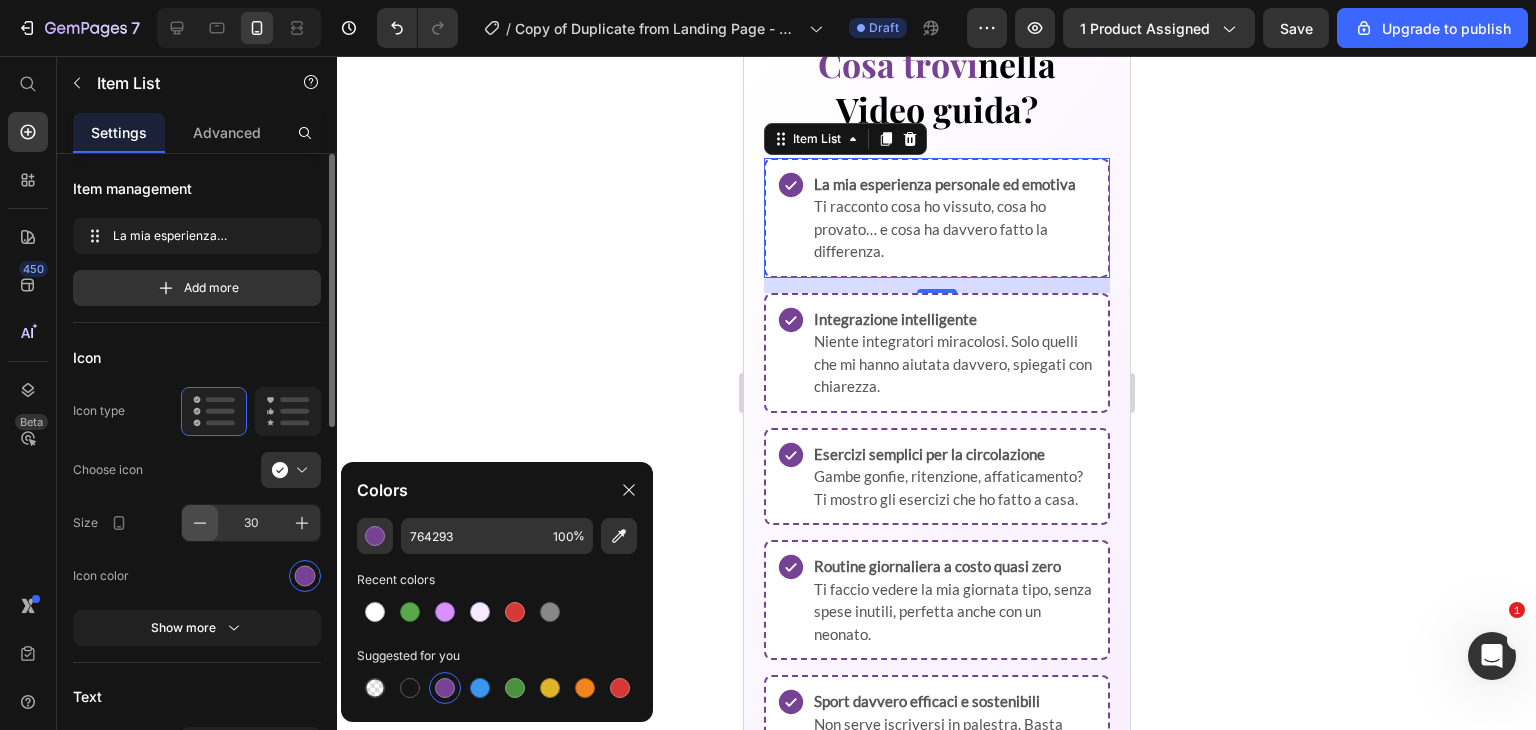 click 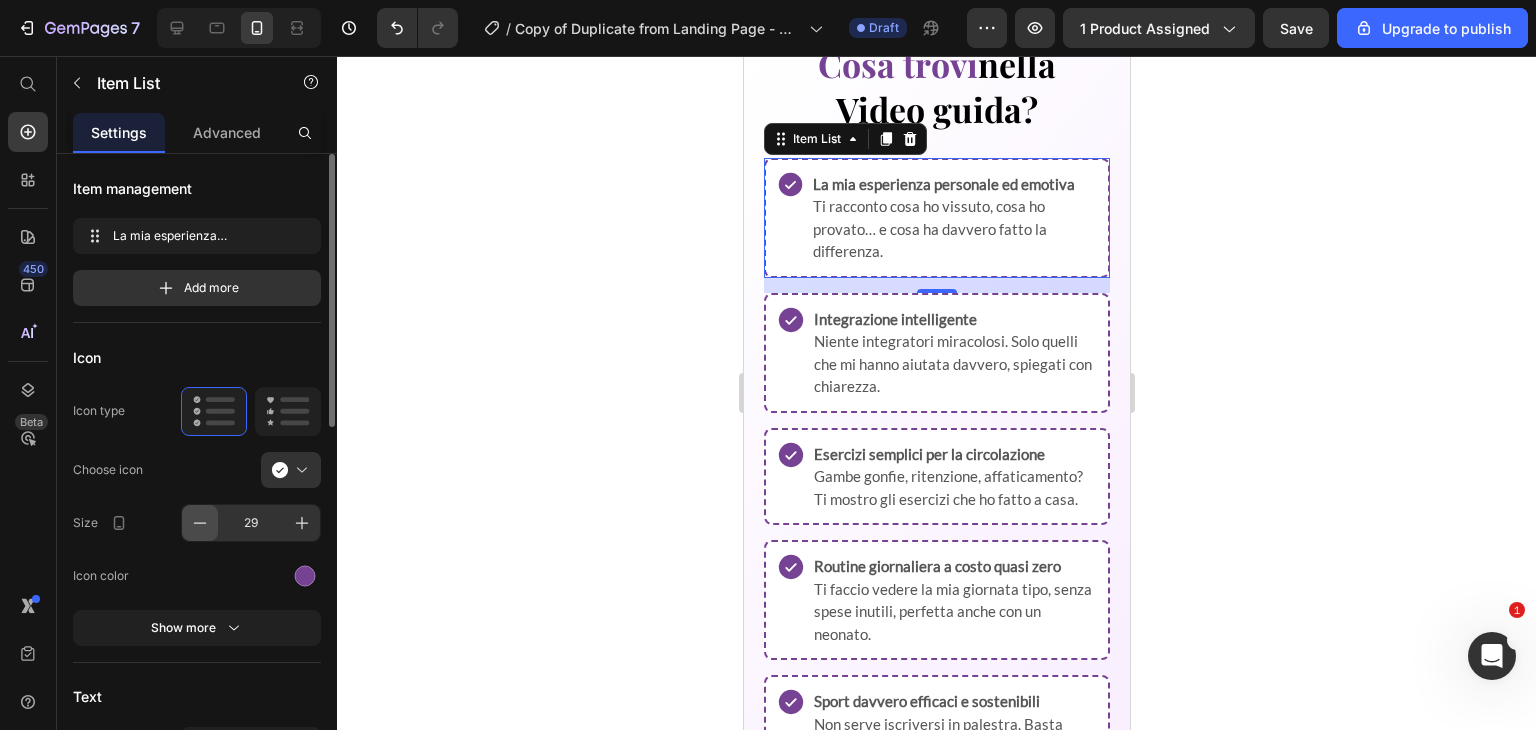 click 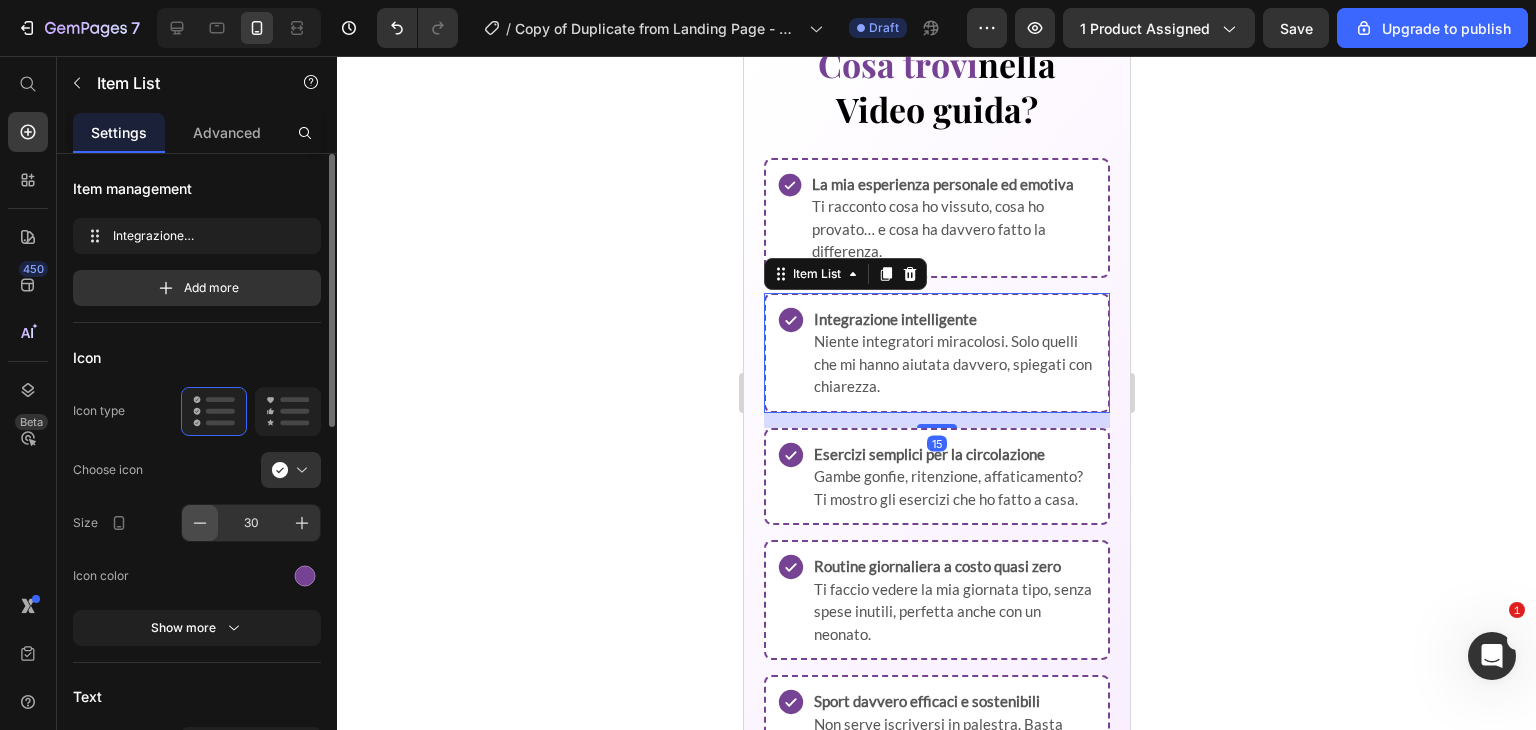 click 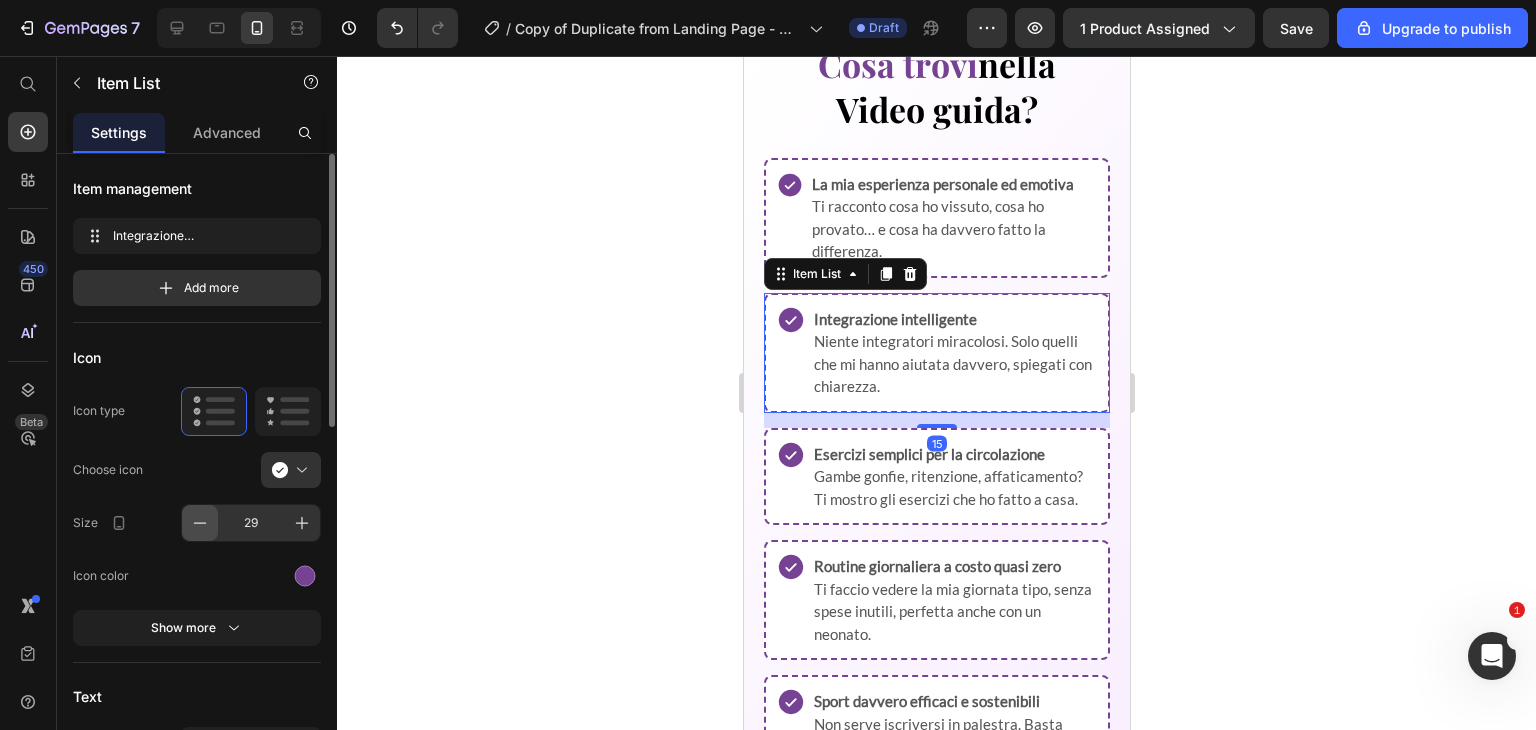 click 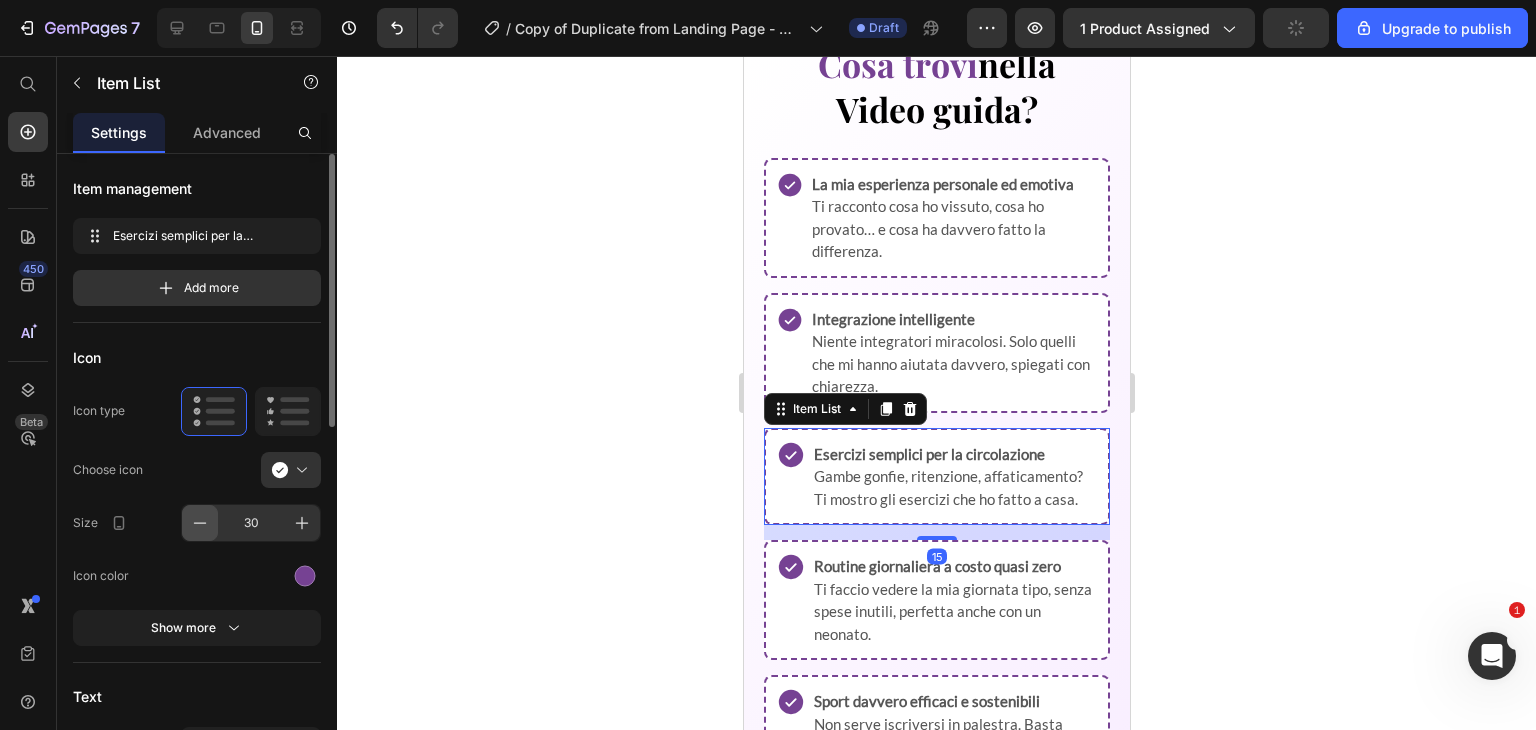 click at bounding box center (200, 523) 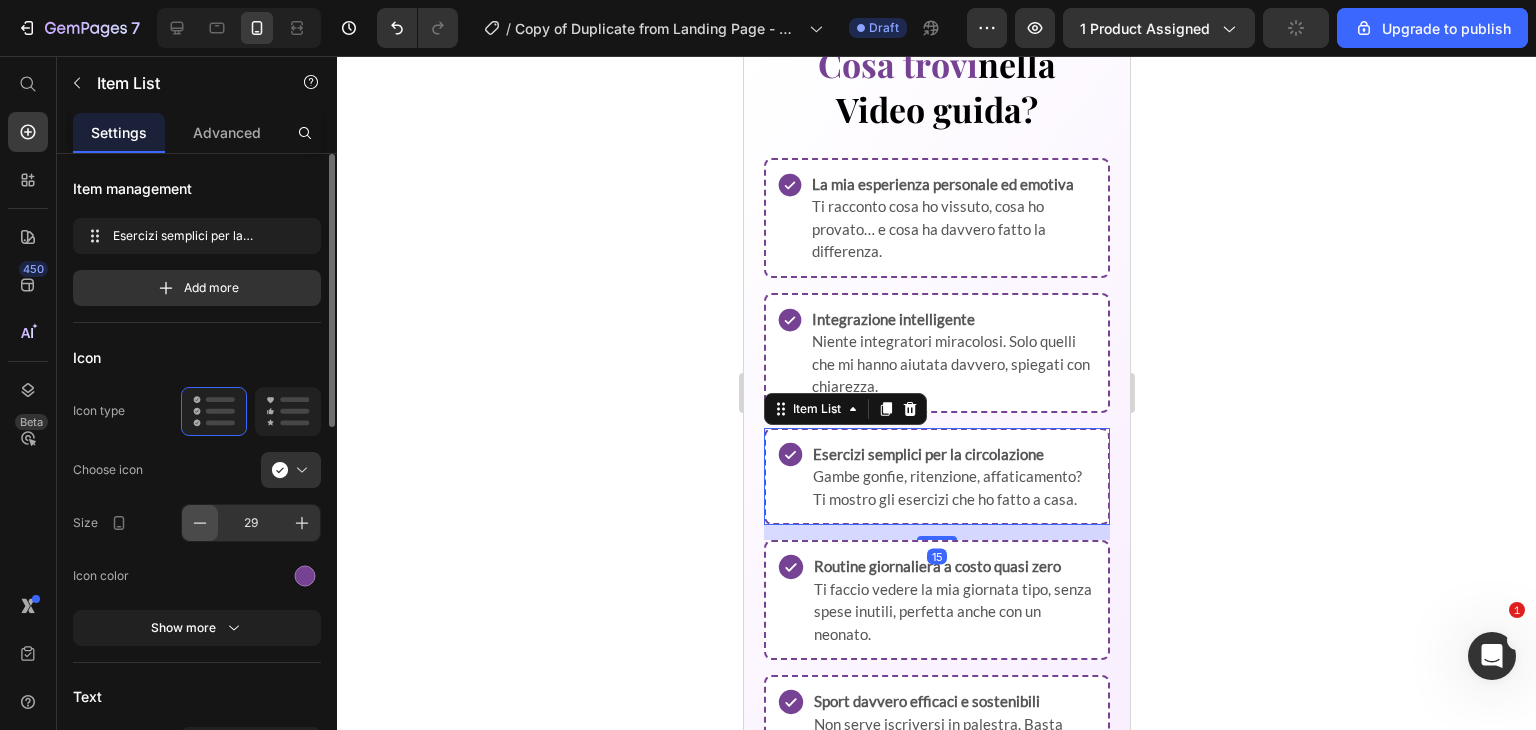 click at bounding box center [200, 523] 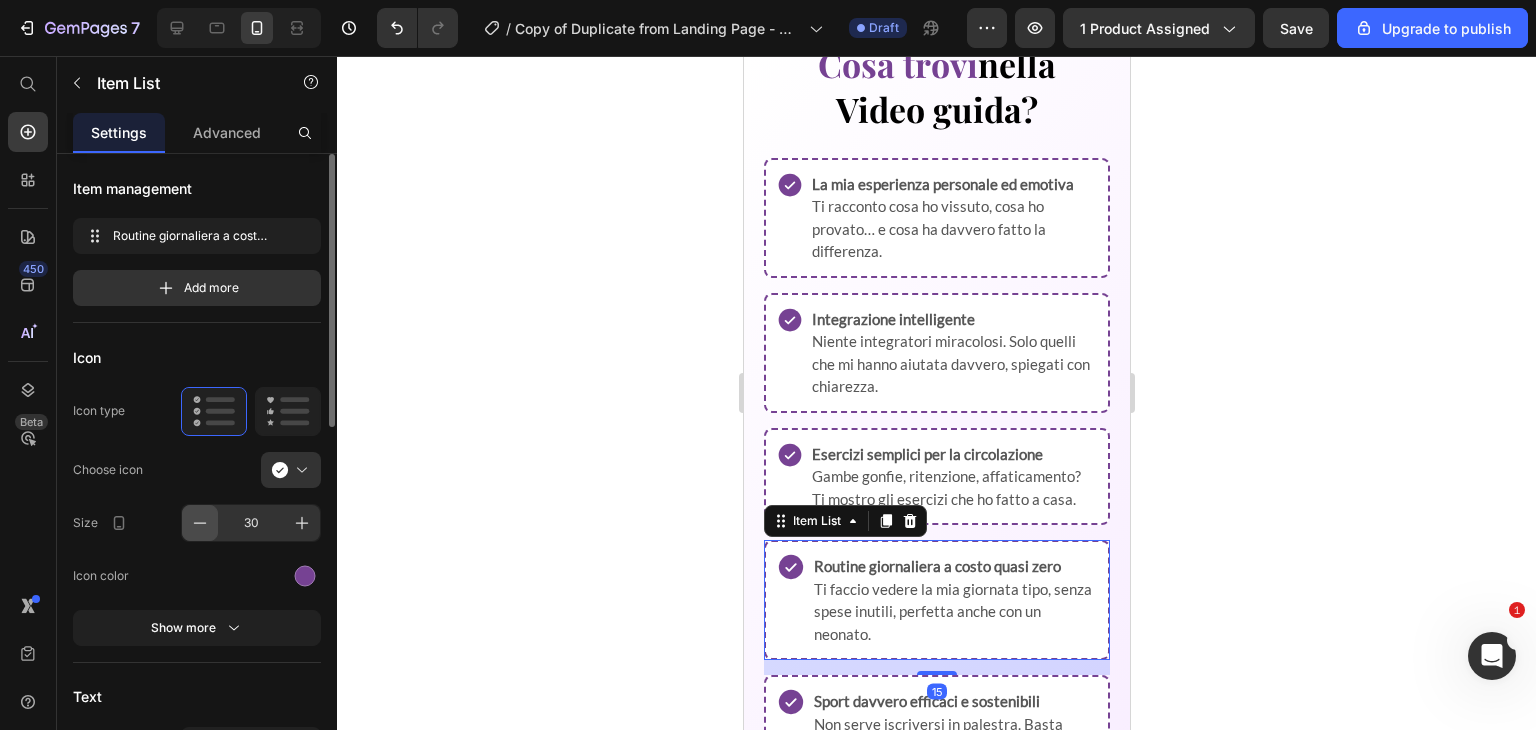 click at bounding box center (200, 523) 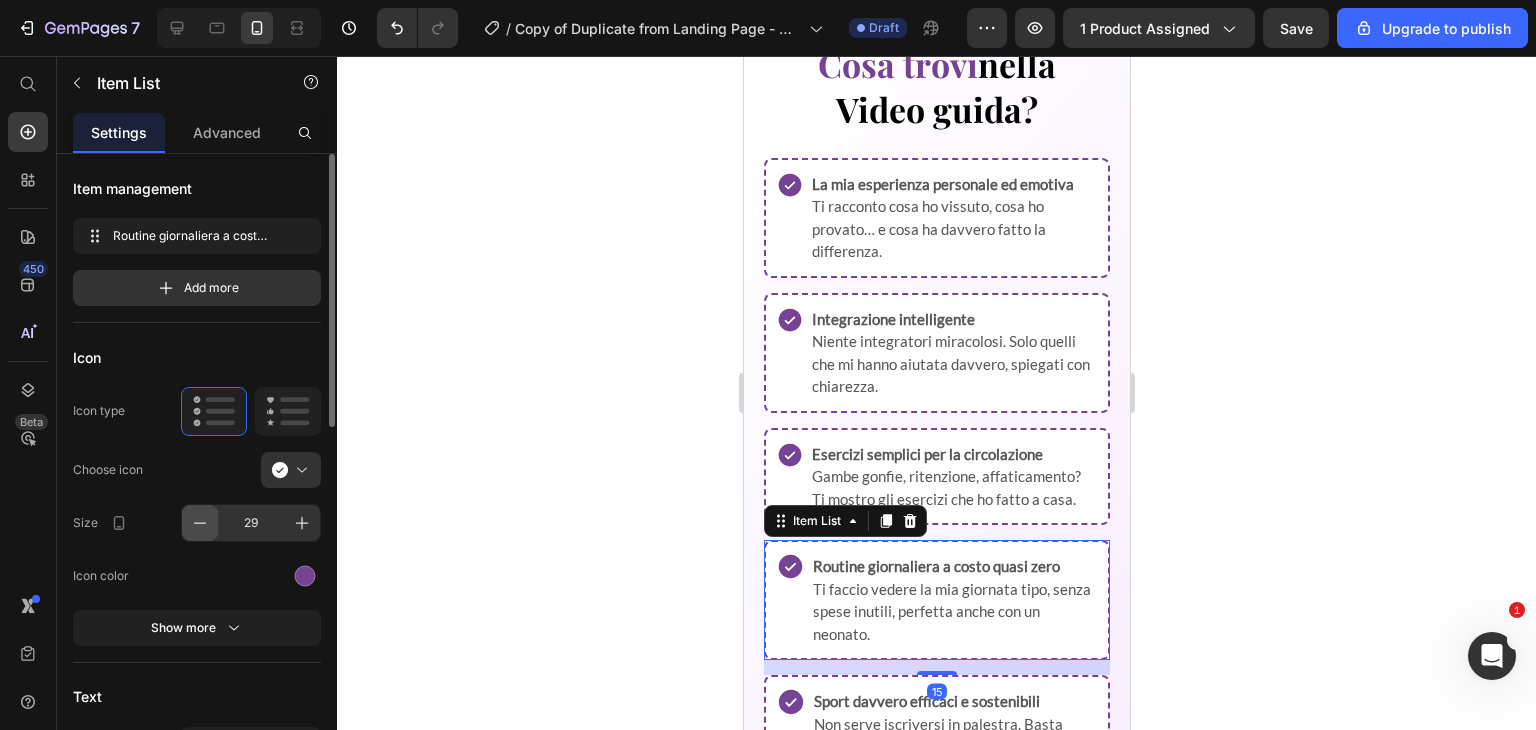 click at bounding box center [200, 523] 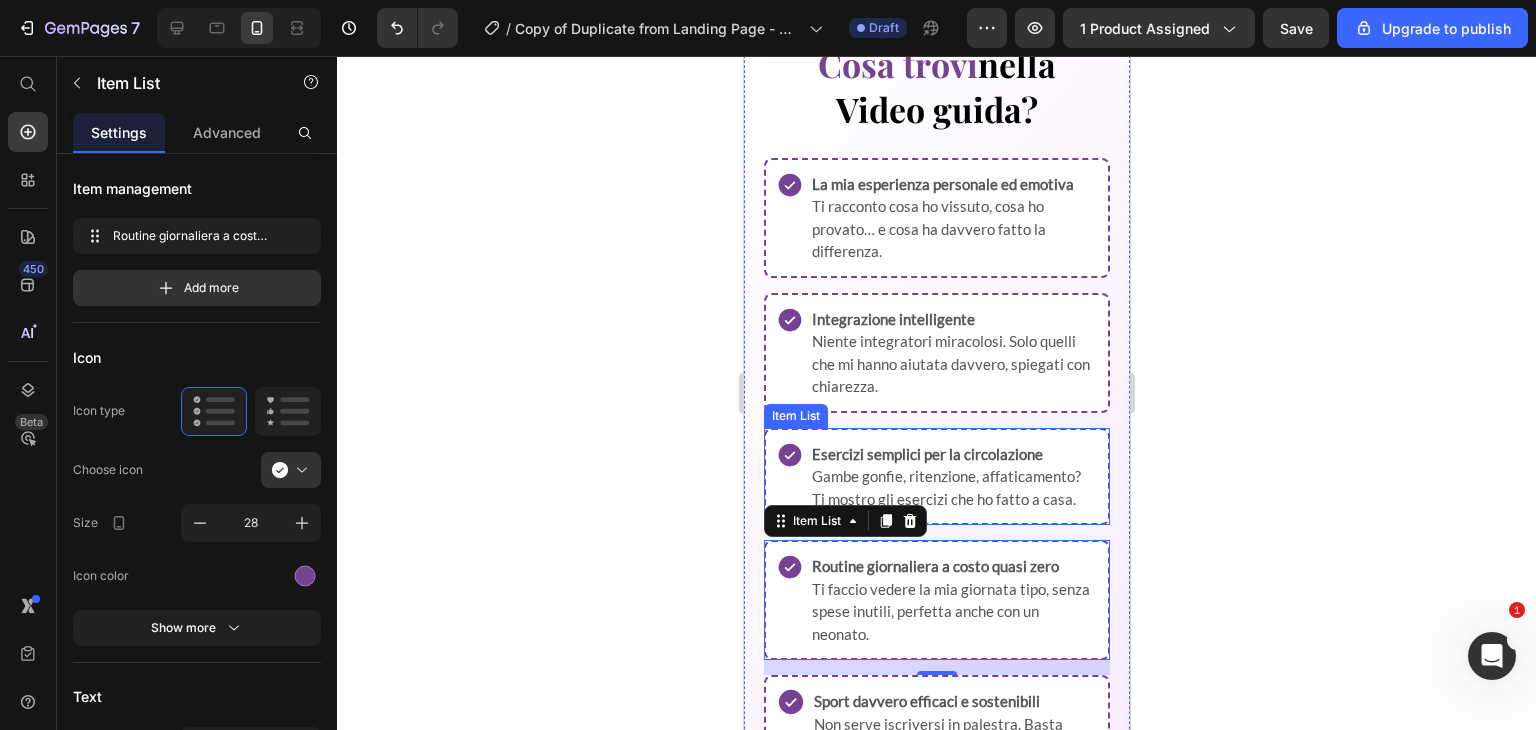 scroll, scrollTop: 2301, scrollLeft: 0, axis: vertical 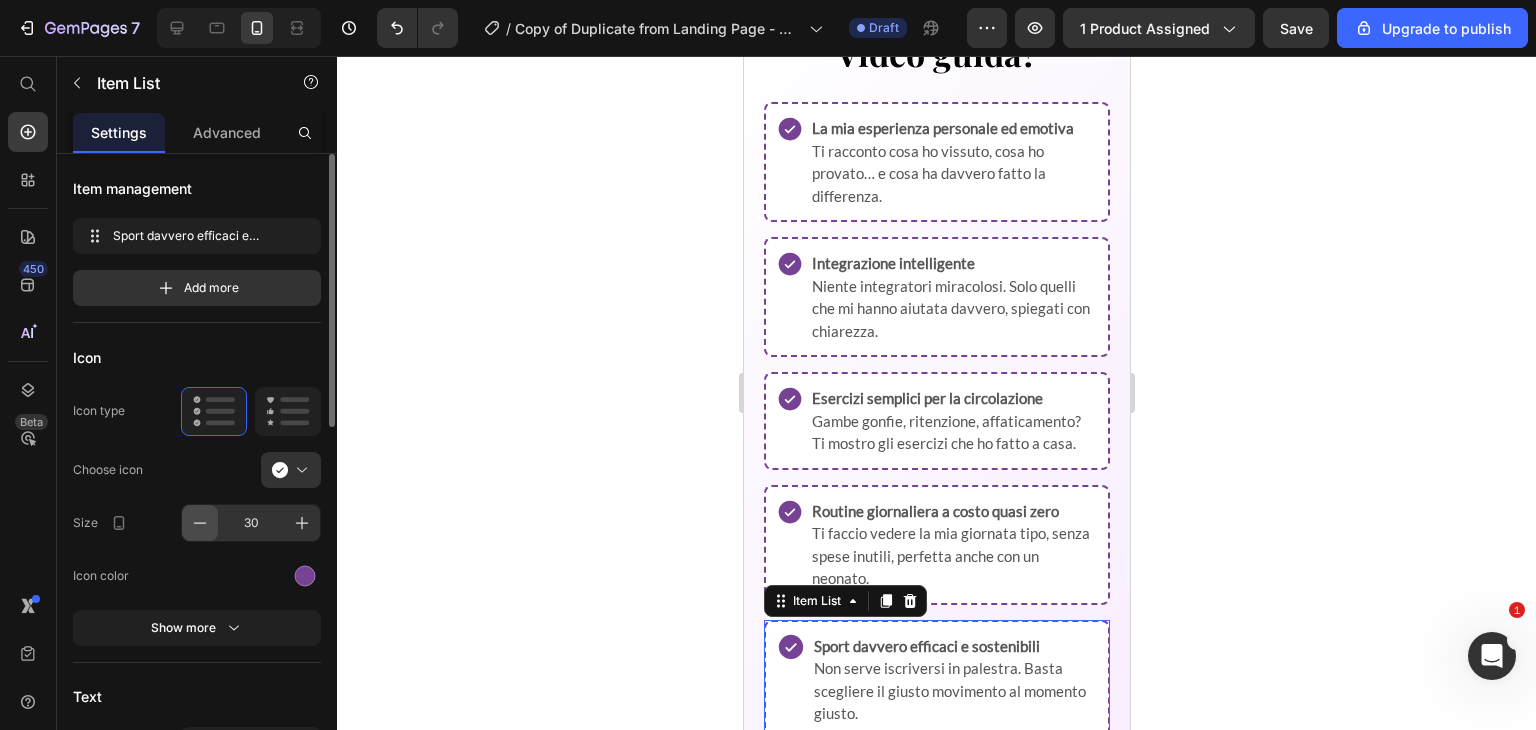 click at bounding box center [200, 523] 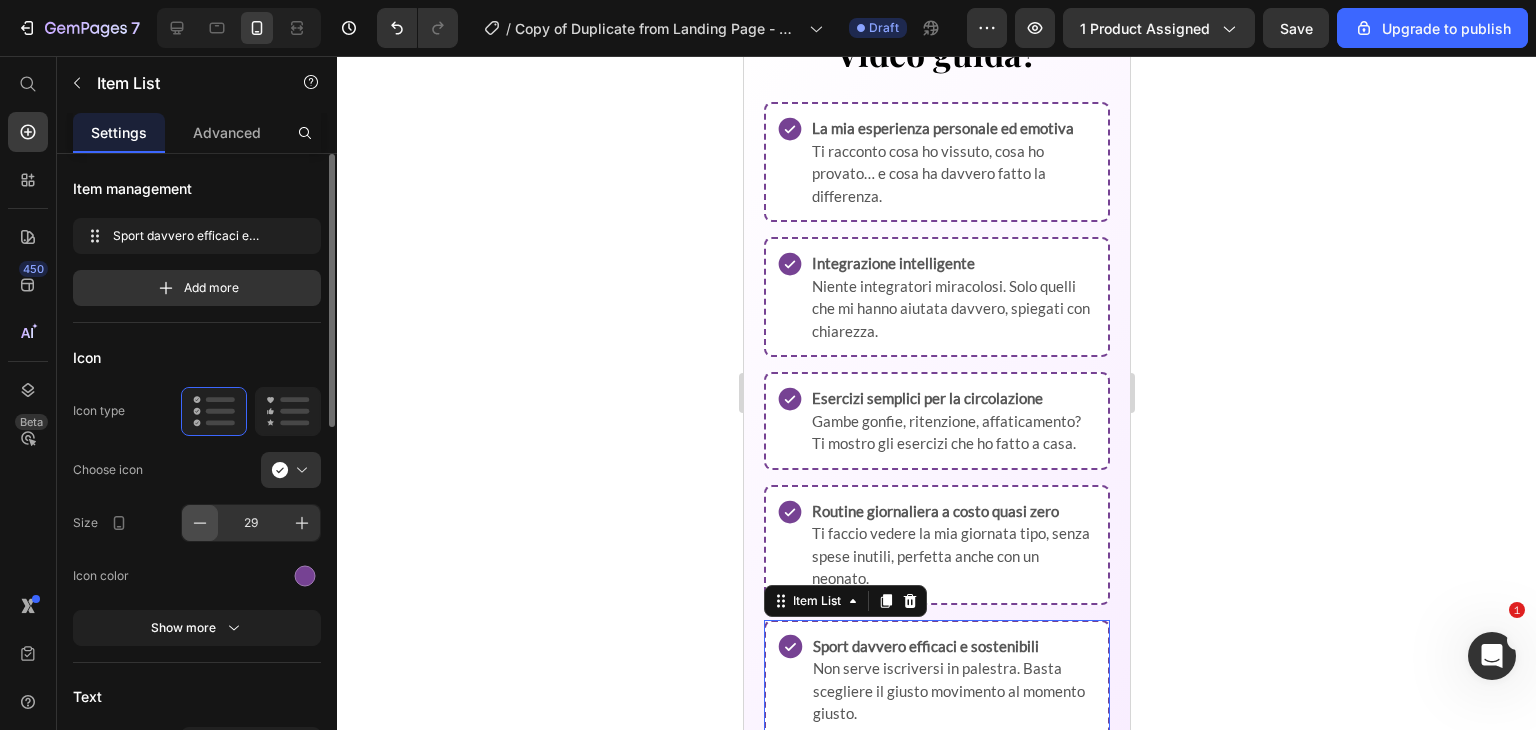 click at bounding box center [200, 523] 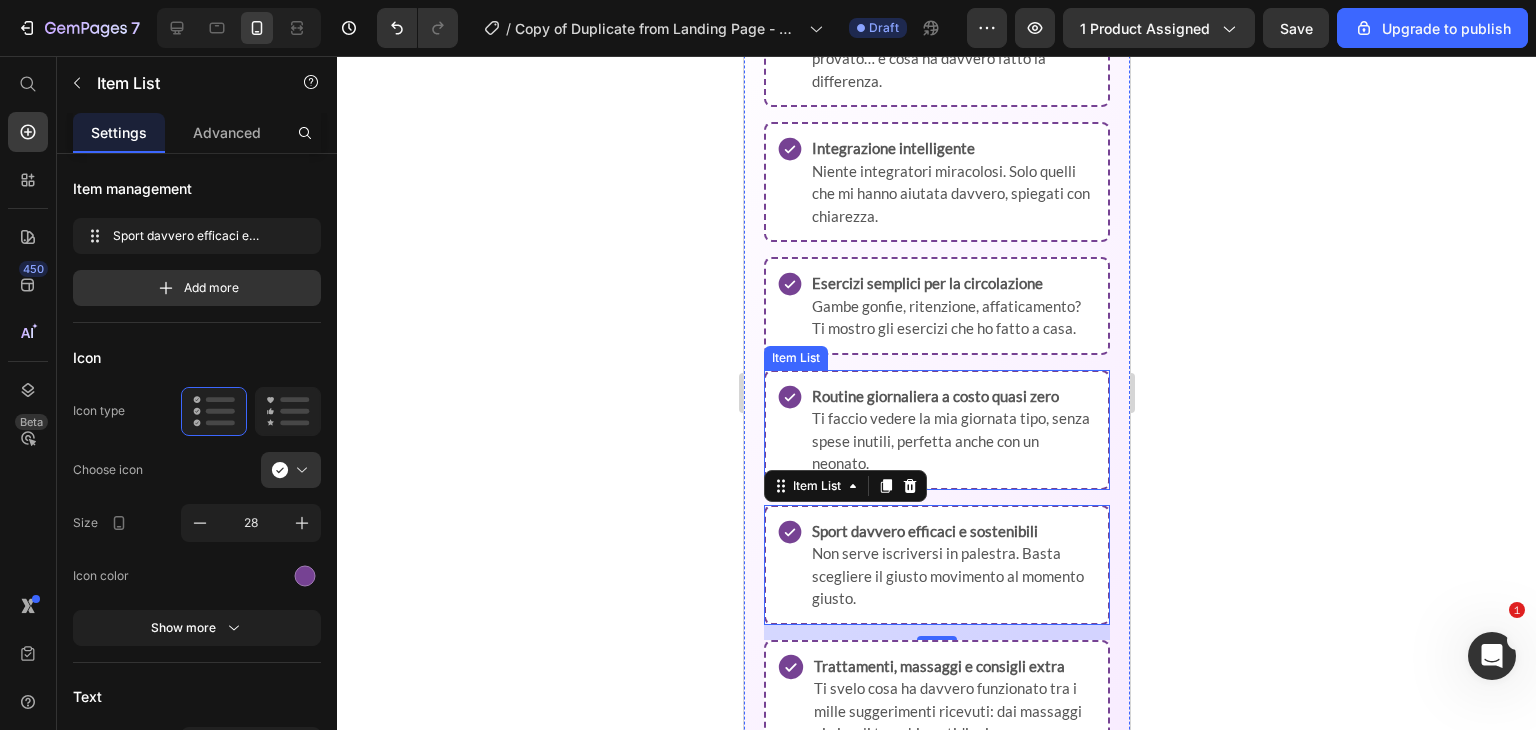 scroll, scrollTop: 2462, scrollLeft: 0, axis: vertical 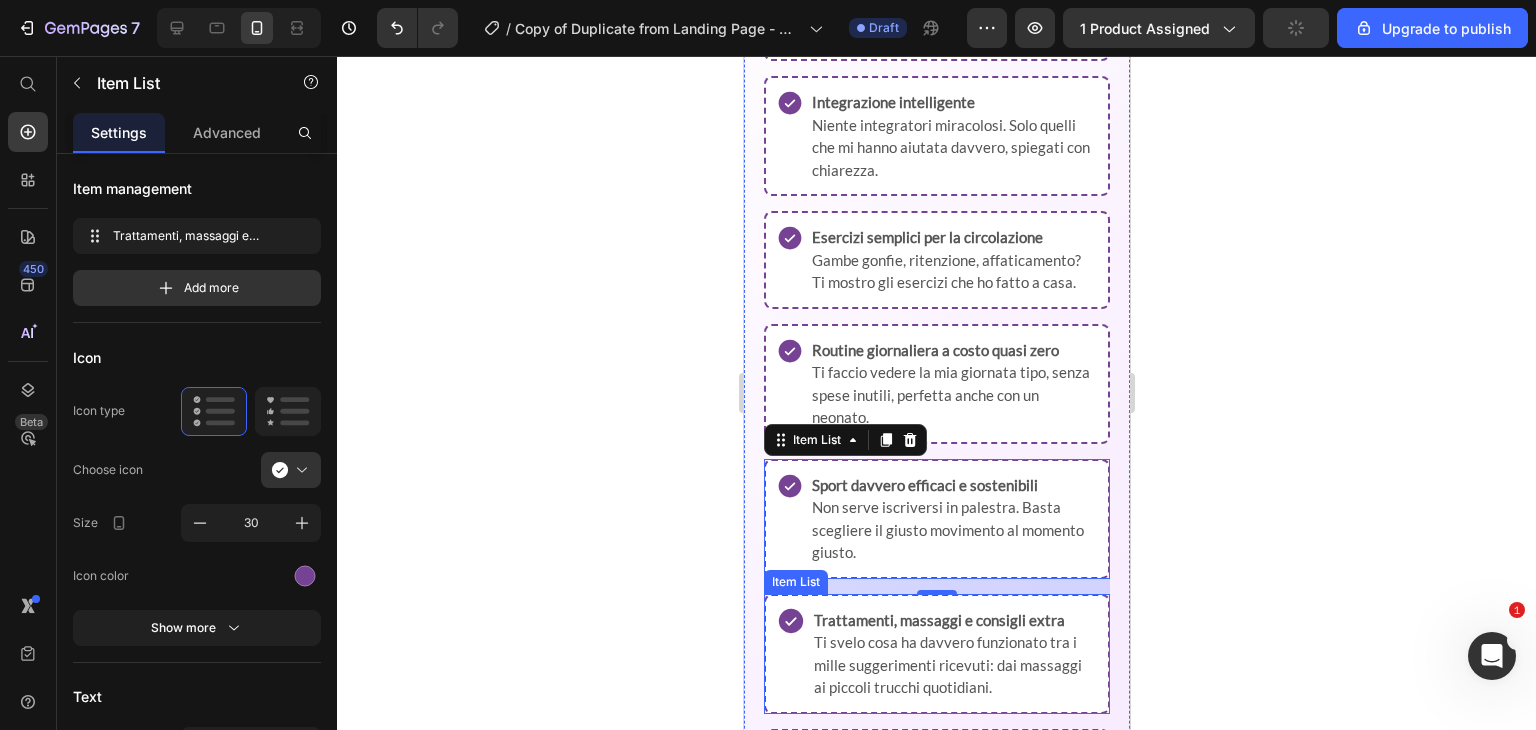 click 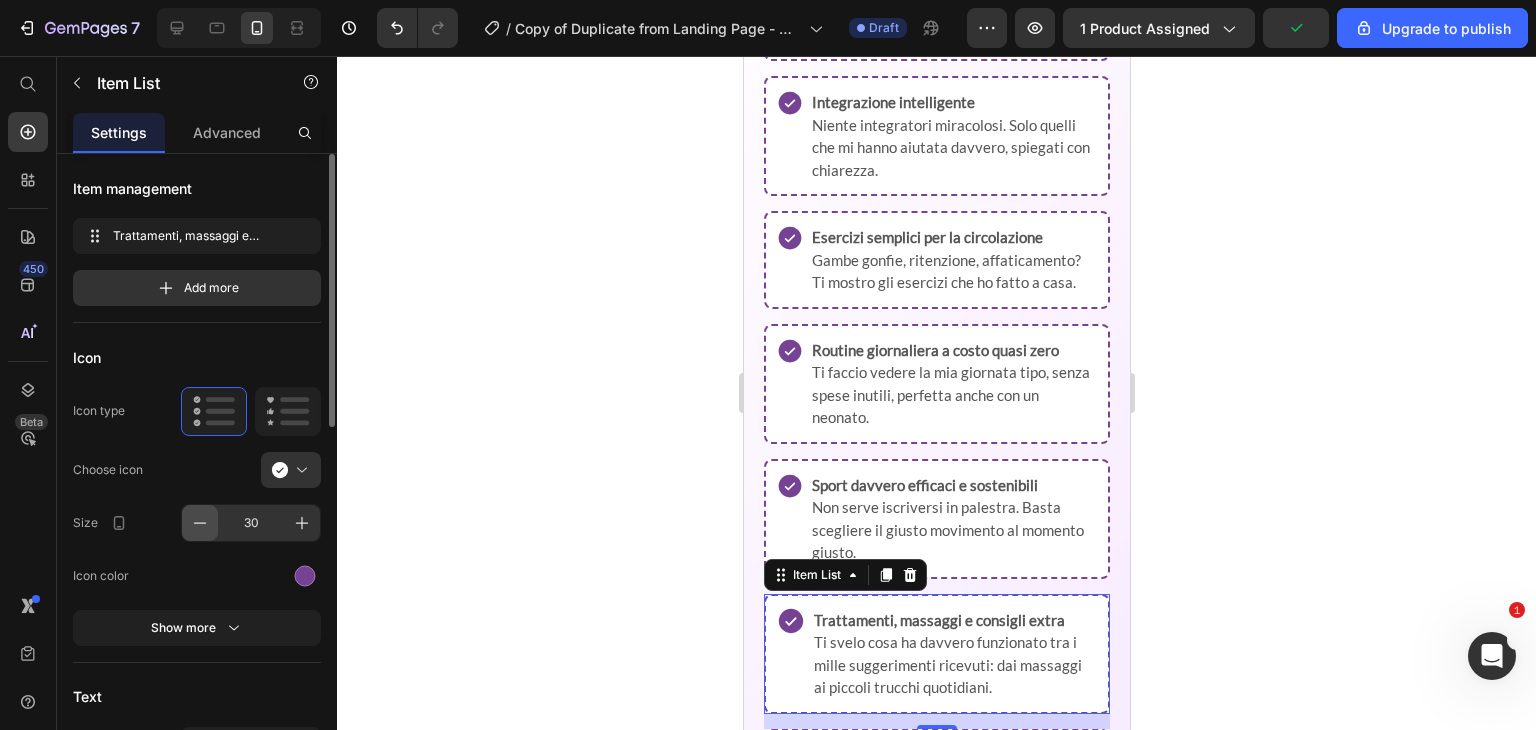 click at bounding box center [200, 523] 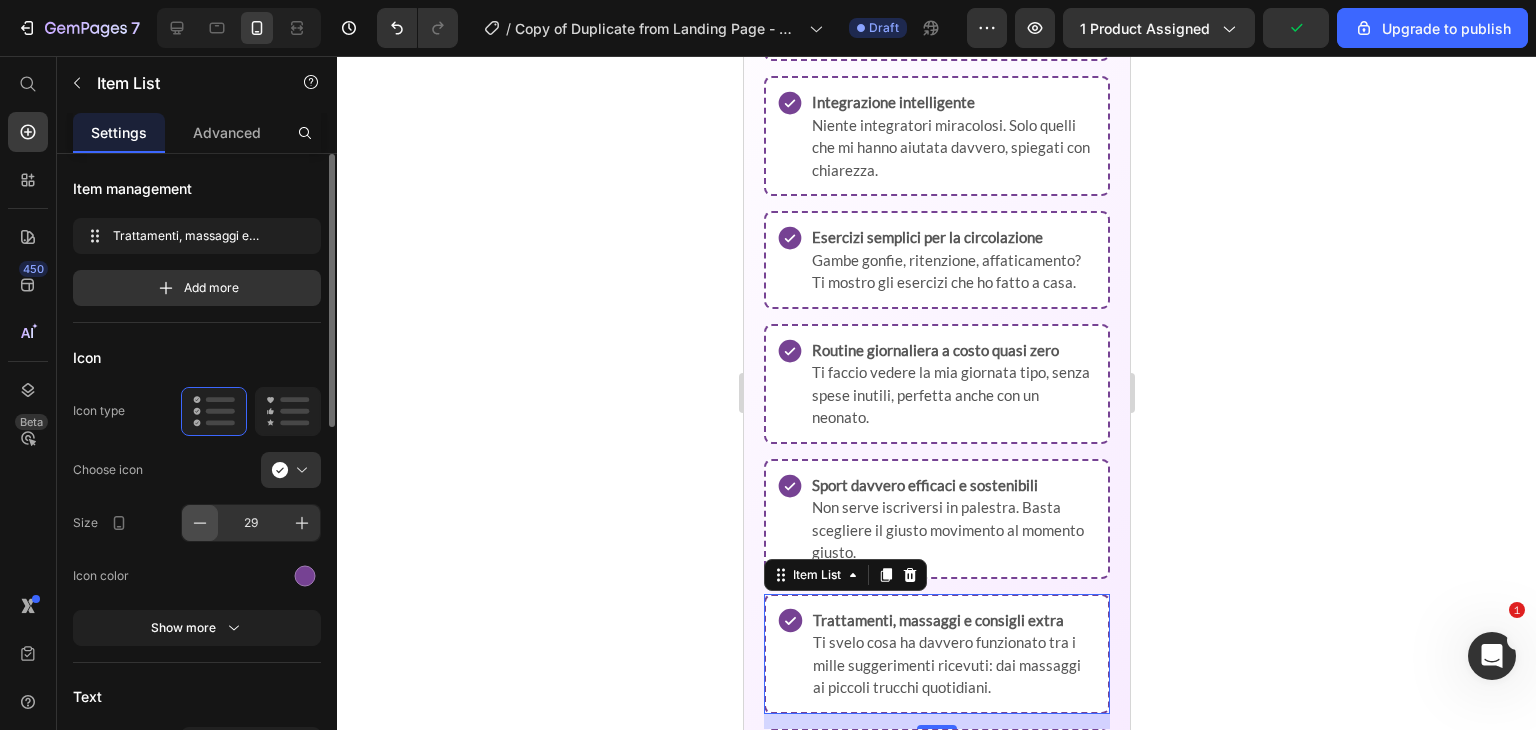 click at bounding box center (200, 523) 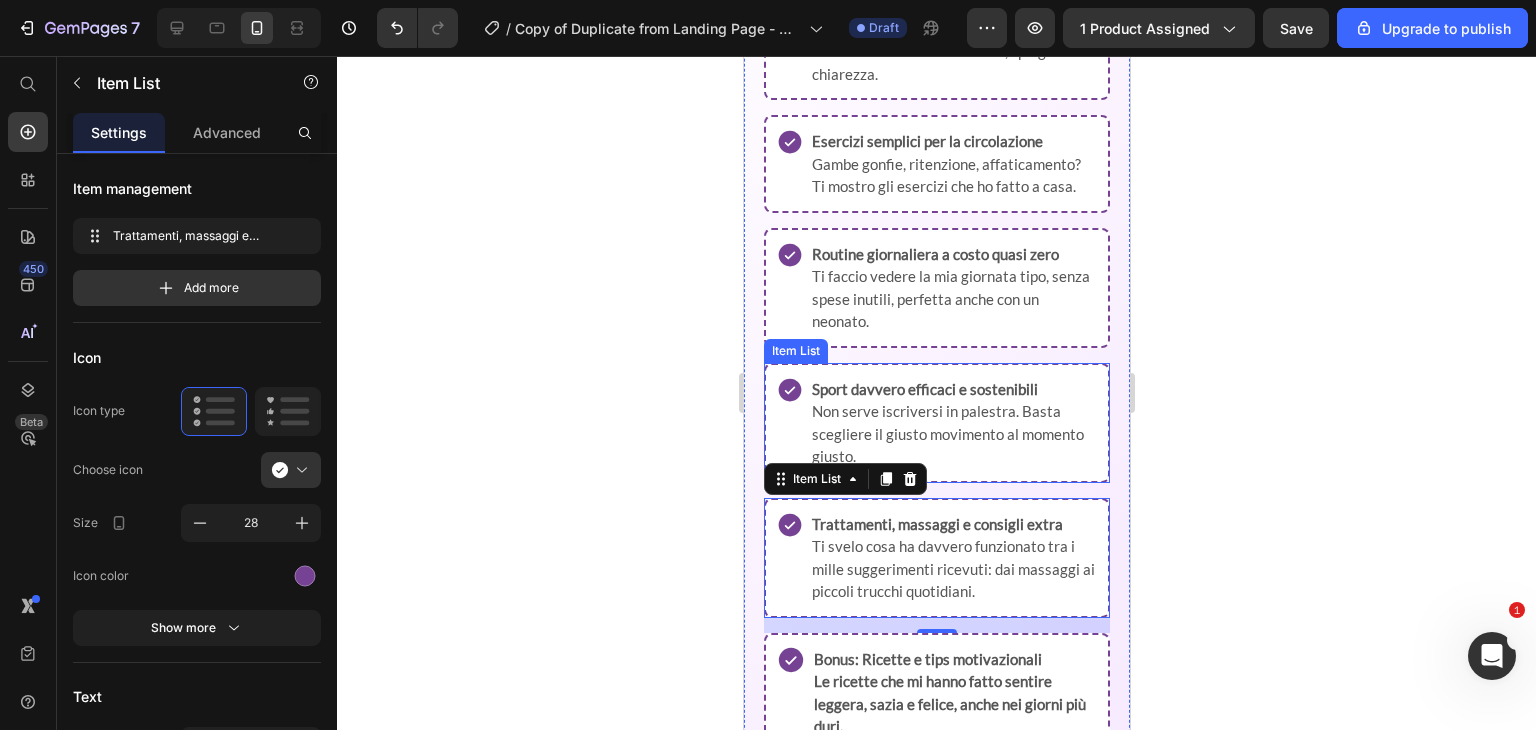 scroll, scrollTop: 2586, scrollLeft: 0, axis: vertical 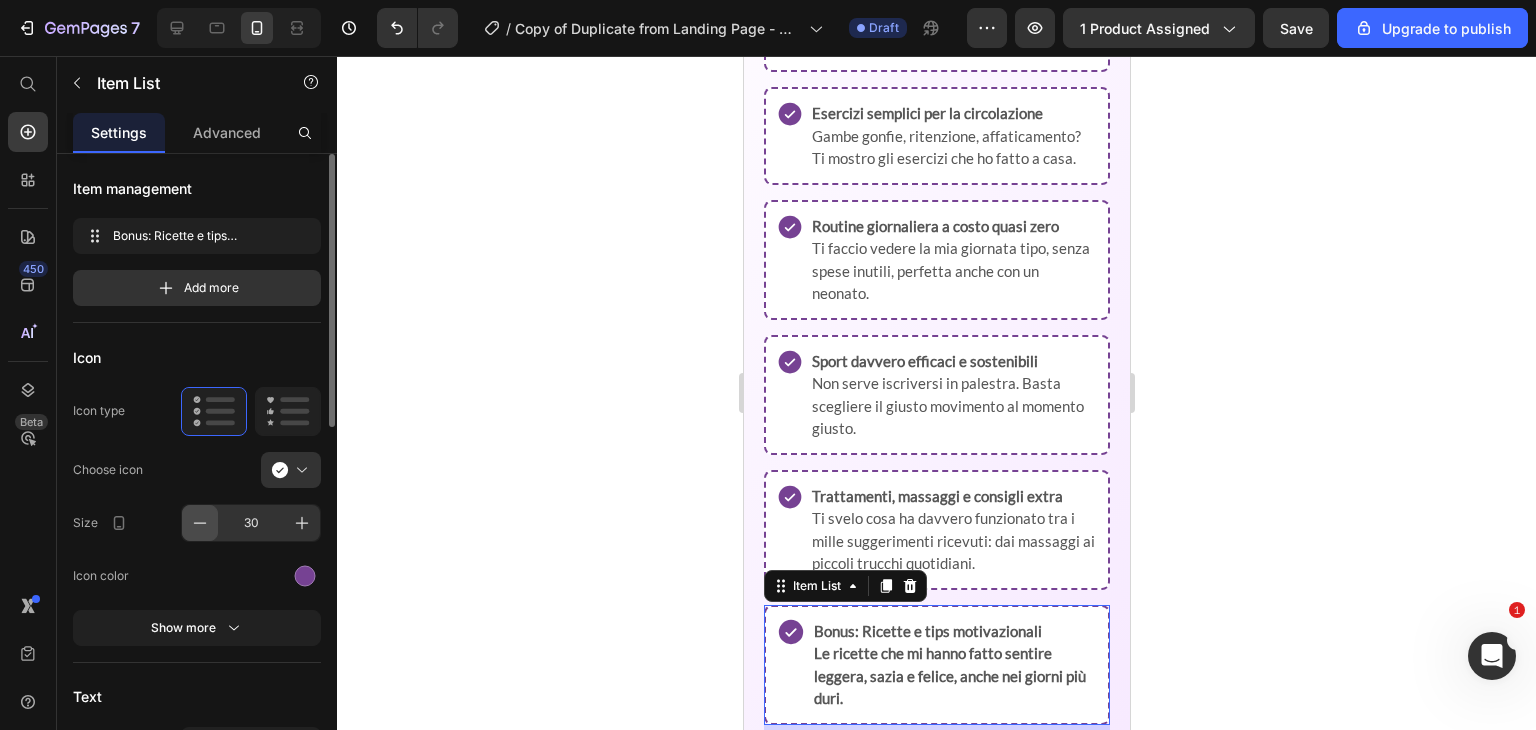 click 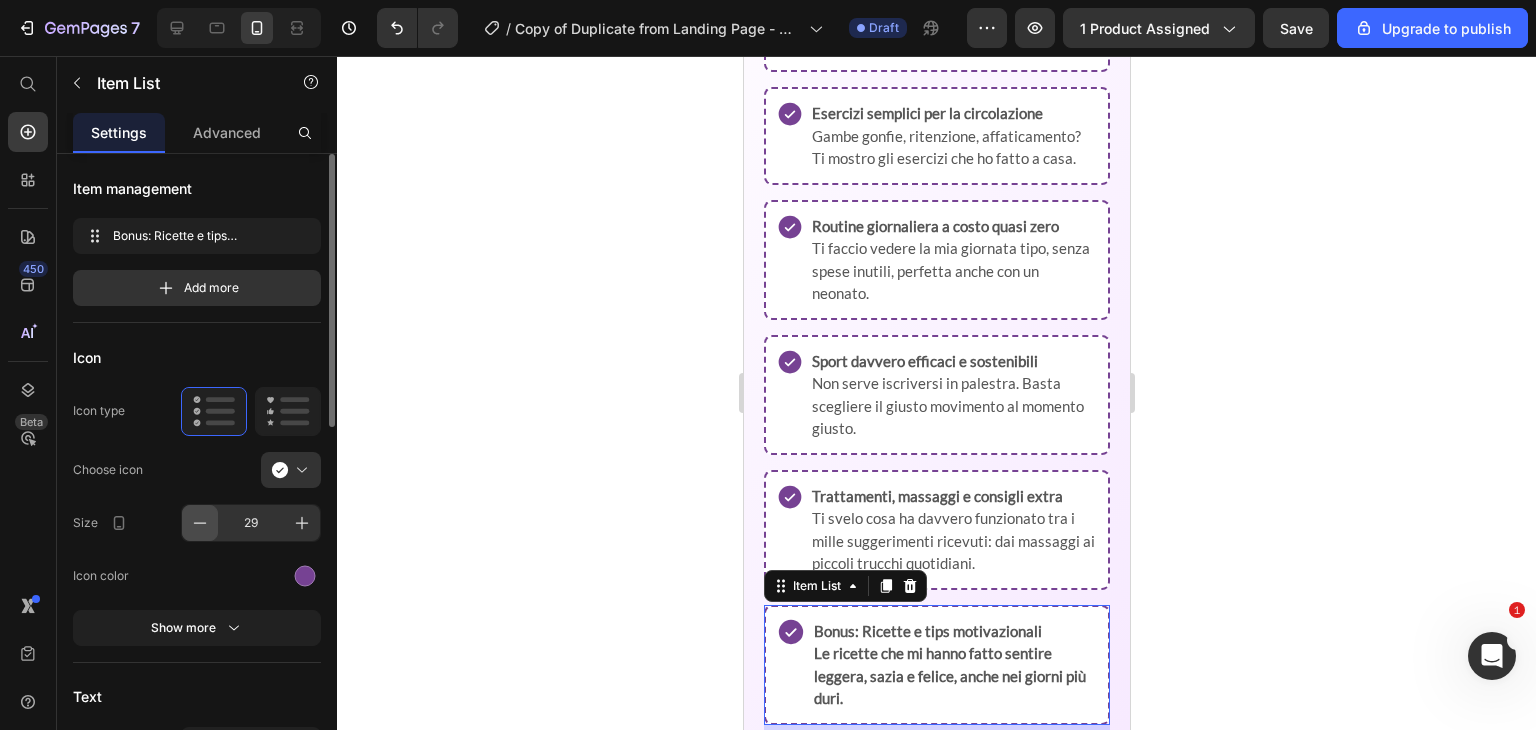 click 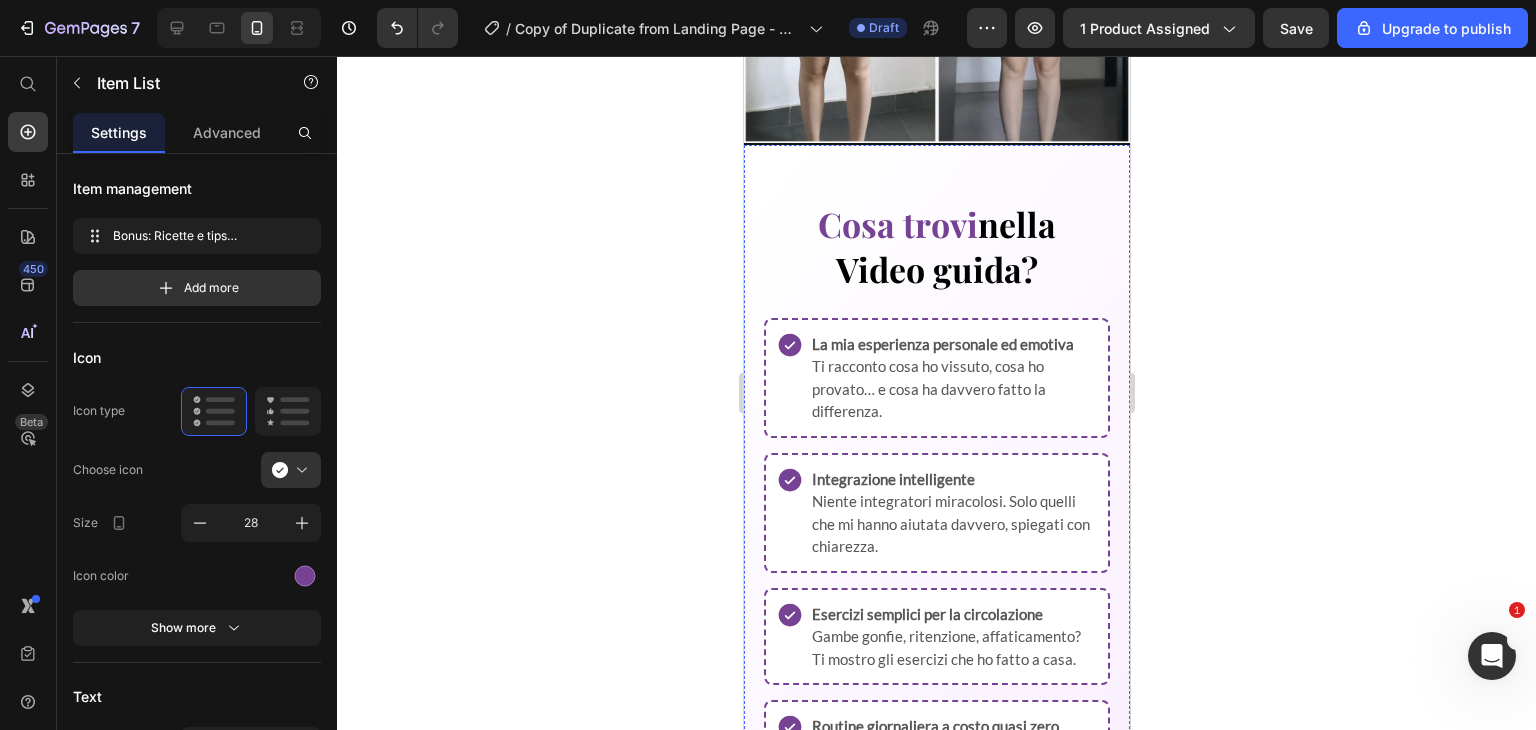 scroll, scrollTop: 2032, scrollLeft: 0, axis: vertical 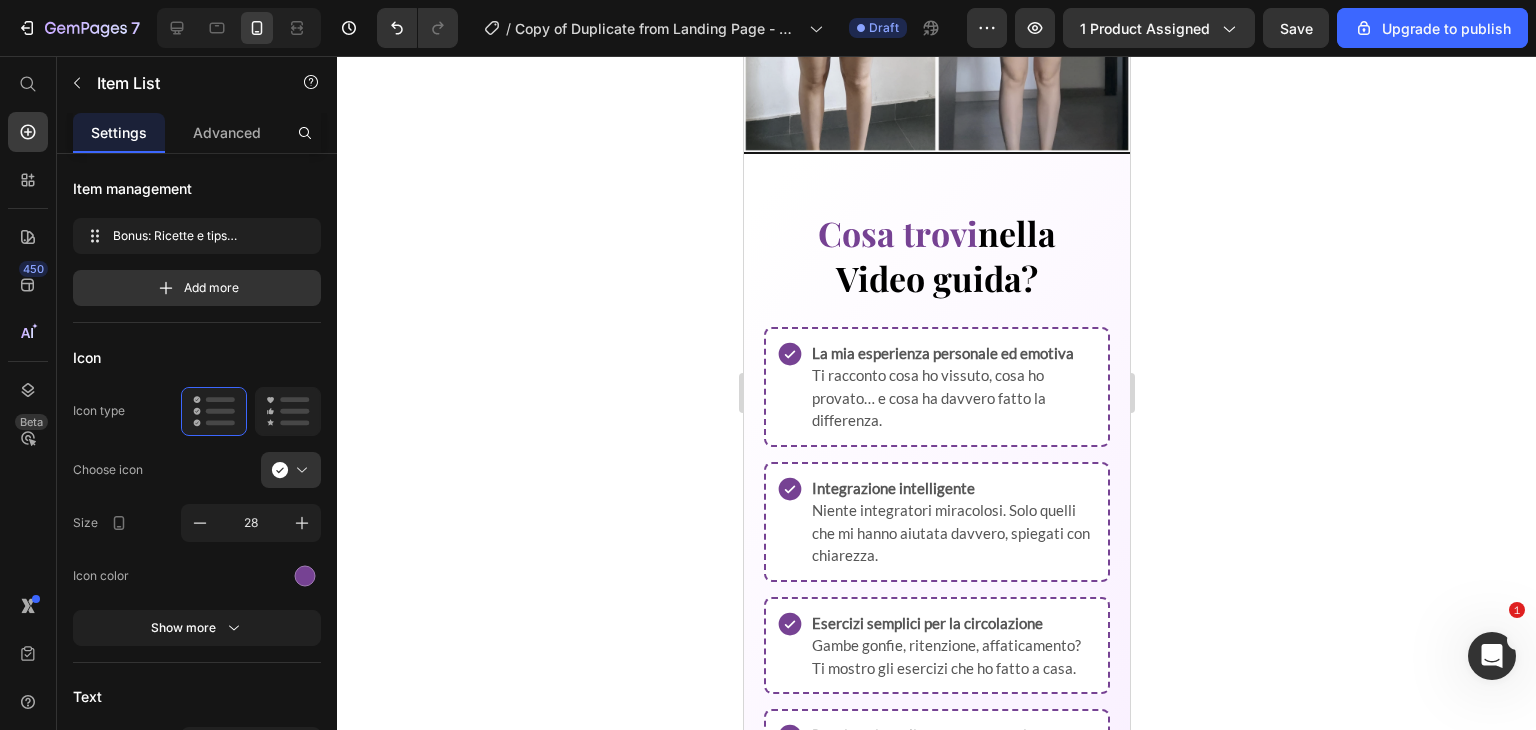 click 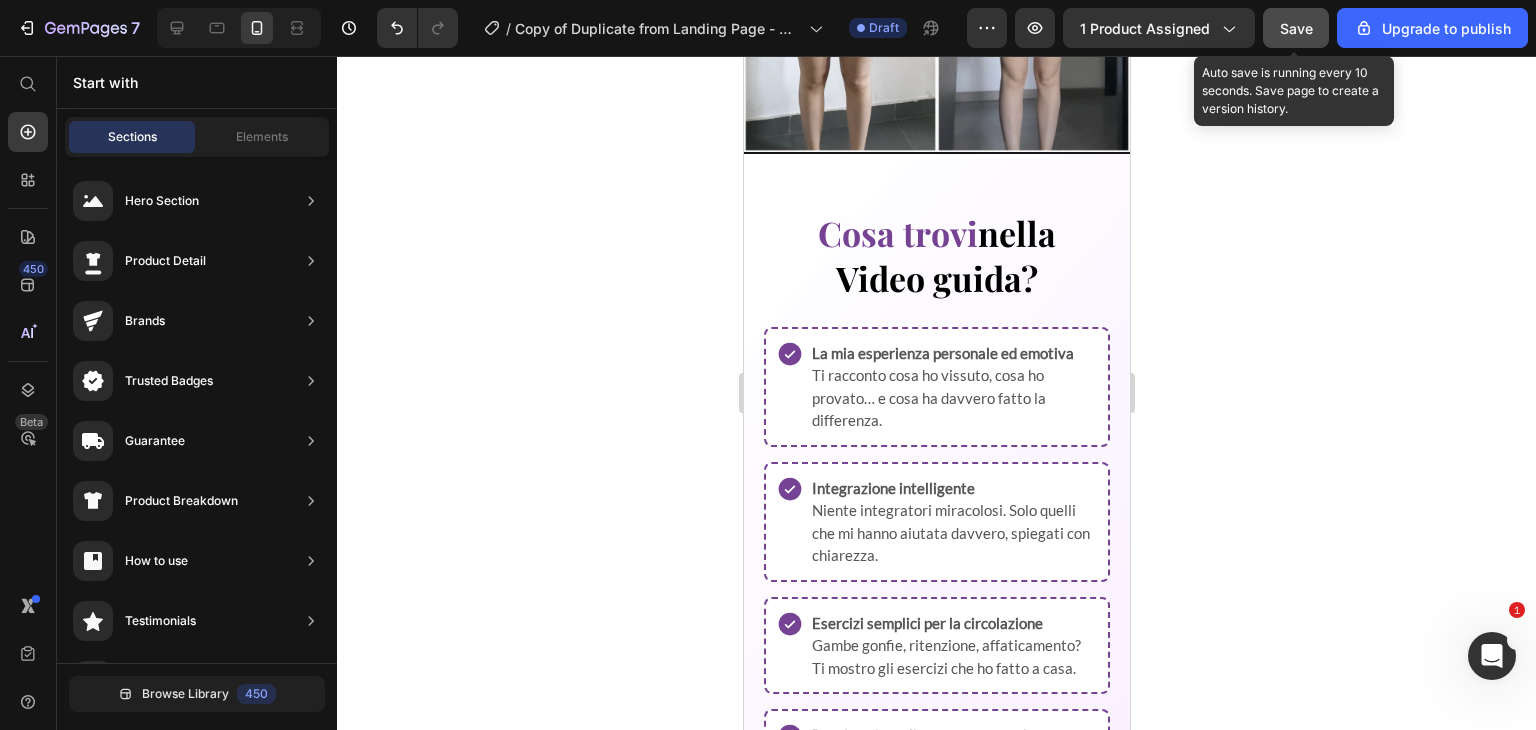 click on "Save" 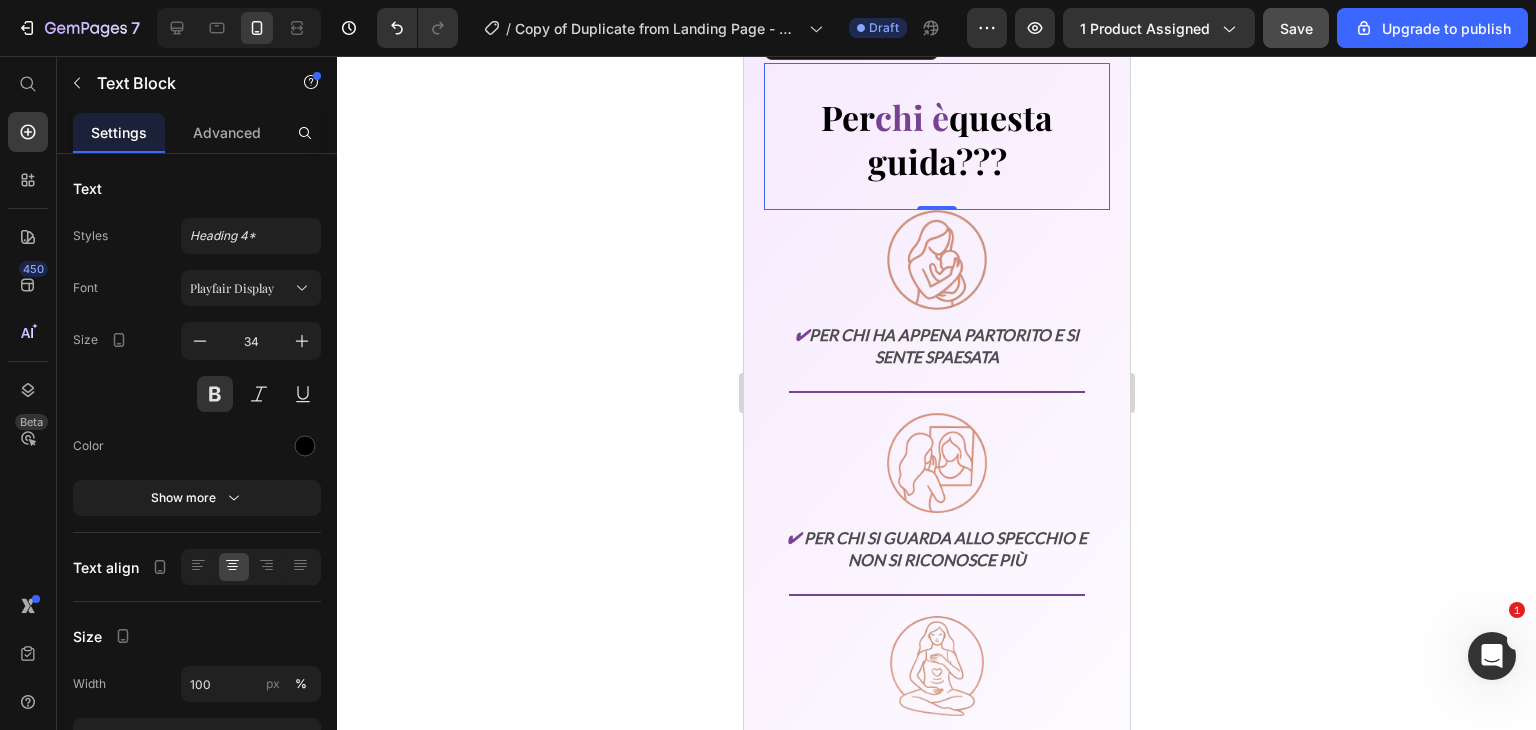 scroll, scrollTop: 3328, scrollLeft: 0, axis: vertical 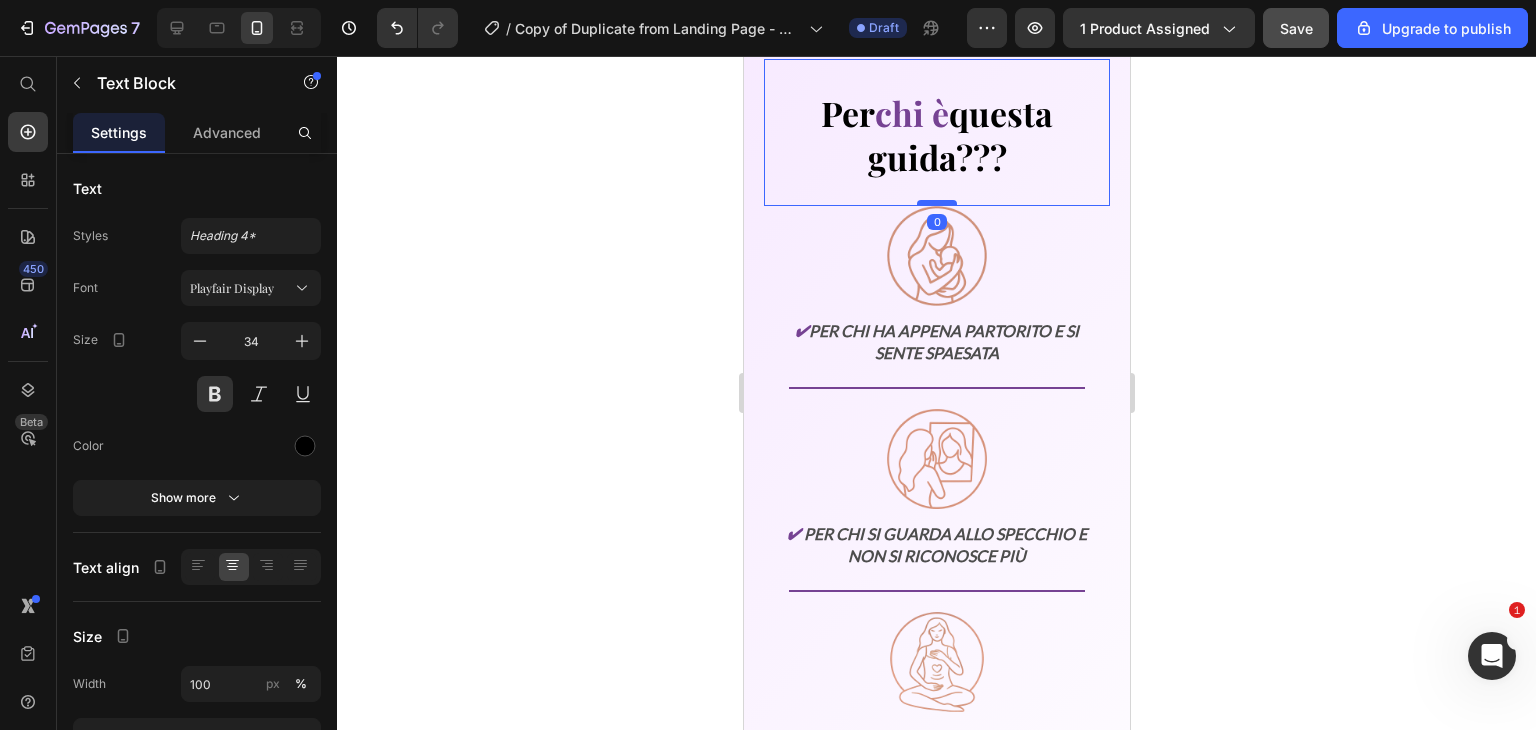 click at bounding box center [936, 203] 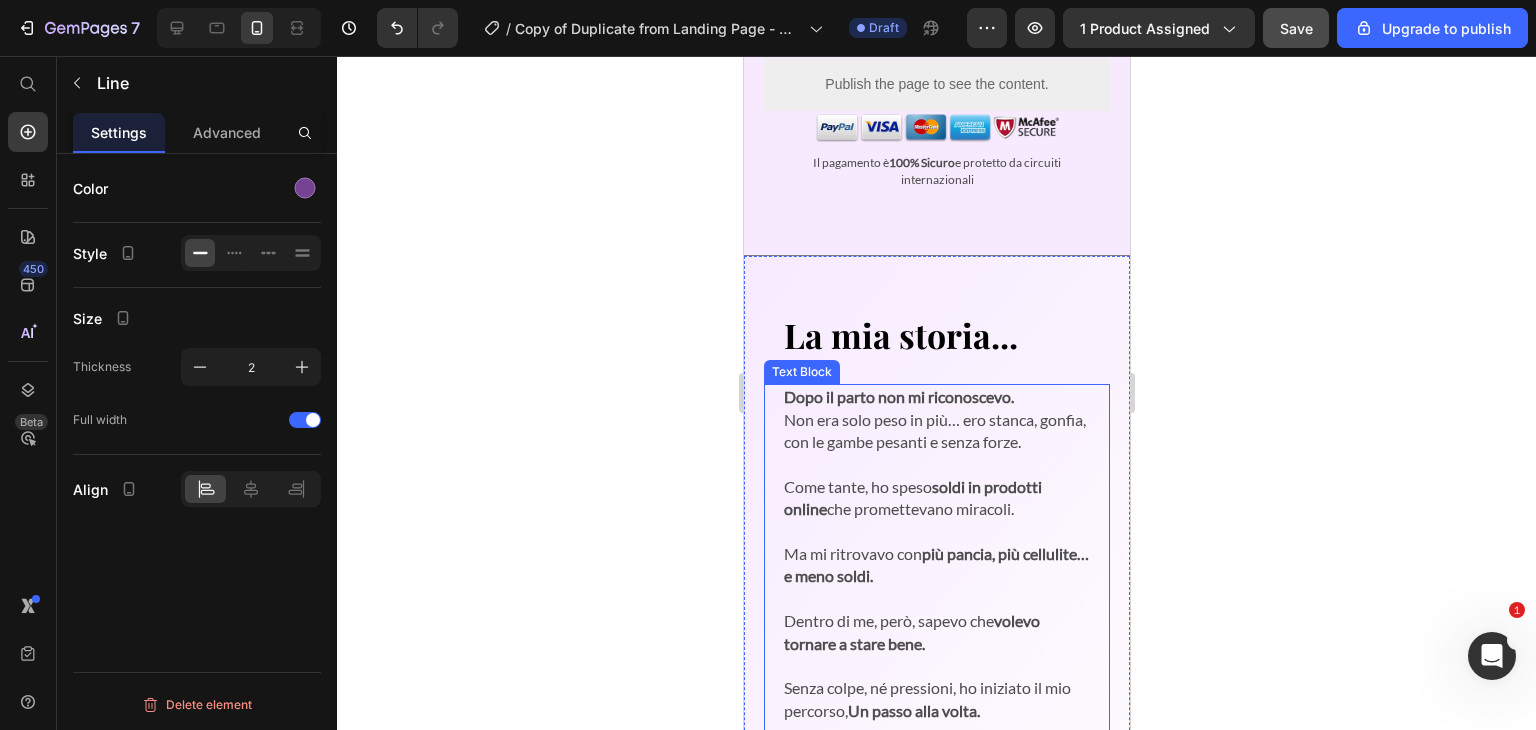 scroll, scrollTop: 868, scrollLeft: 0, axis: vertical 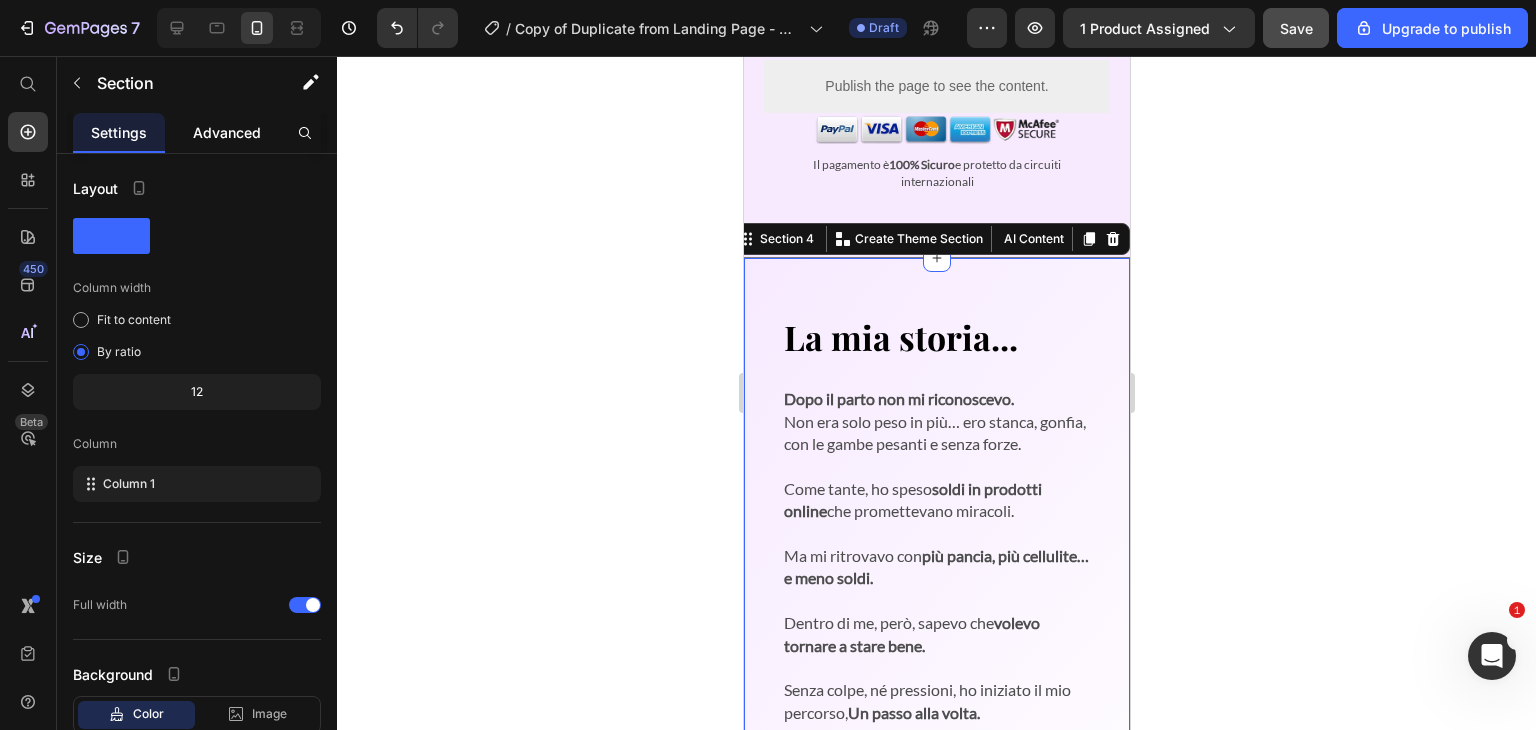 click on "Advanced" 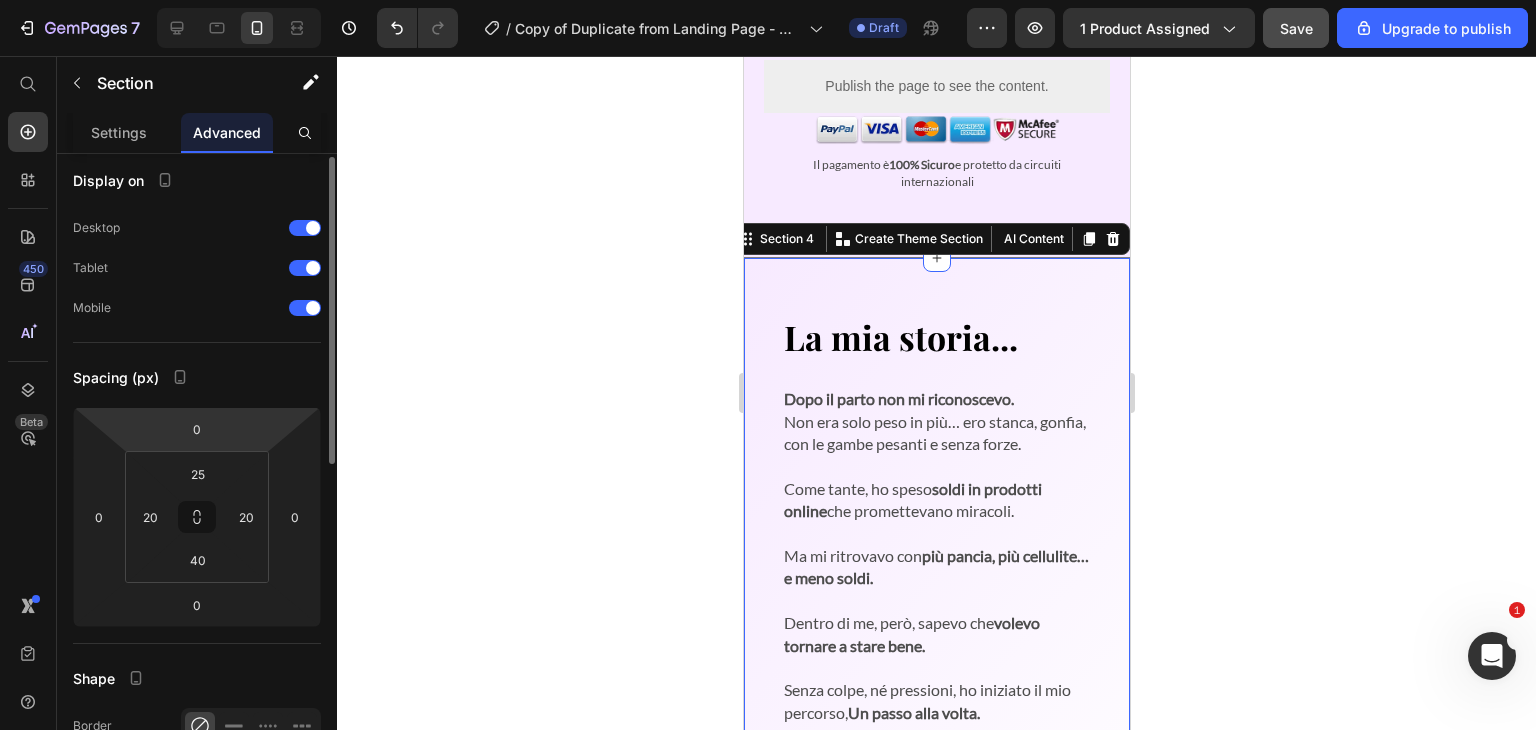 scroll, scrollTop: 0, scrollLeft: 0, axis: both 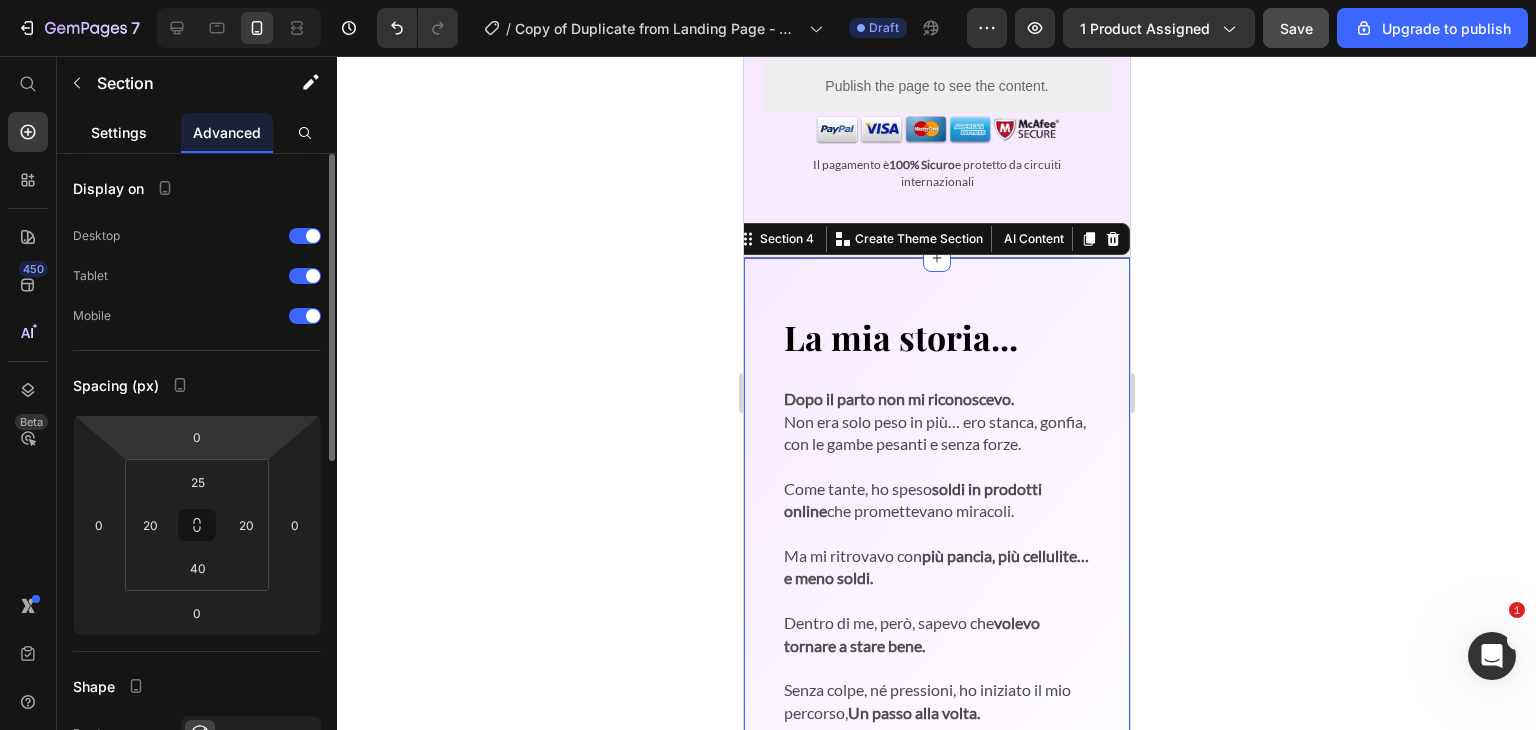 click on "Settings" at bounding box center (119, 132) 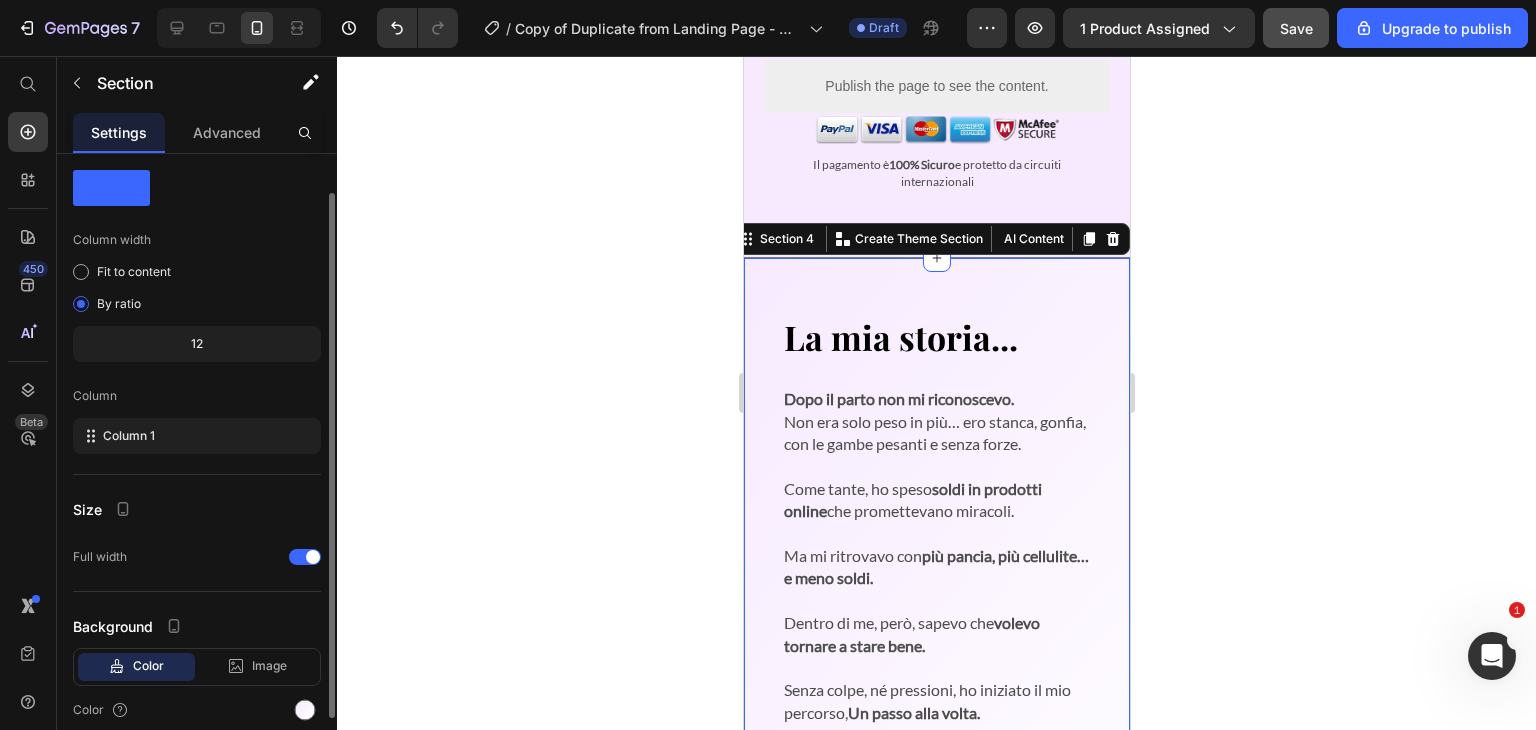 scroll, scrollTop: 129, scrollLeft: 0, axis: vertical 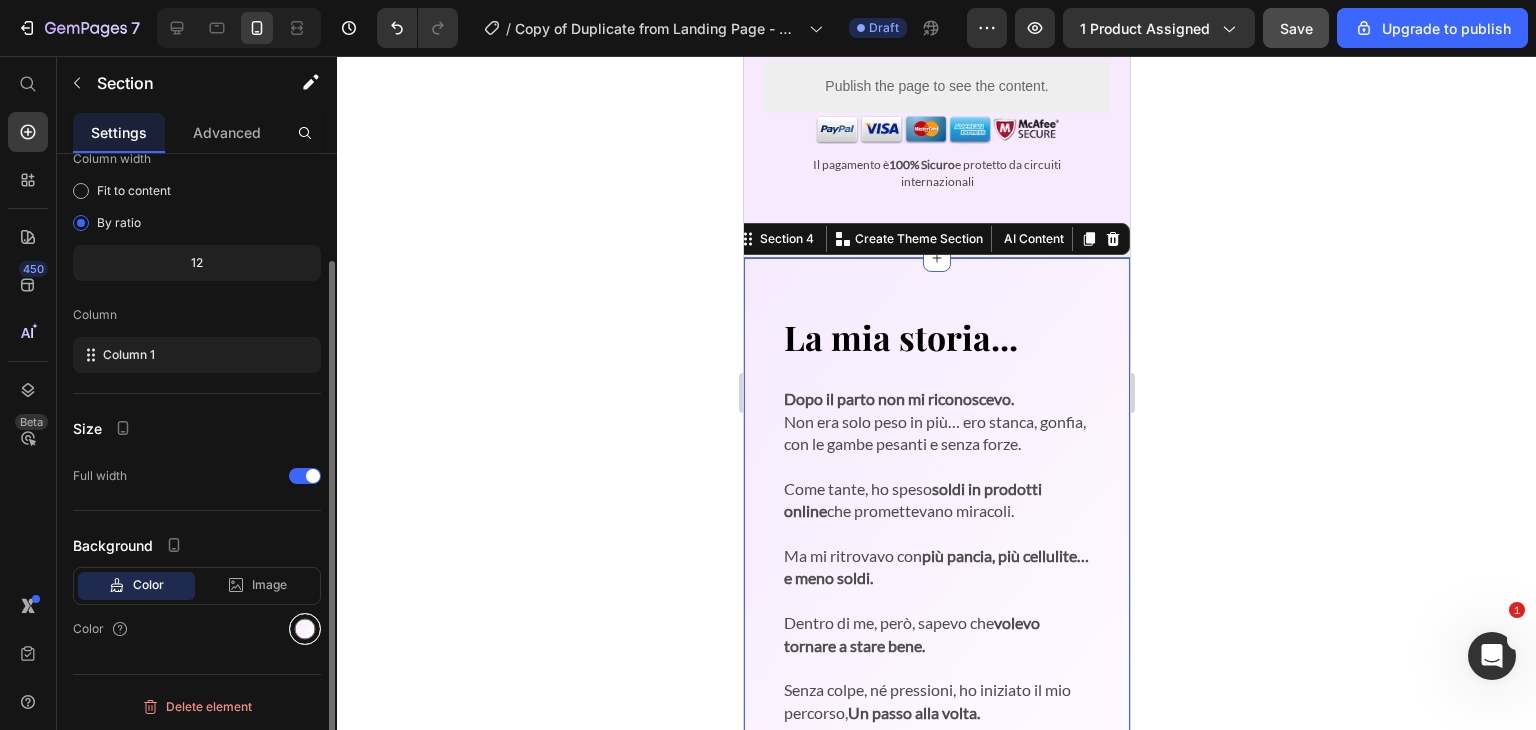 click at bounding box center [305, 629] 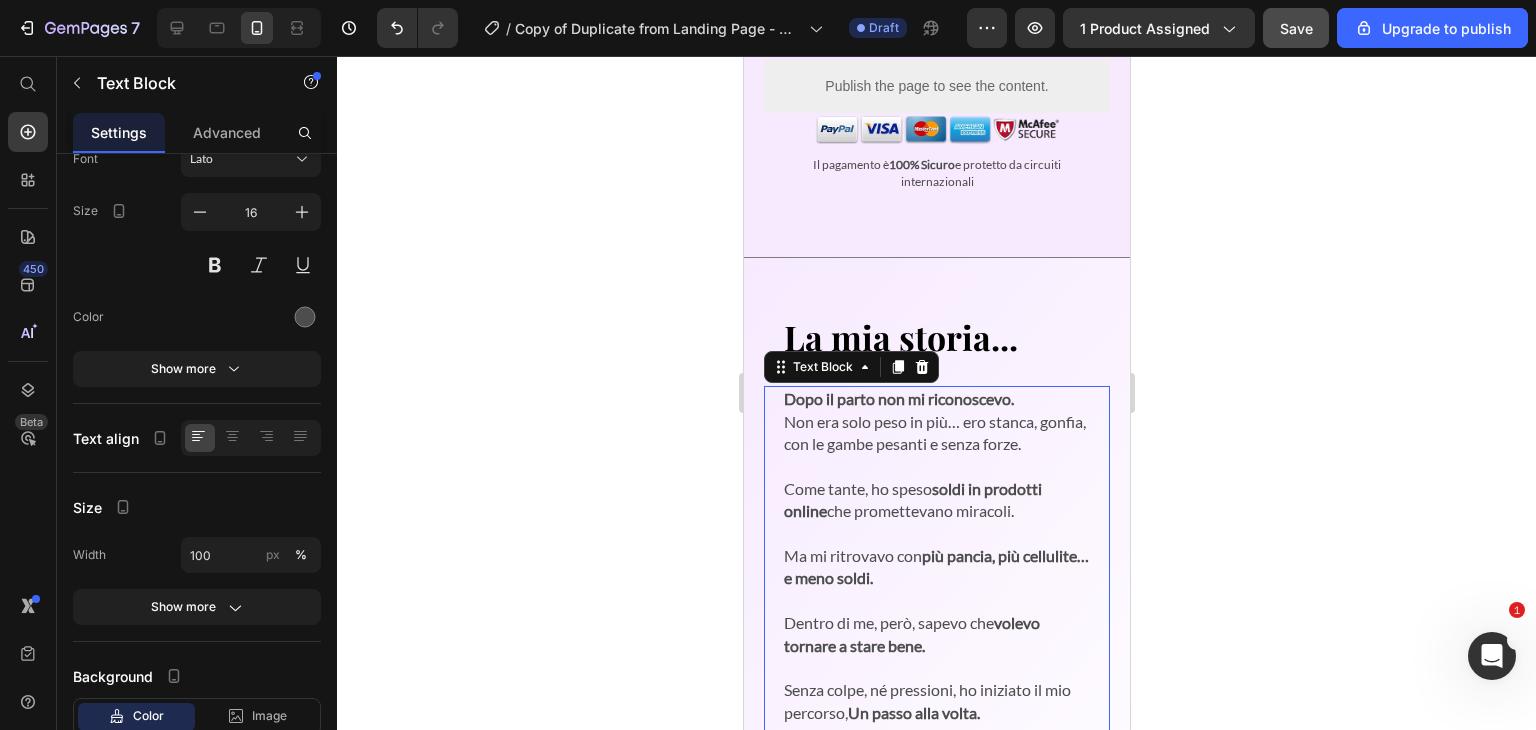 scroll, scrollTop: 0, scrollLeft: 0, axis: both 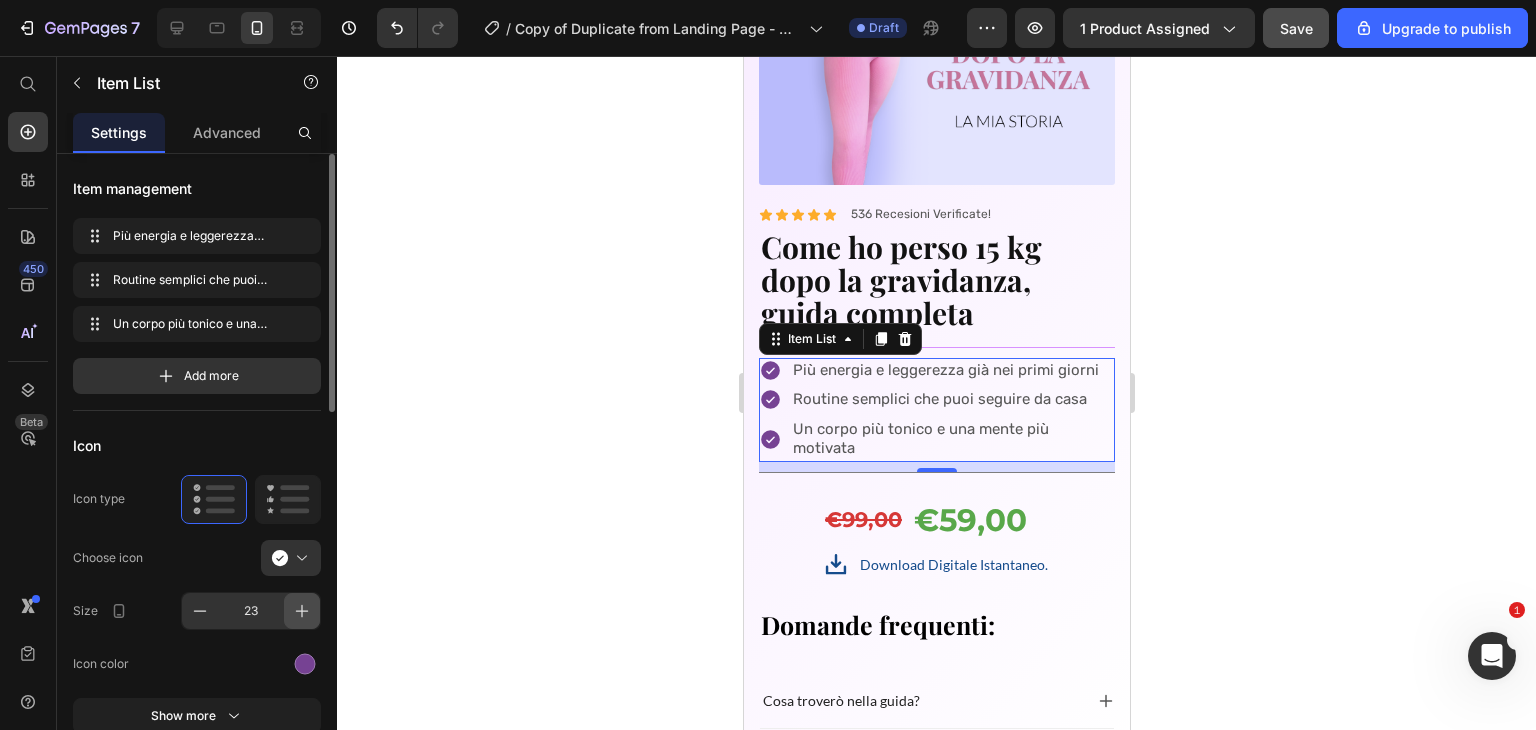 click 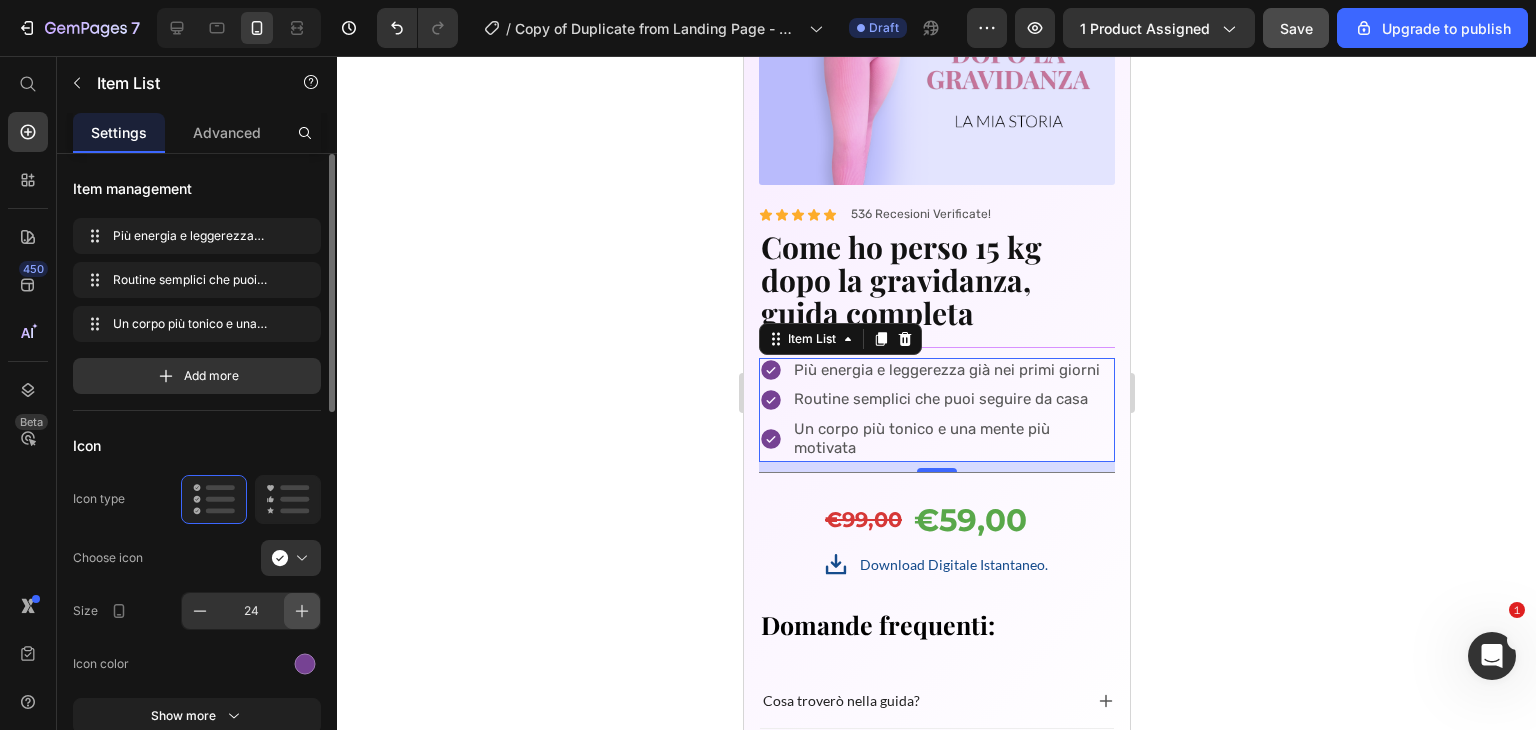 click 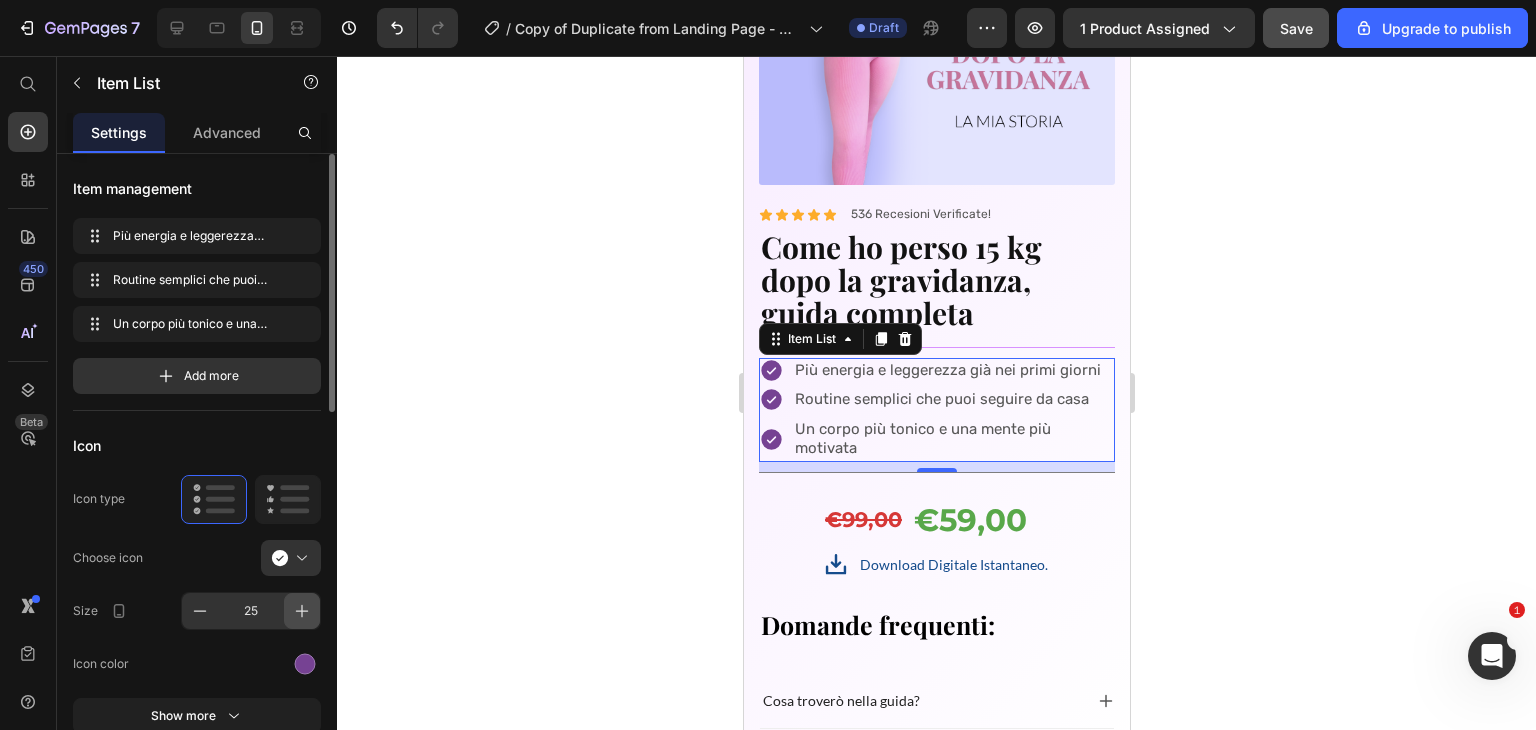 click 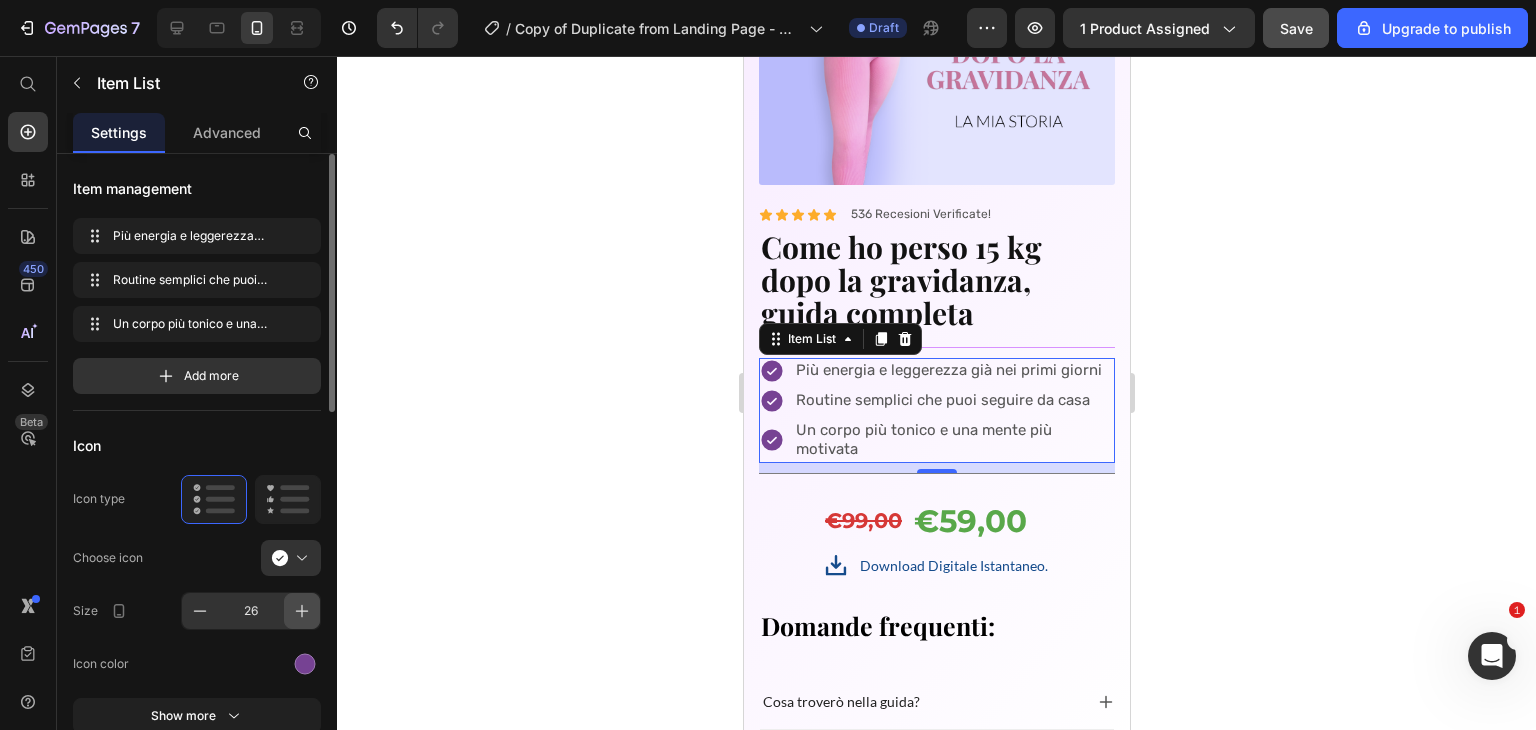 click 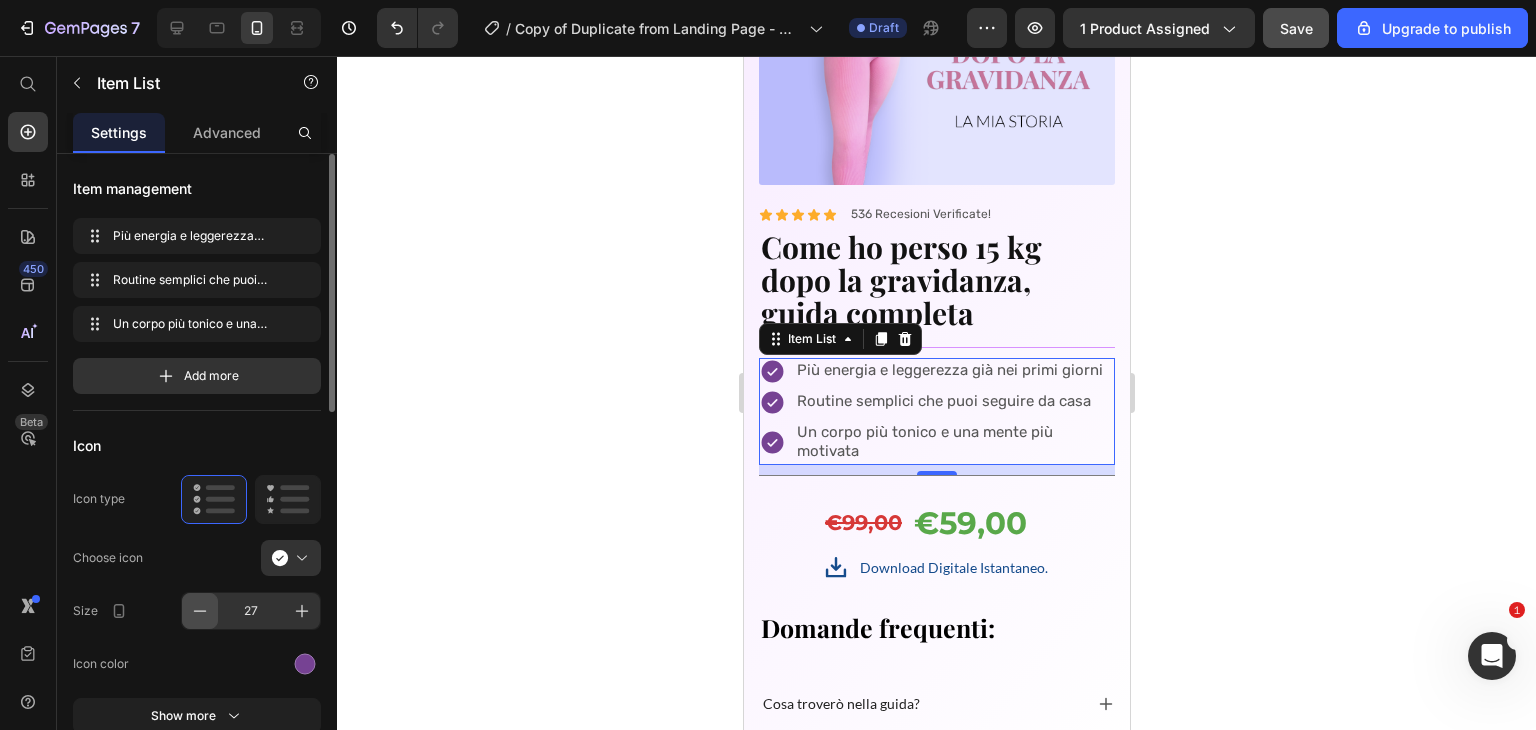 click 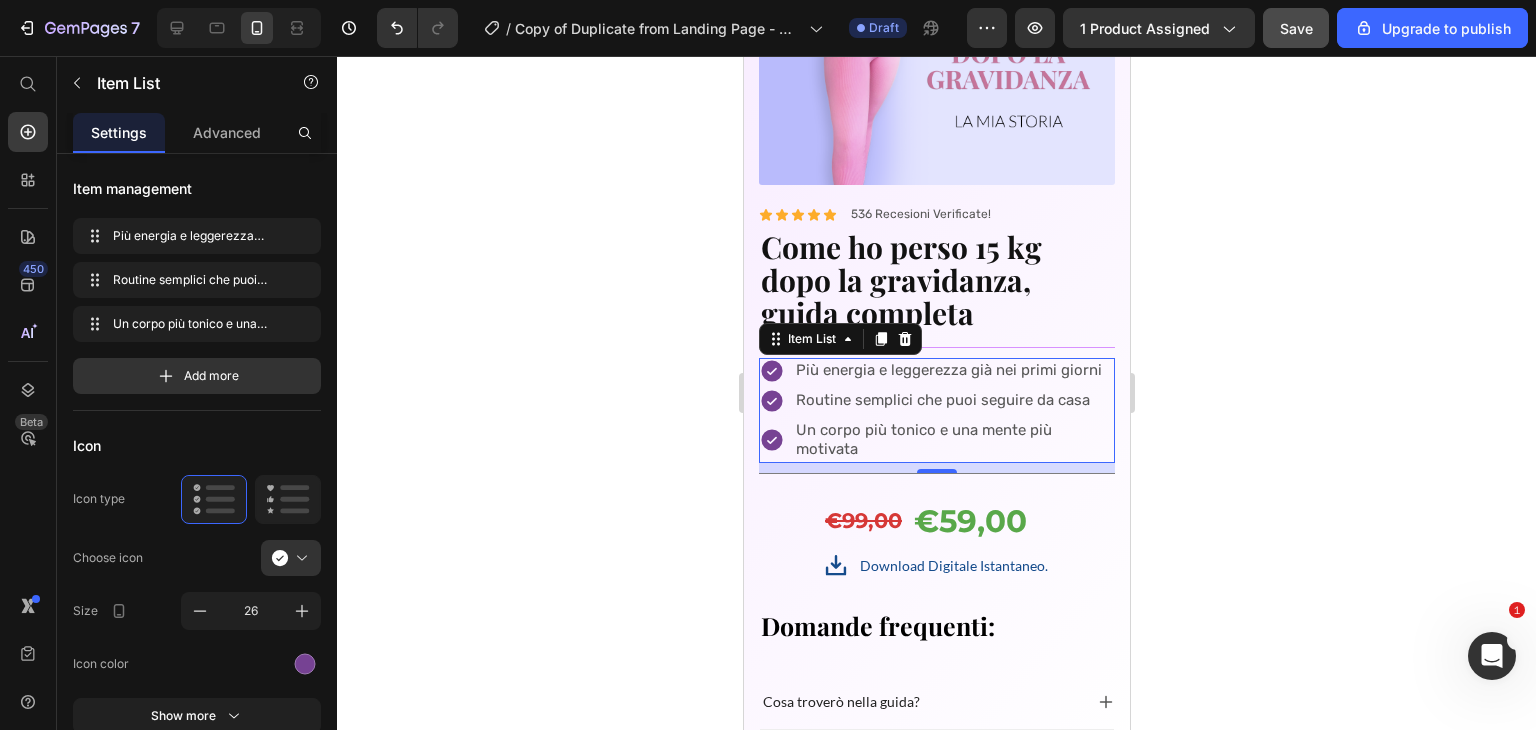 click 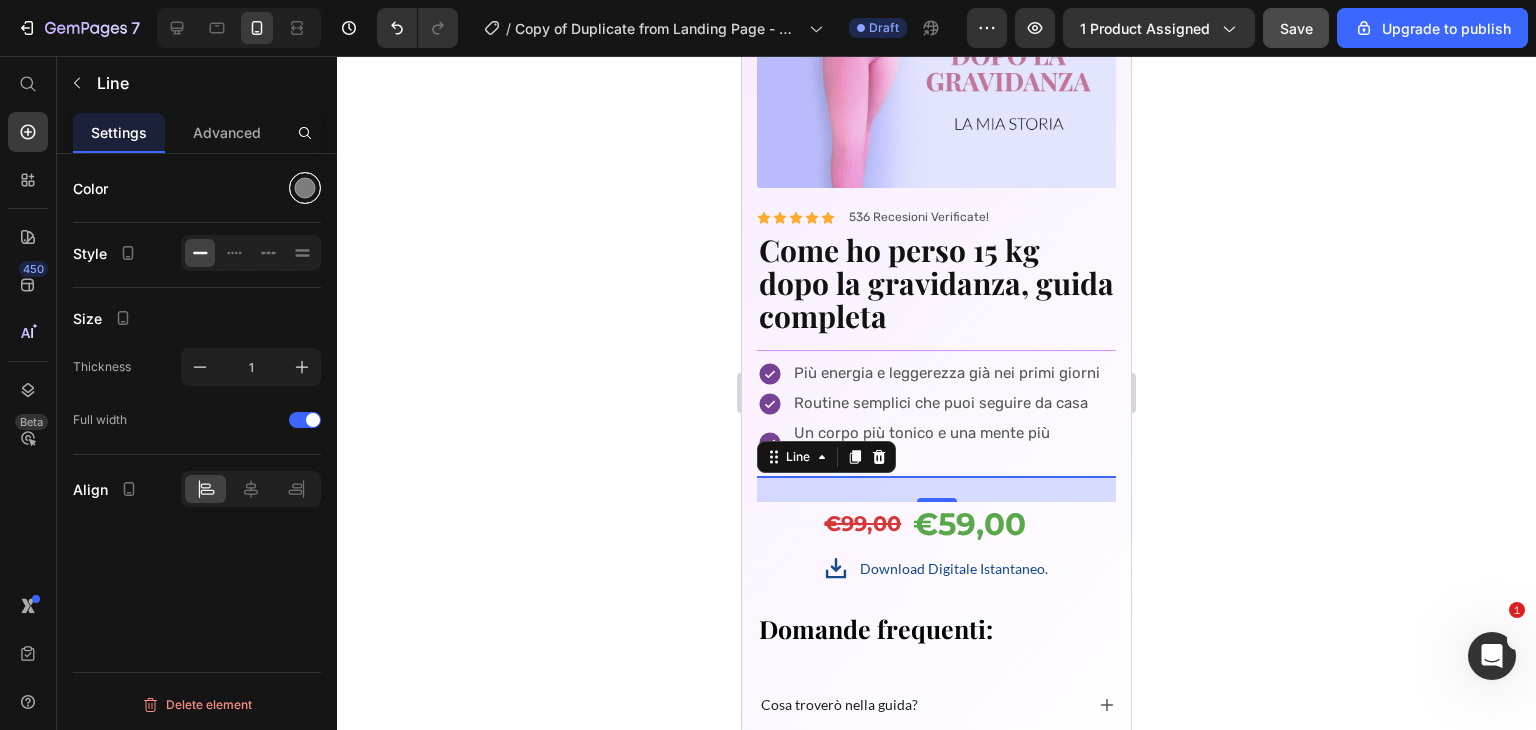 click at bounding box center [305, 188] 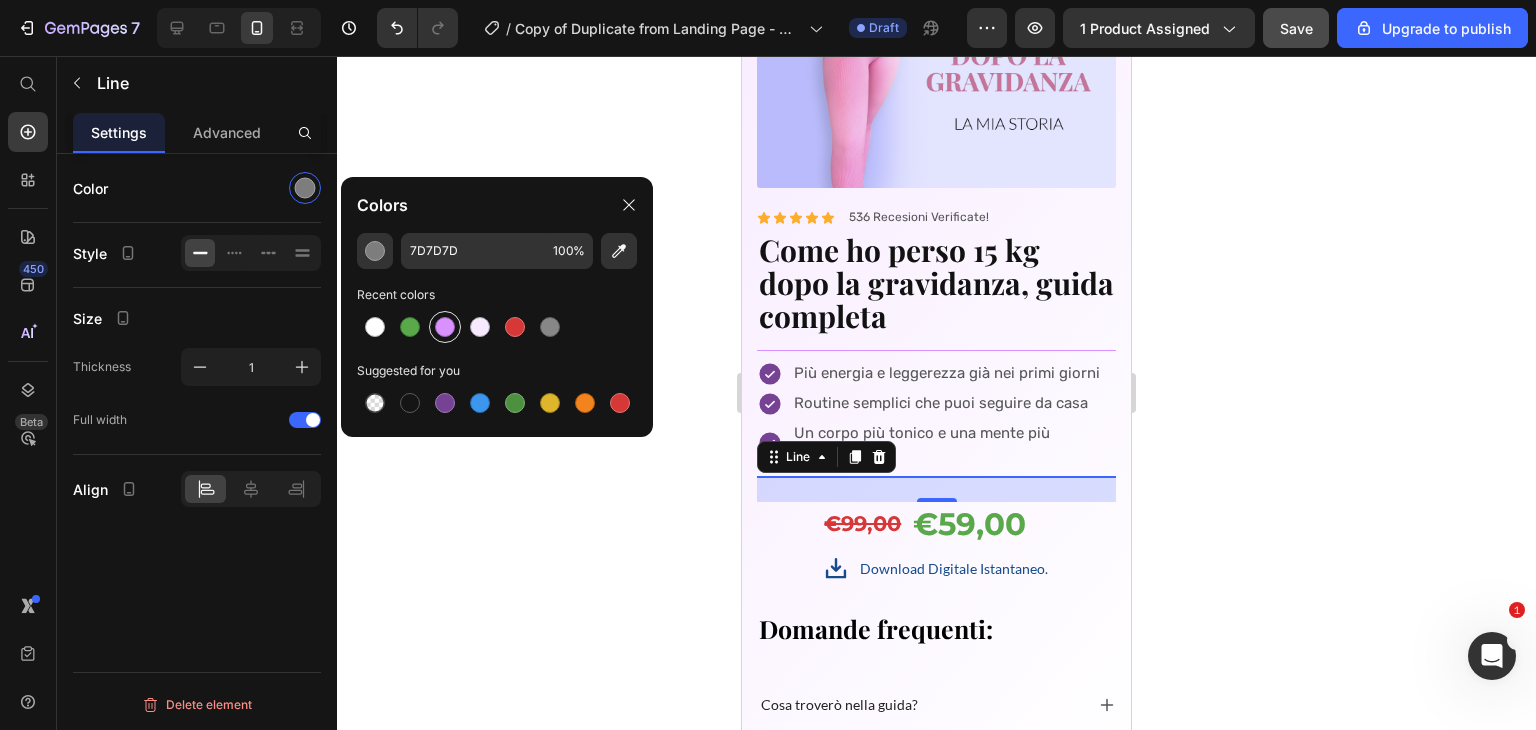 click at bounding box center [445, 327] 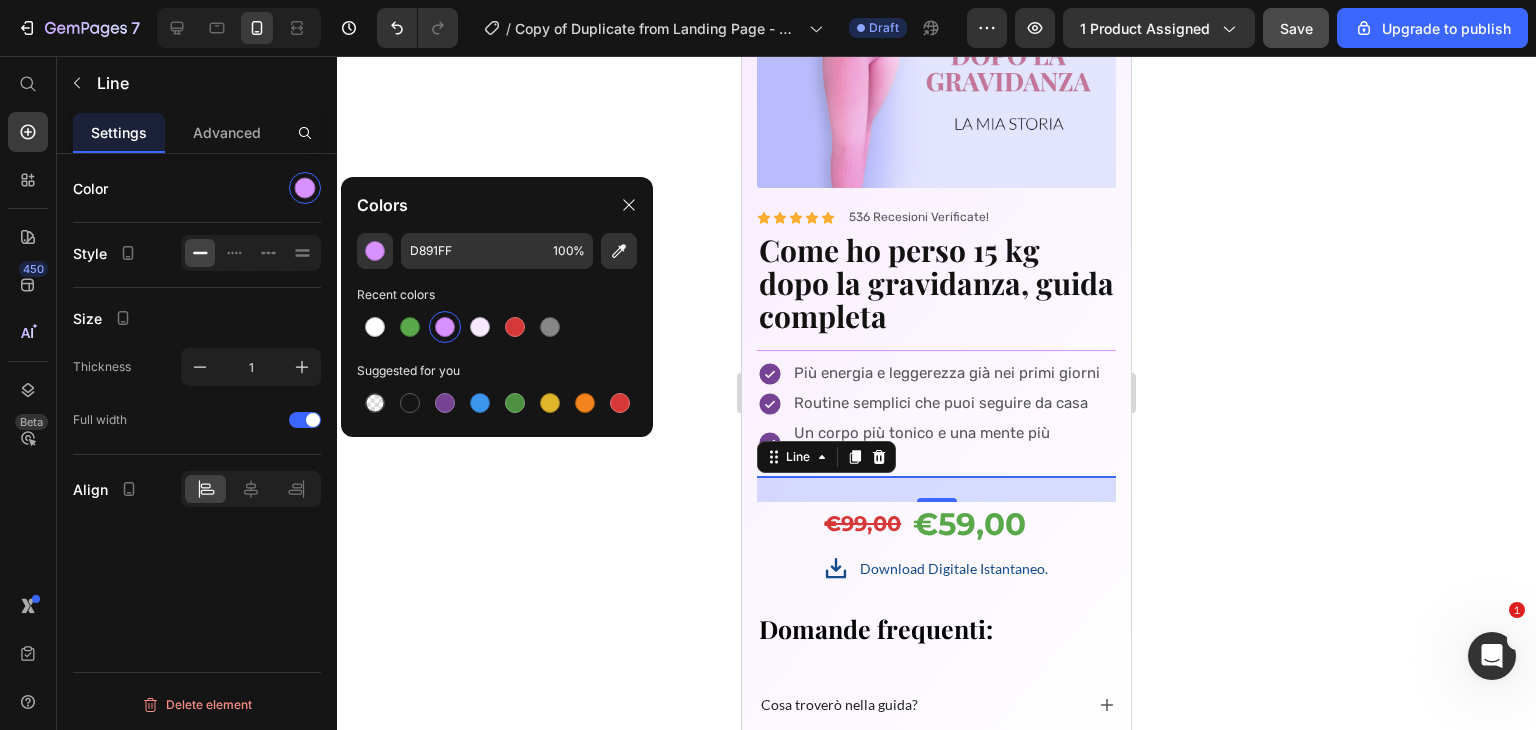 click 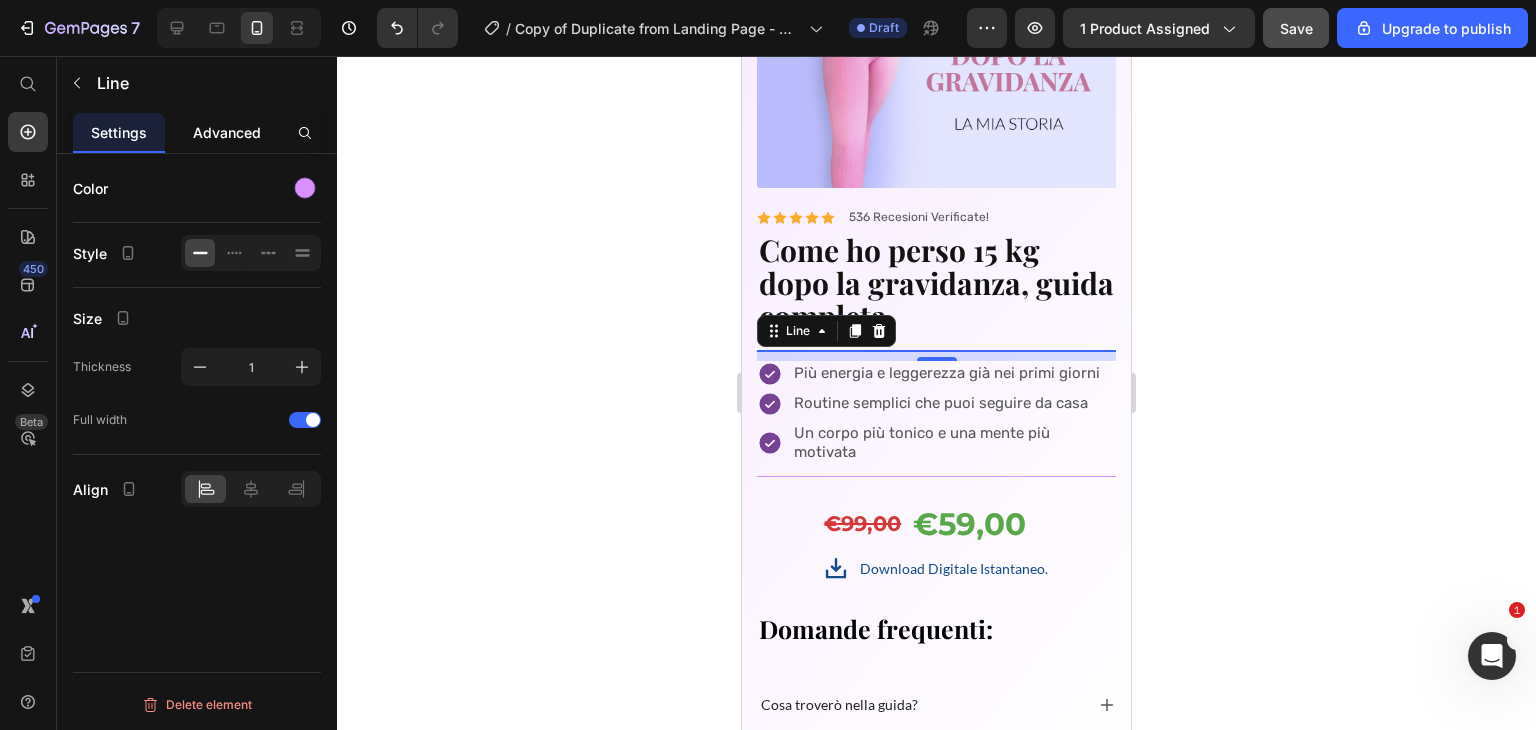 click on "Advanced" 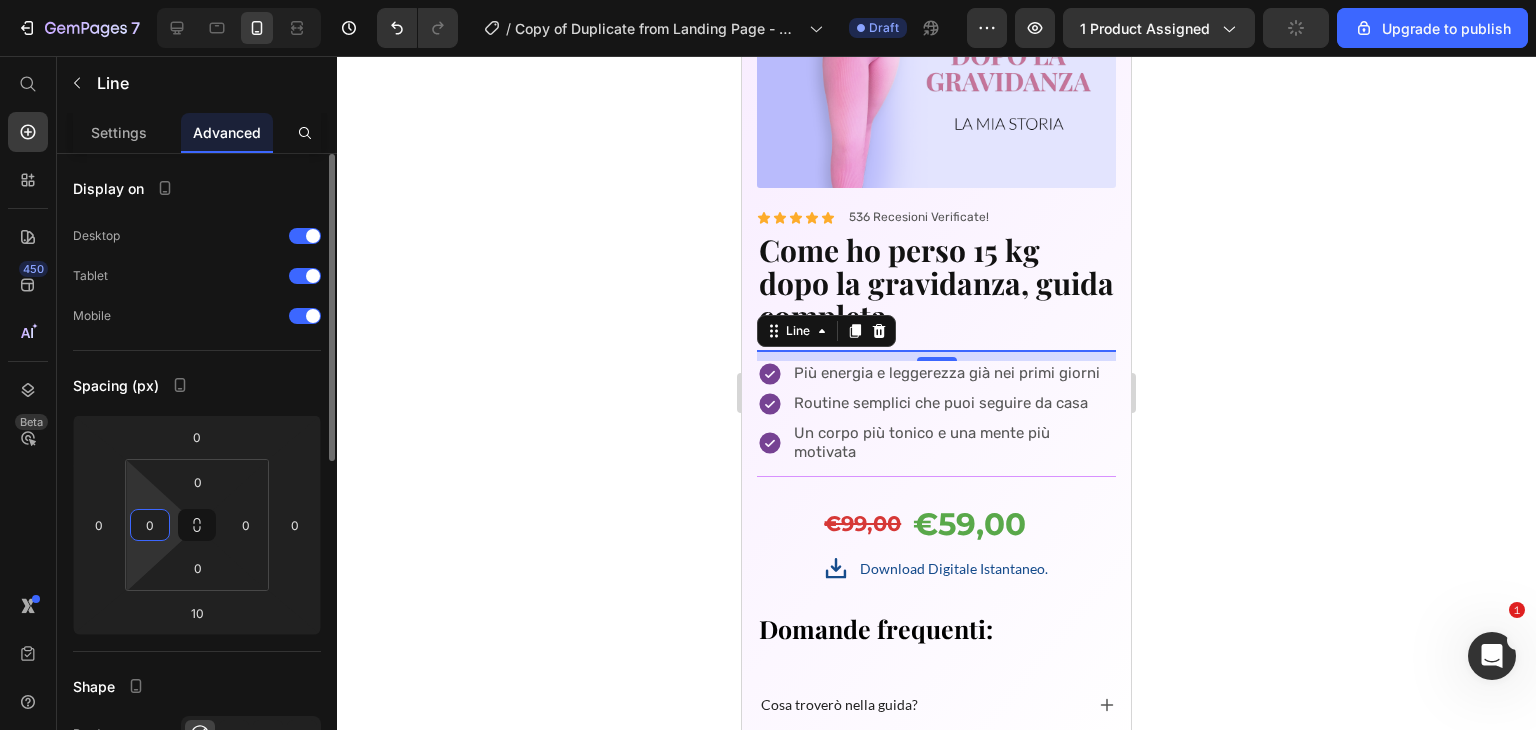 click on "0" at bounding box center [150, 525] 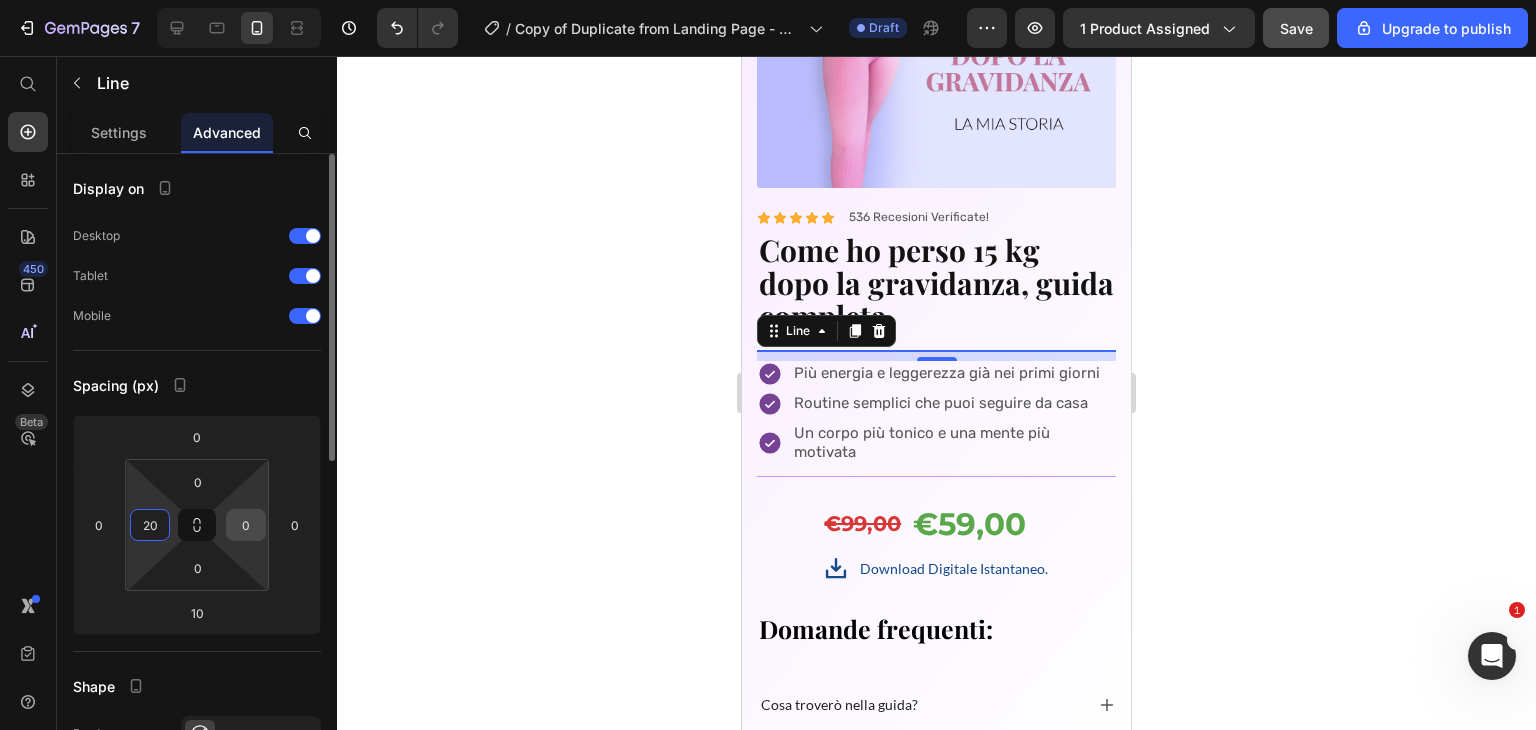 type on "20" 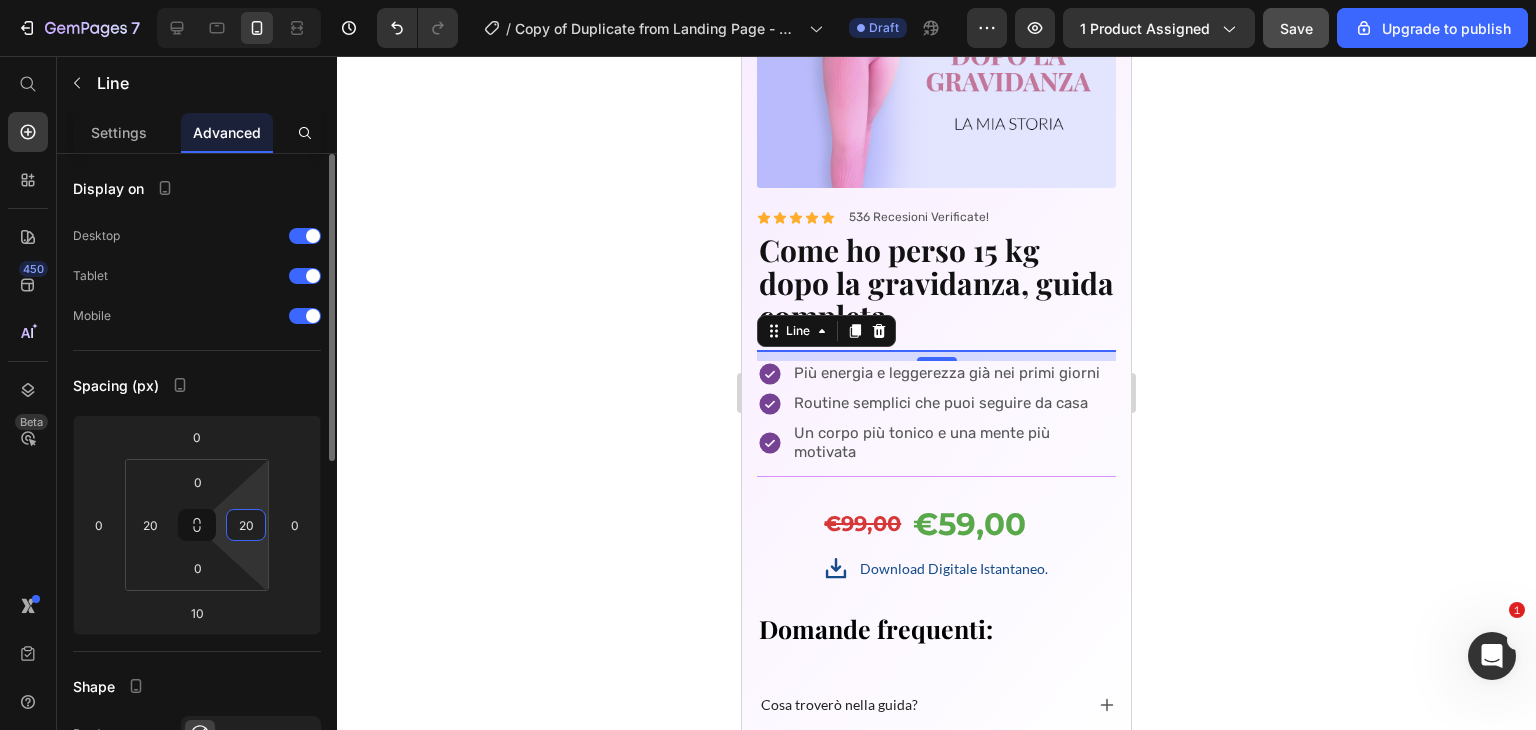 type on "20" 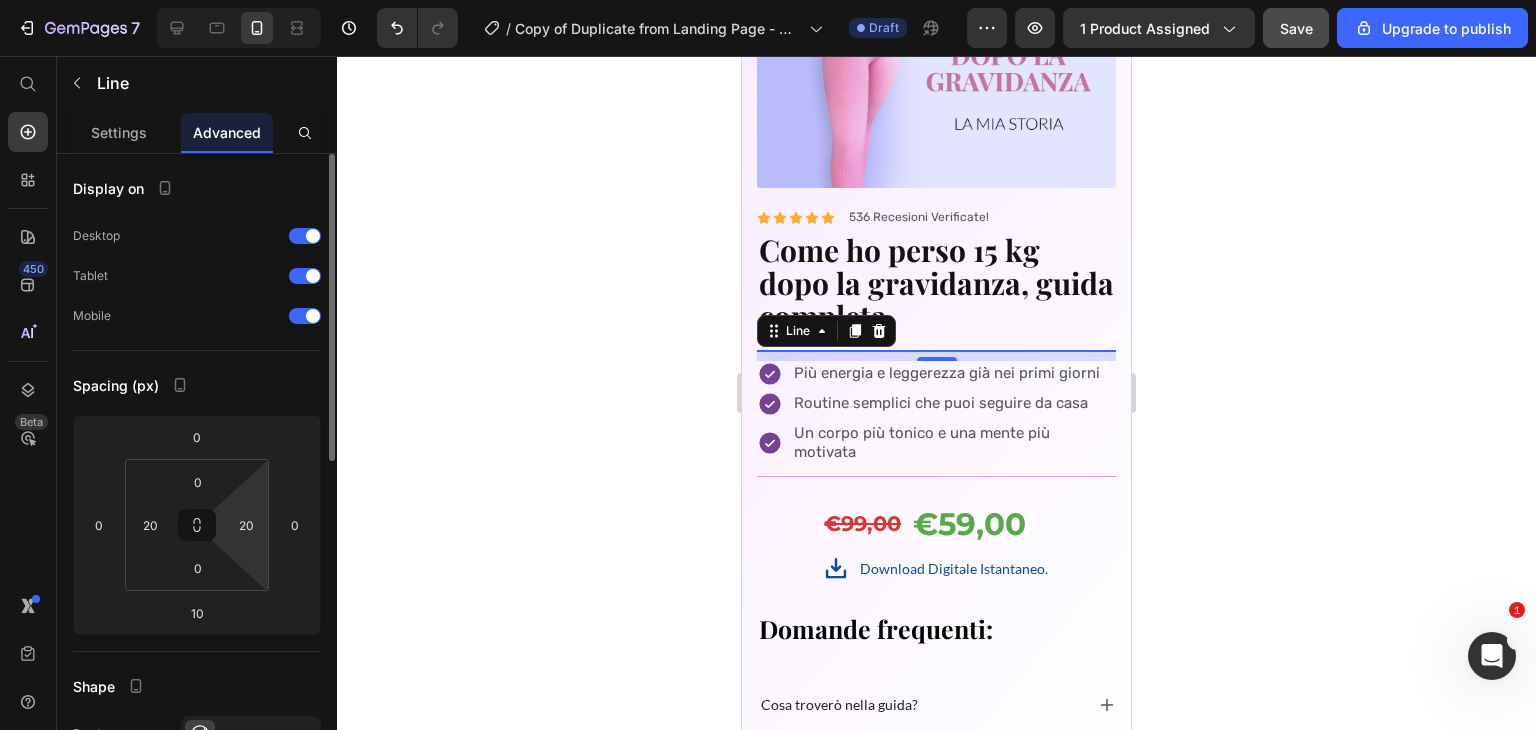 click on "Spacing (px) 0 0 10 0 0 20 0 20" 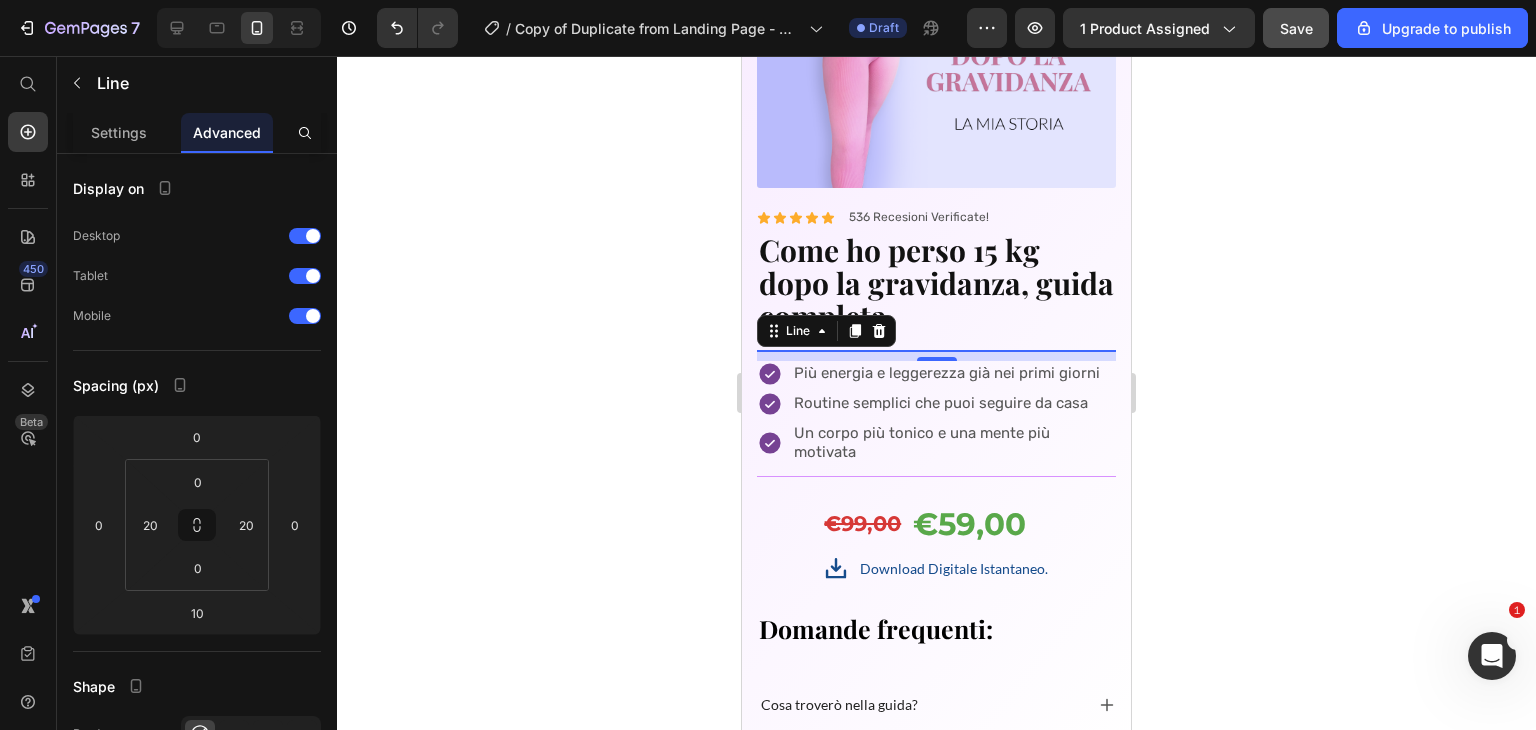 click 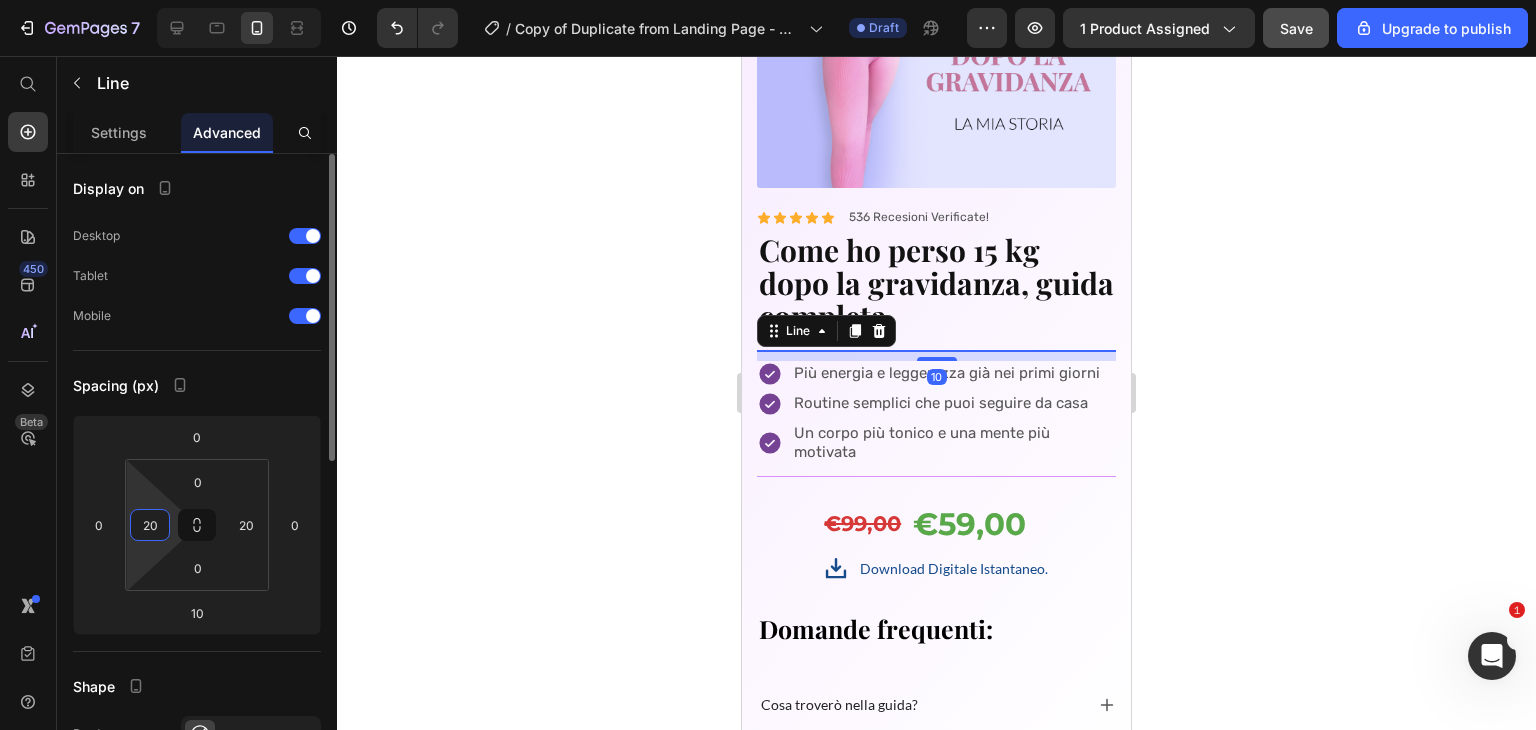 click on "20" at bounding box center [150, 525] 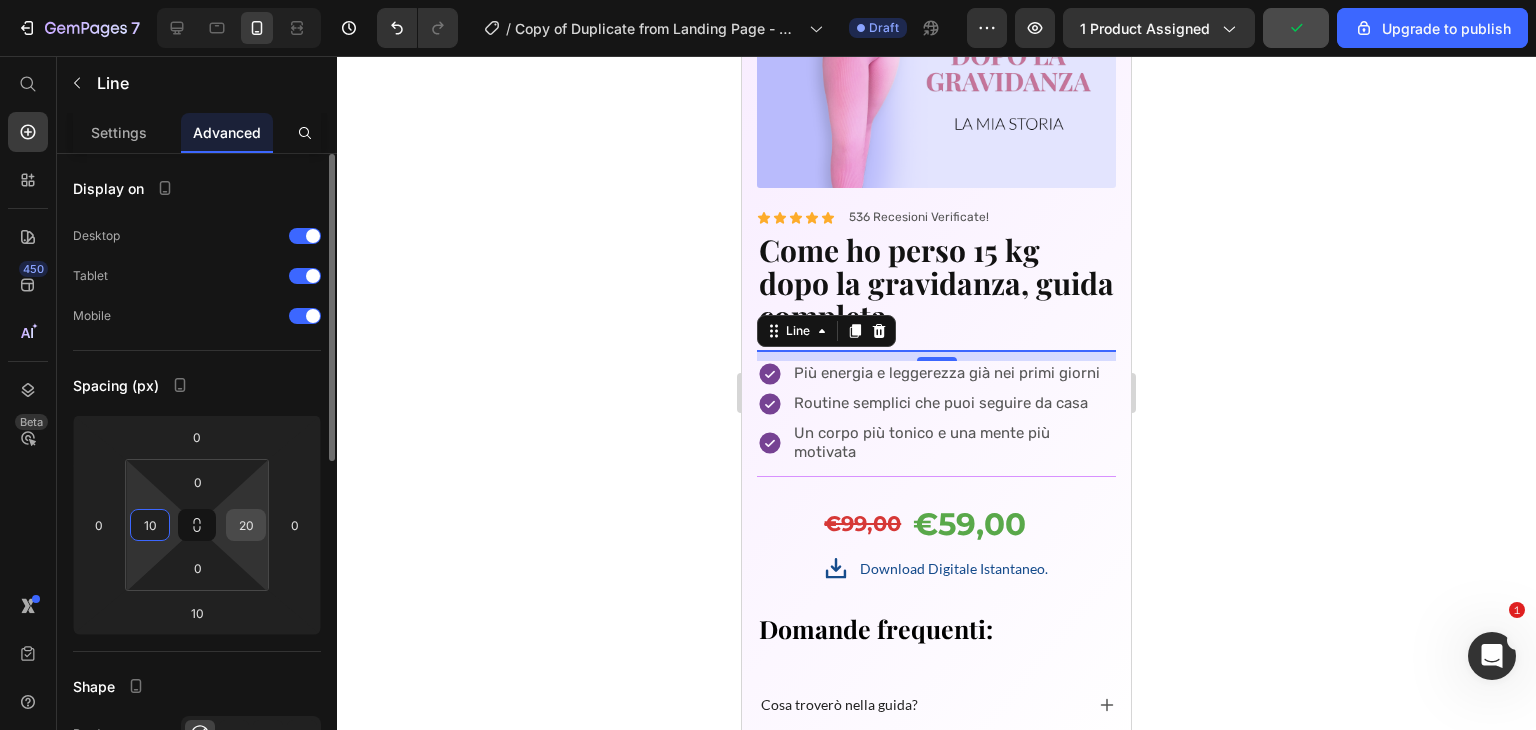 type on "10" 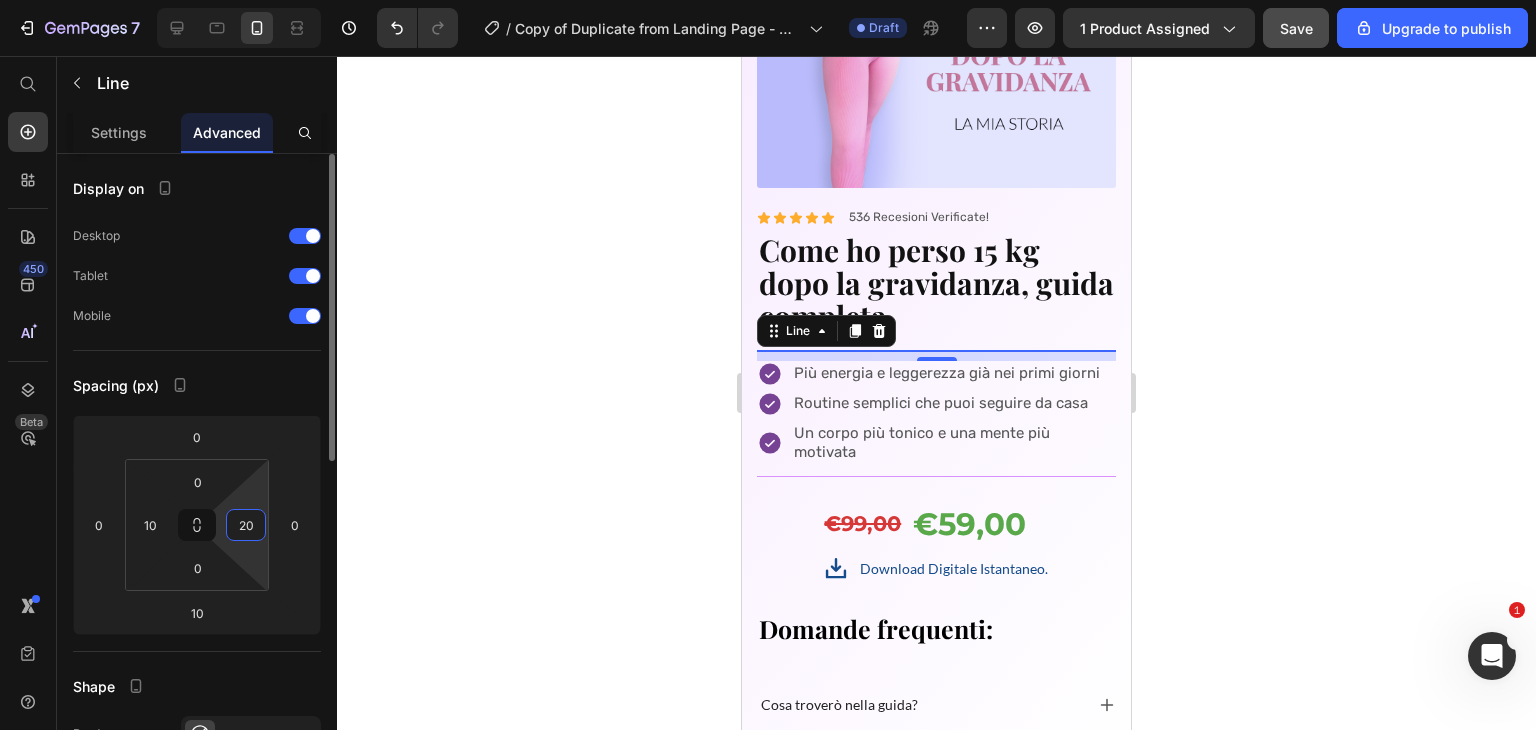 click on "20" at bounding box center (246, 525) 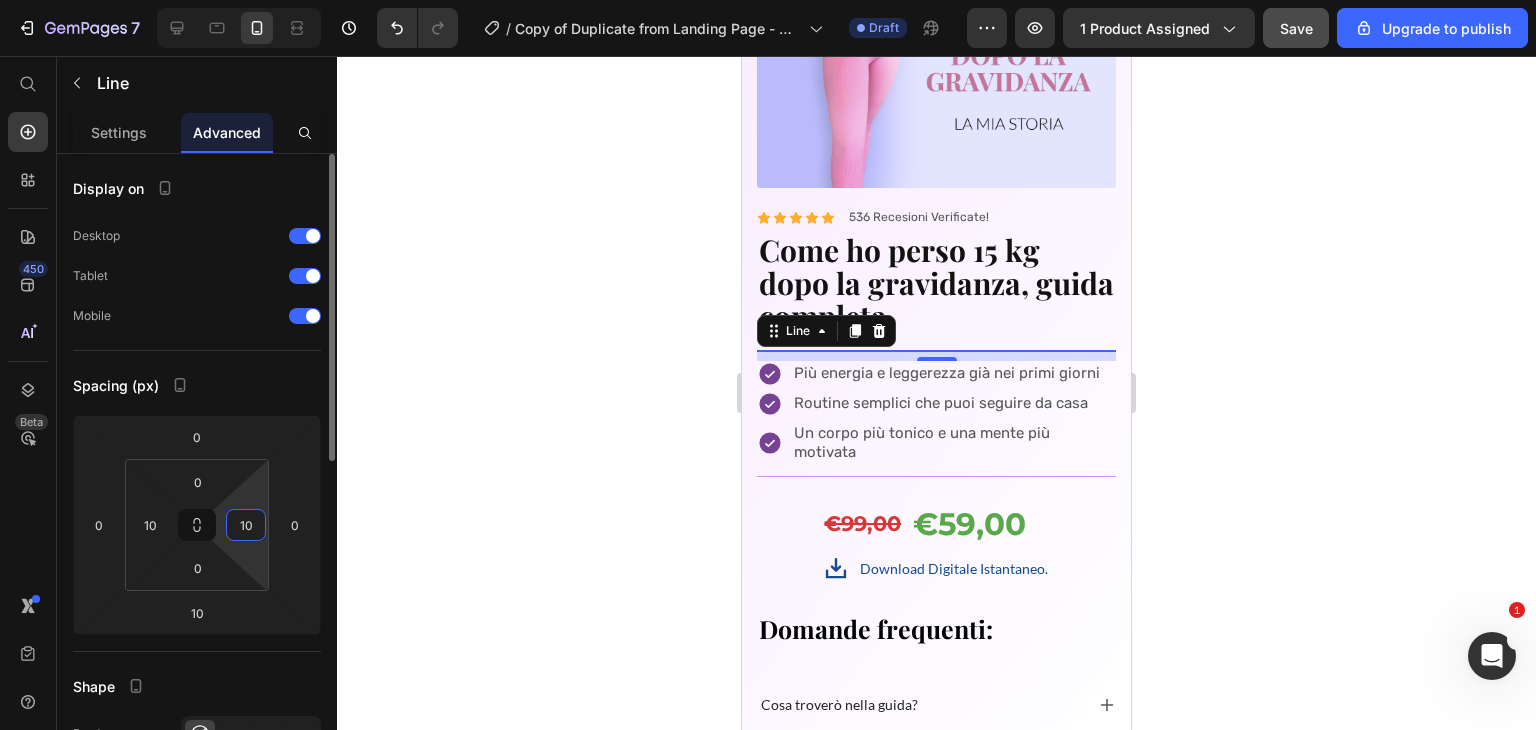 type on "10" 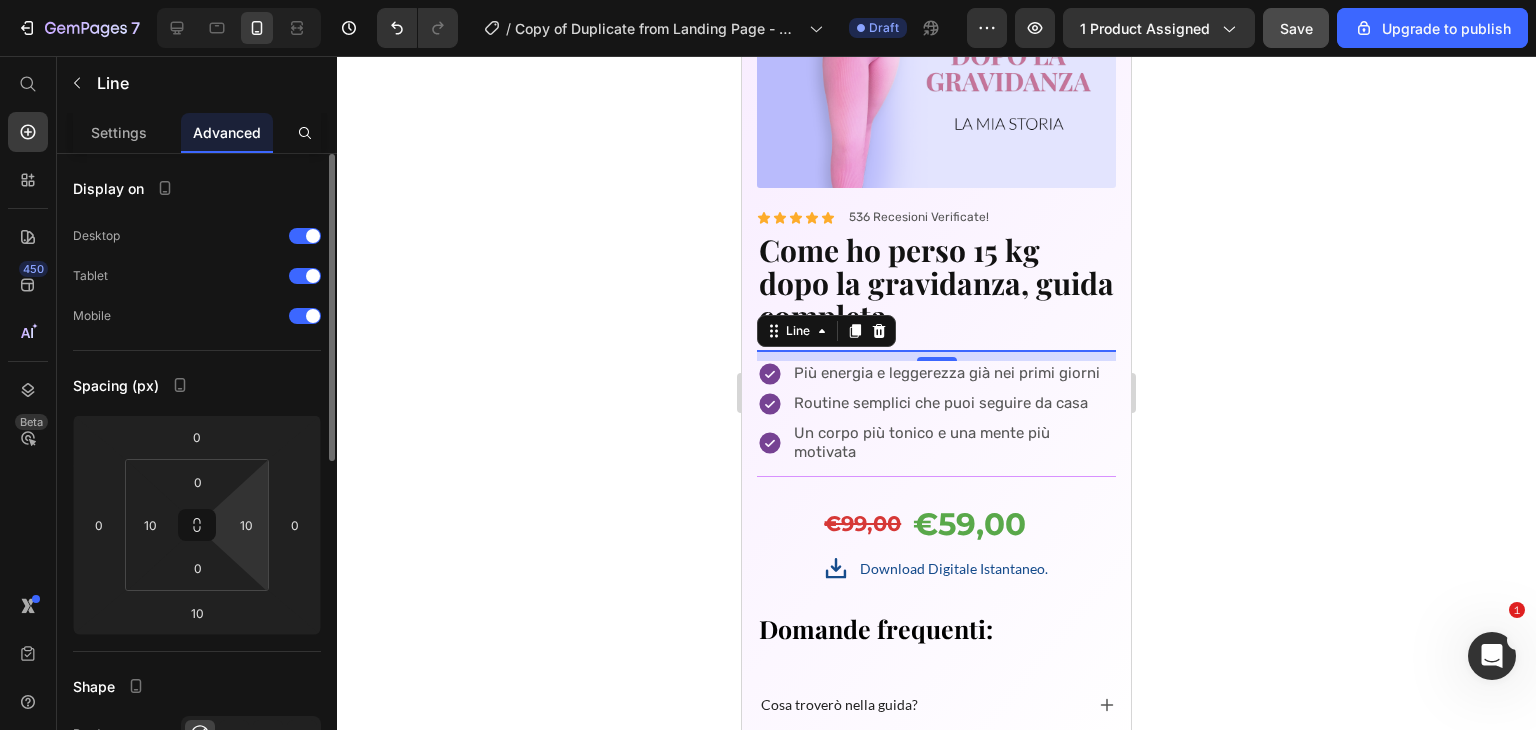 click on "Spacing (px)" at bounding box center [197, 385] 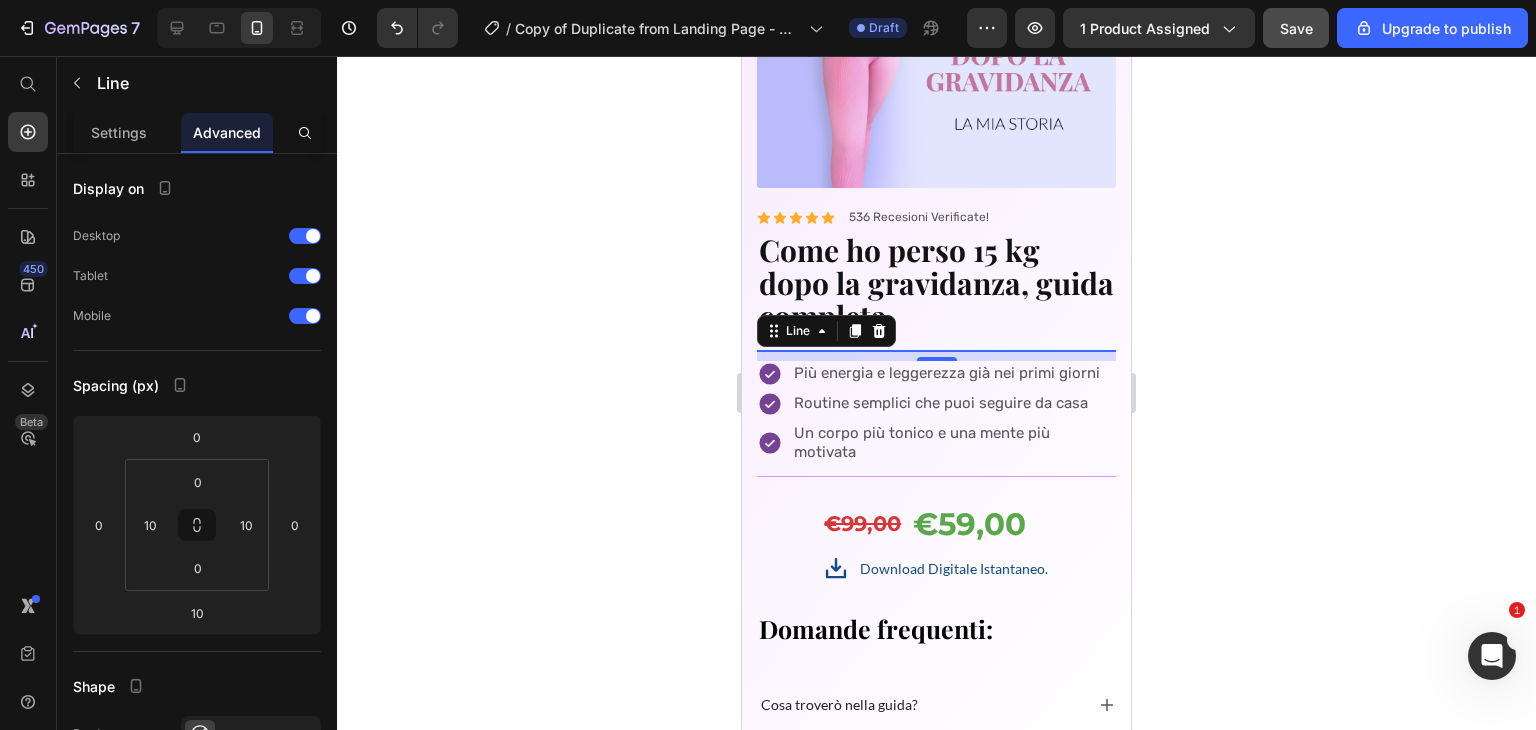 click 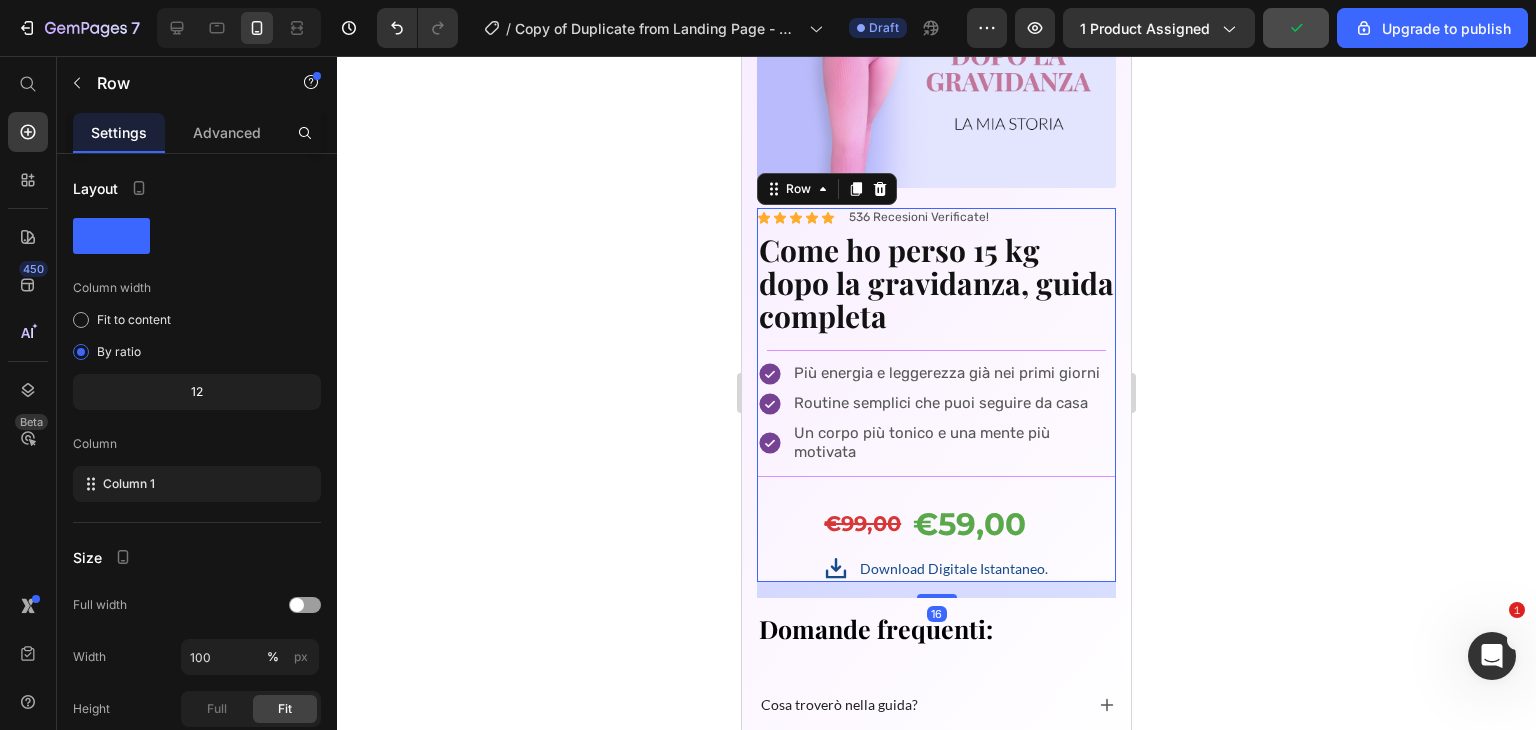click 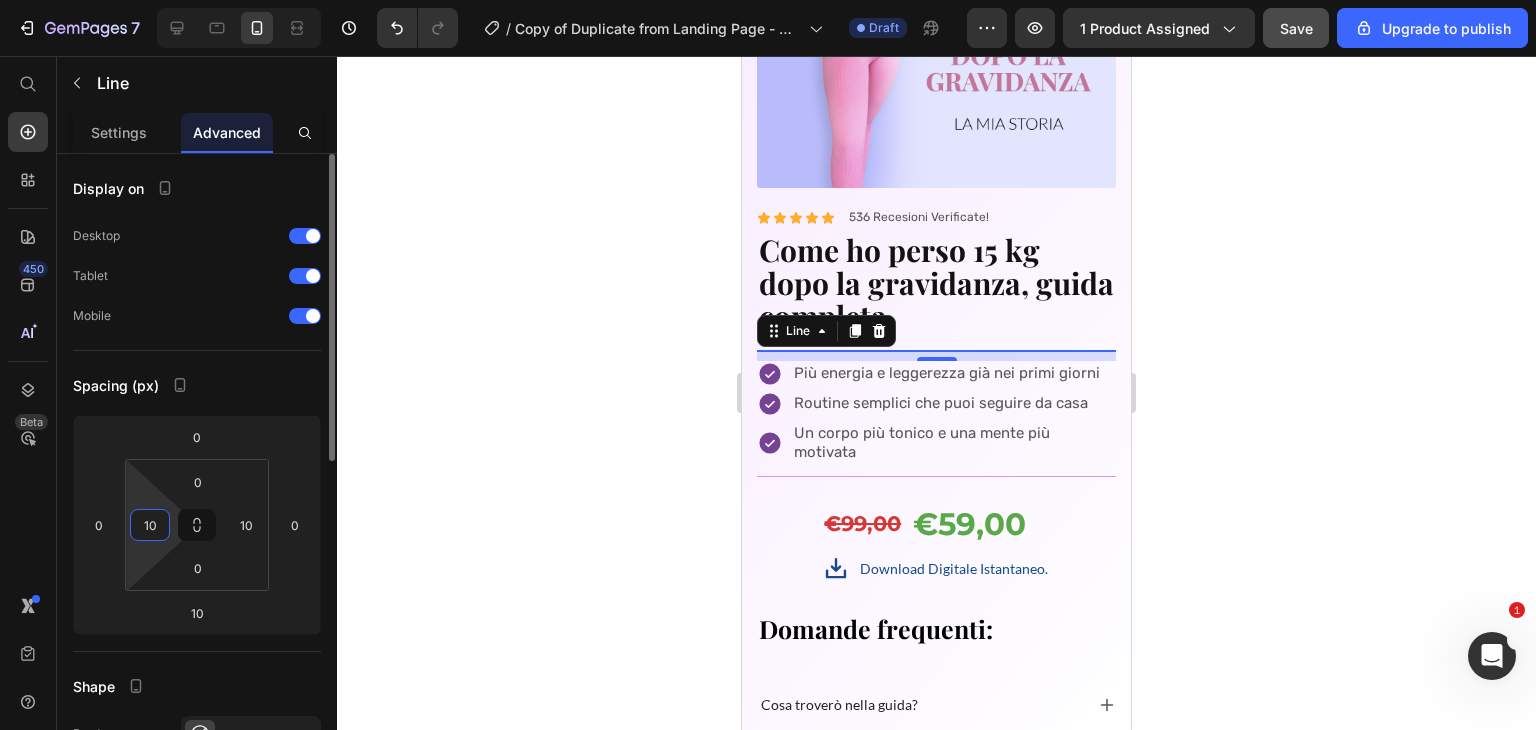 click on "10" at bounding box center (150, 525) 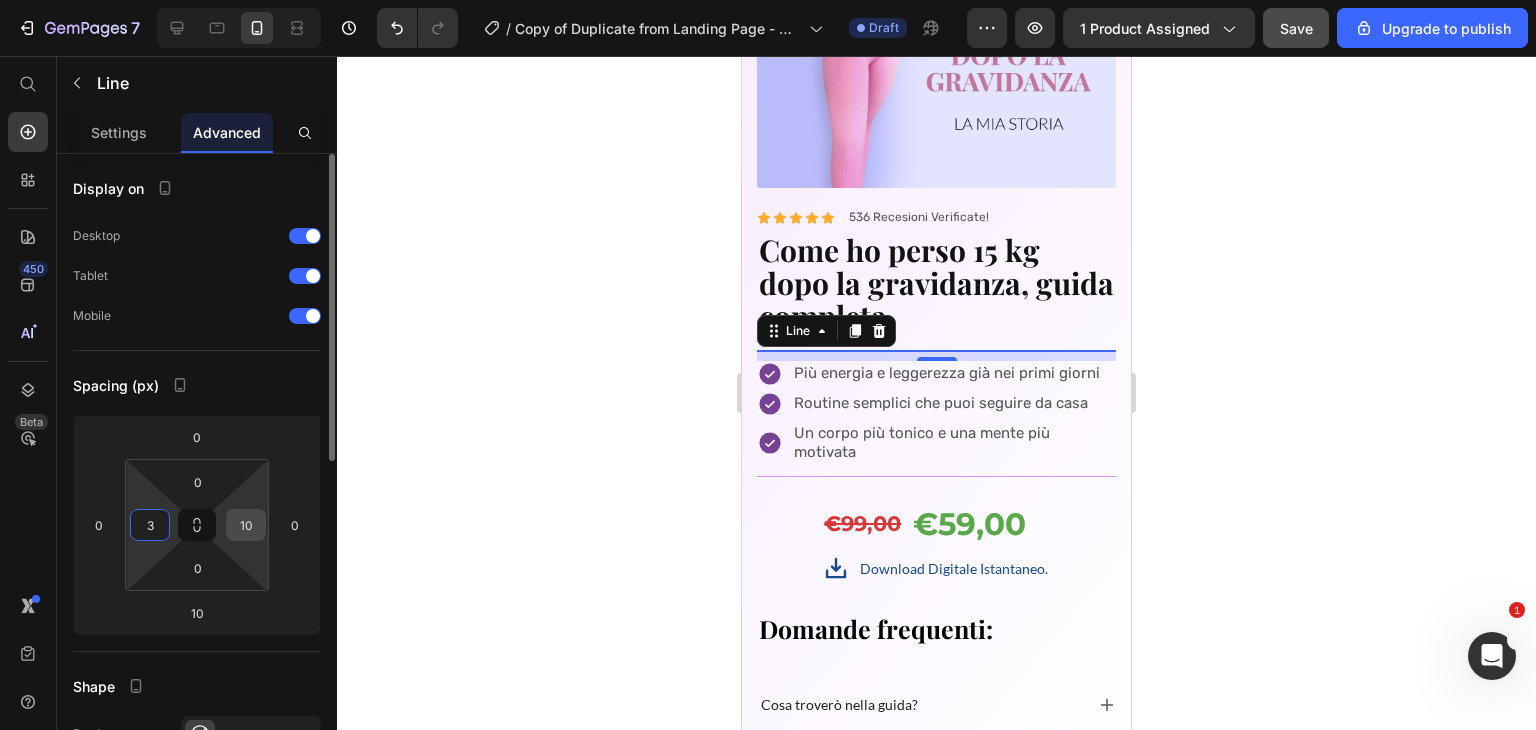 type on "3" 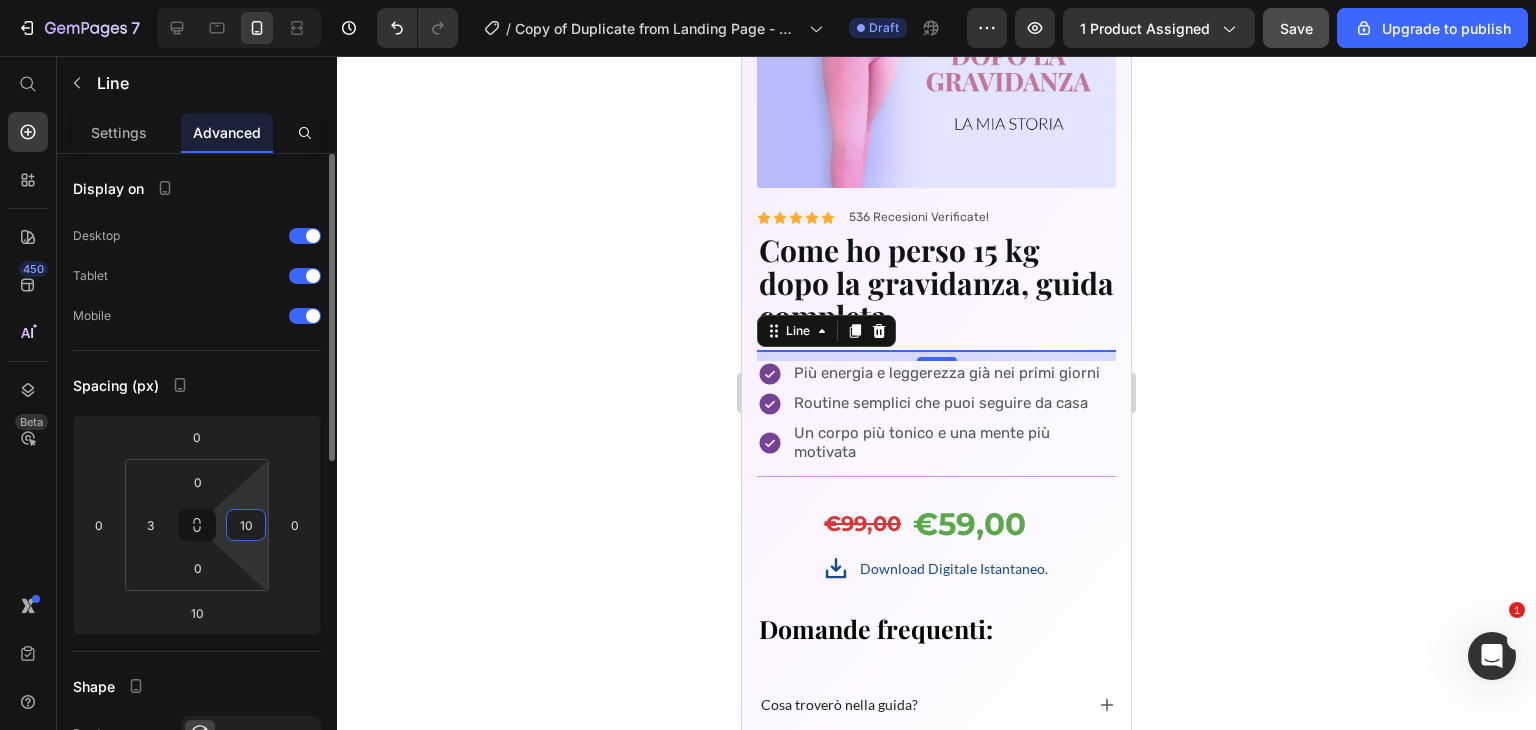 click on "10" at bounding box center [246, 525] 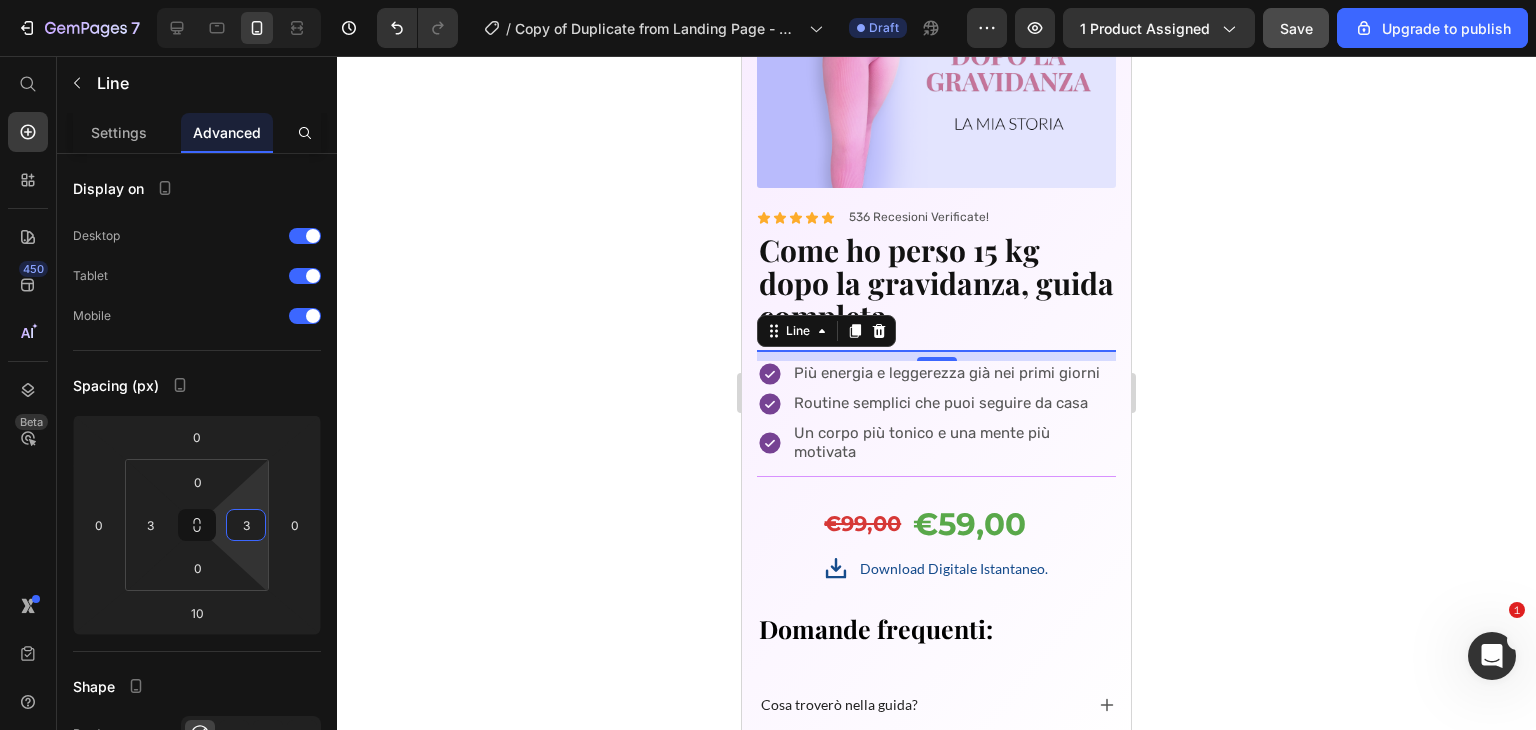 type on "3" 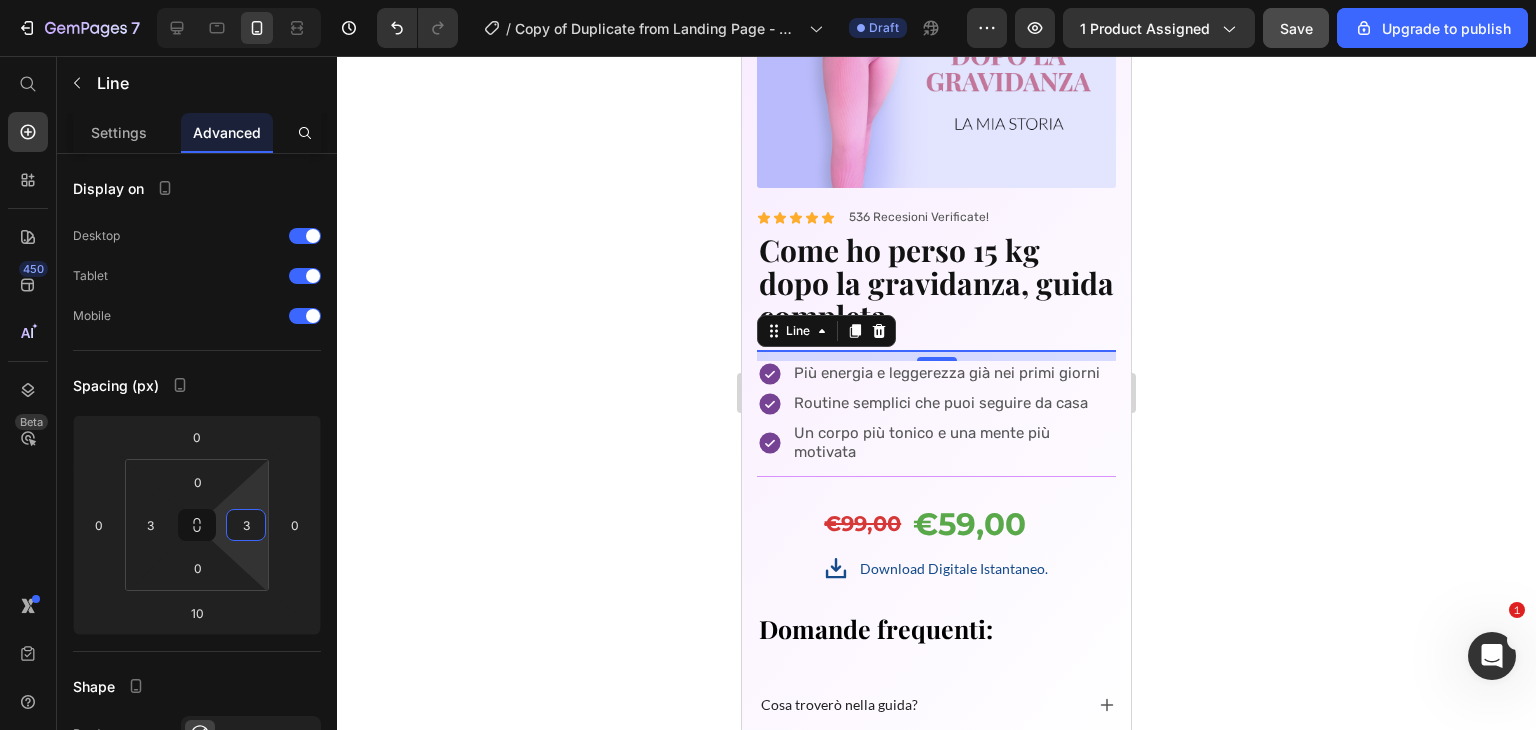 click 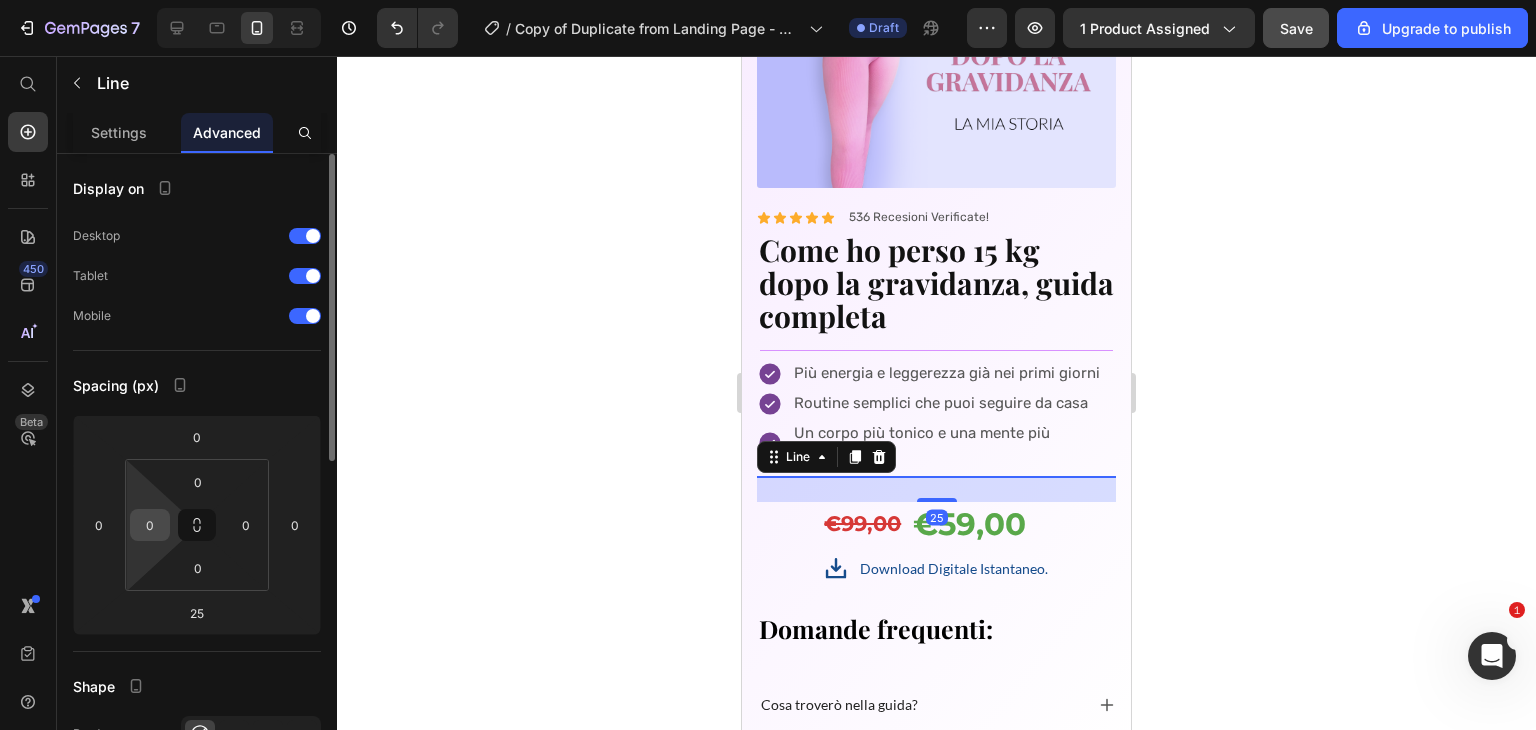 click on "0" at bounding box center (150, 525) 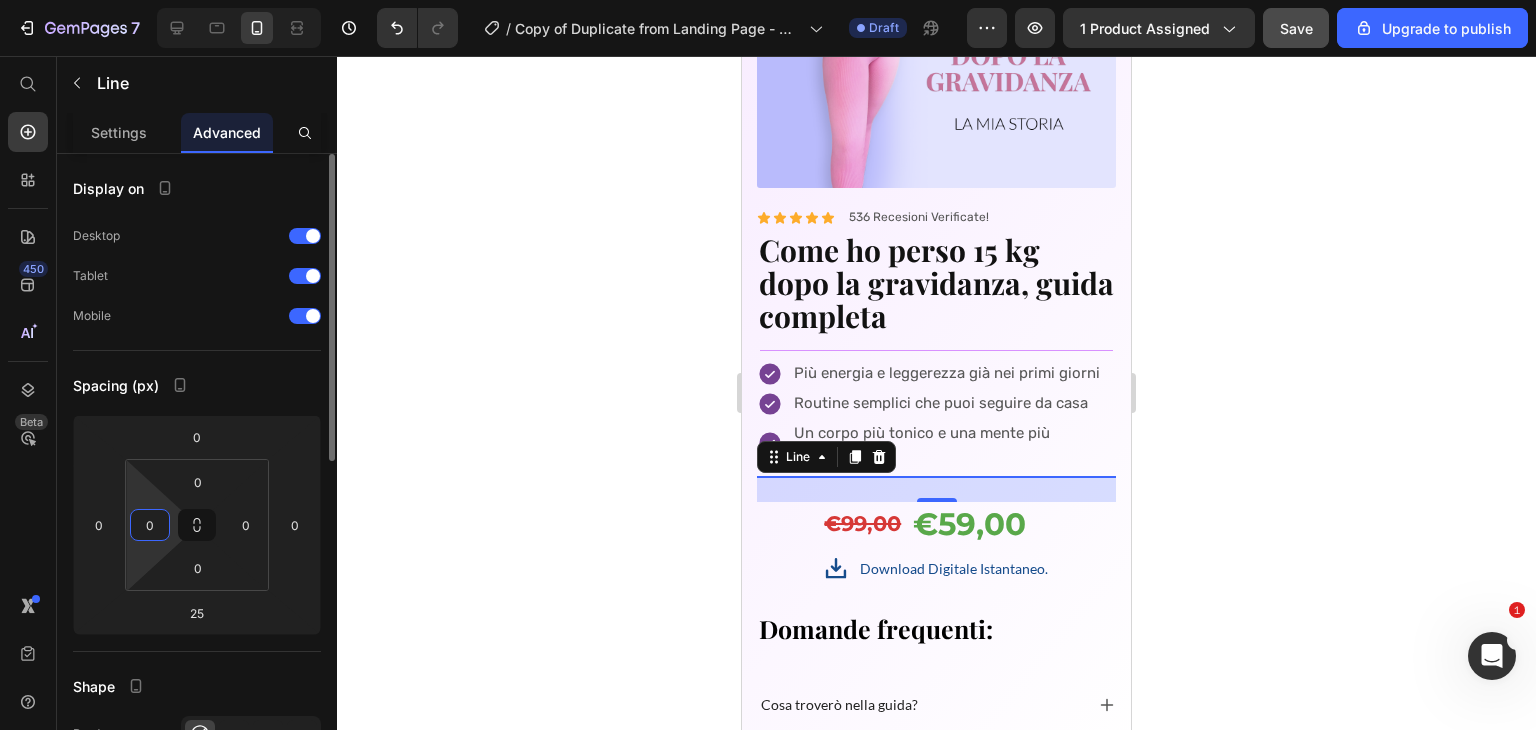 click on "0" at bounding box center [150, 525] 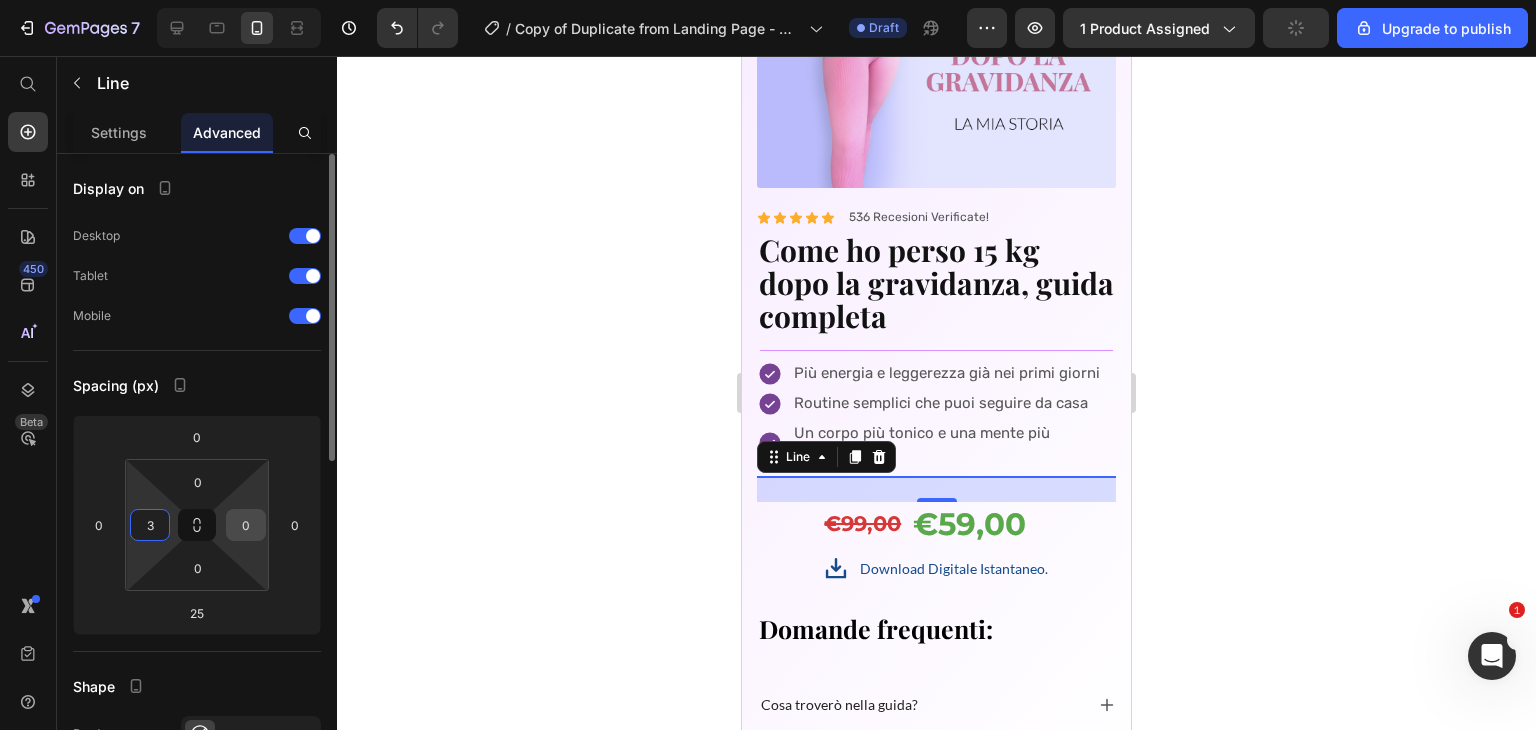 type on "3" 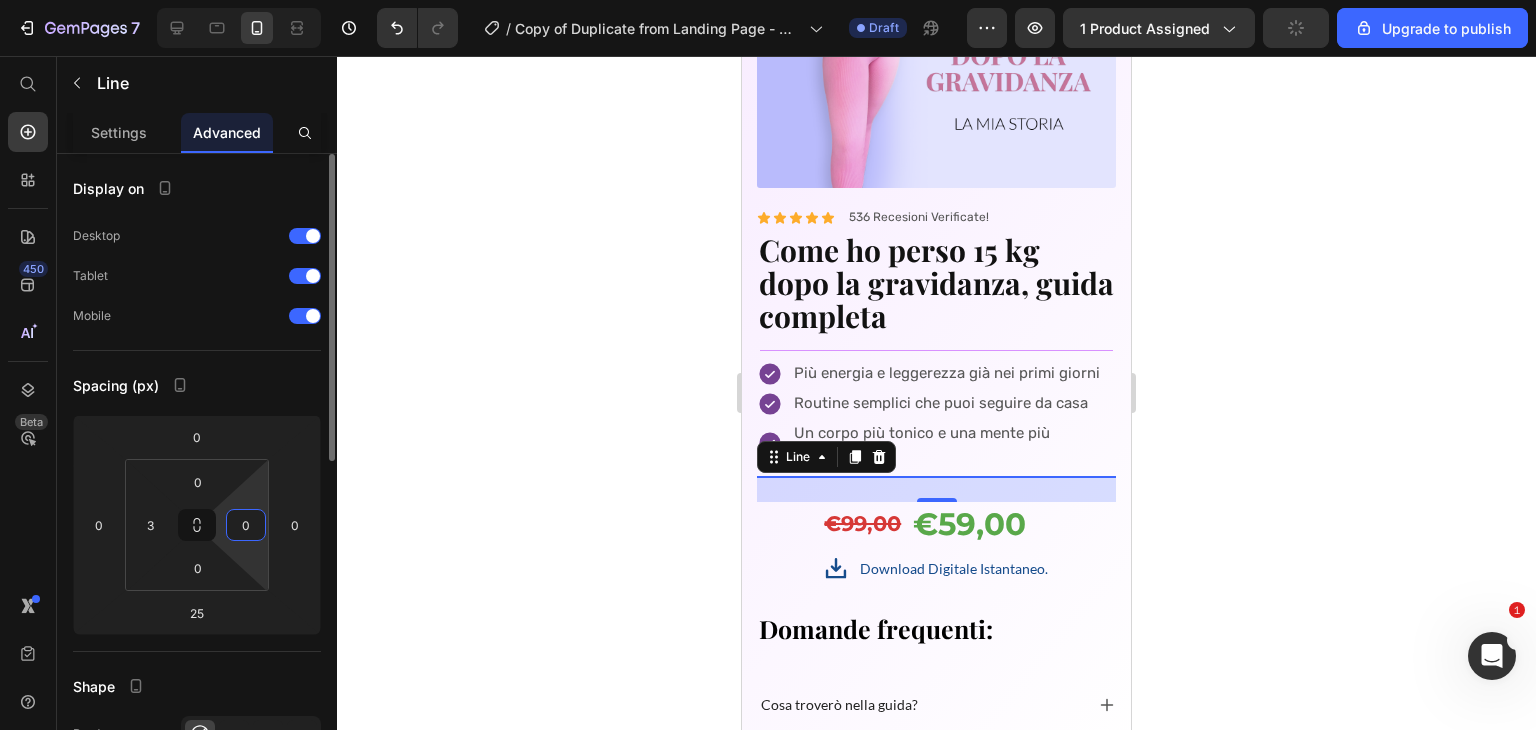 click on "0" at bounding box center (246, 525) 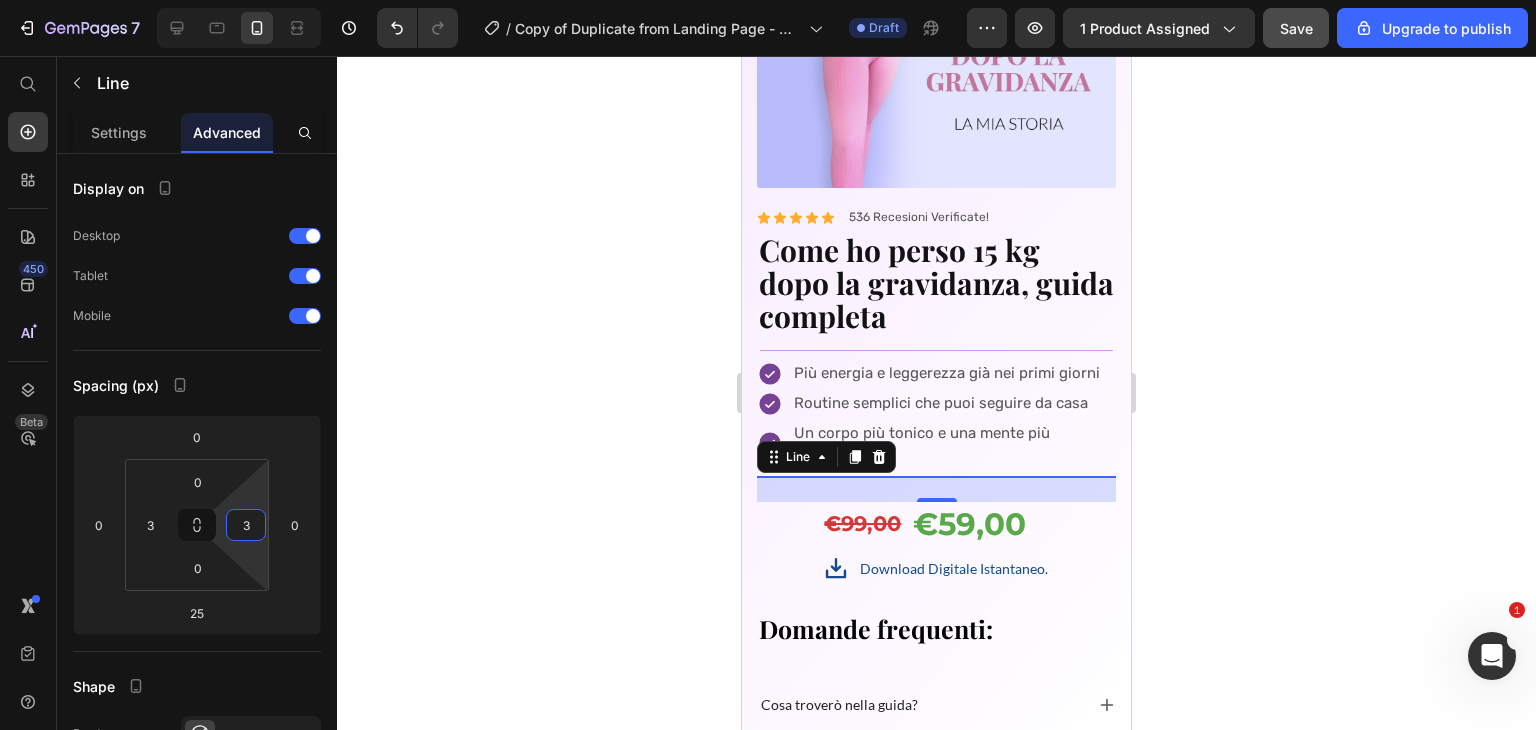 type on "3" 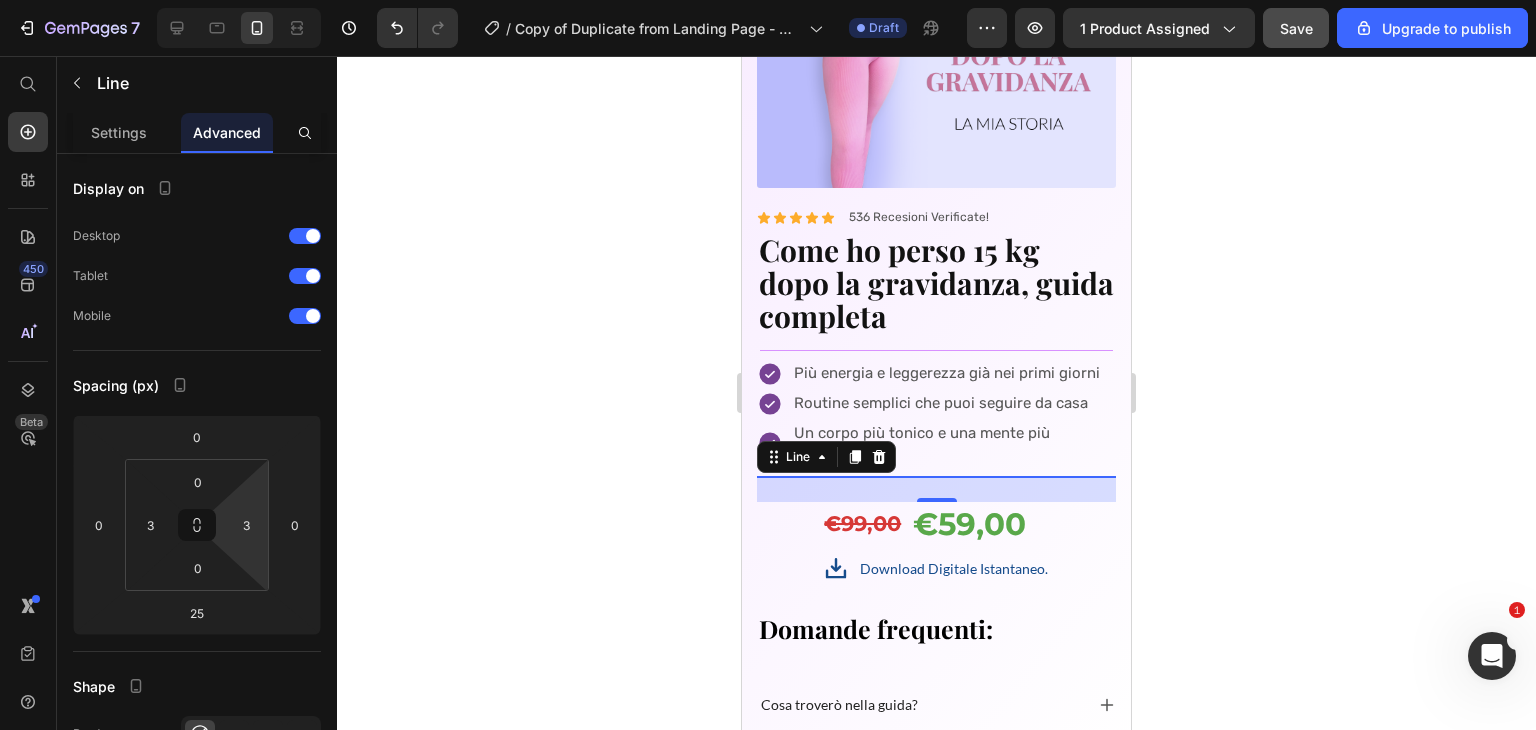 click 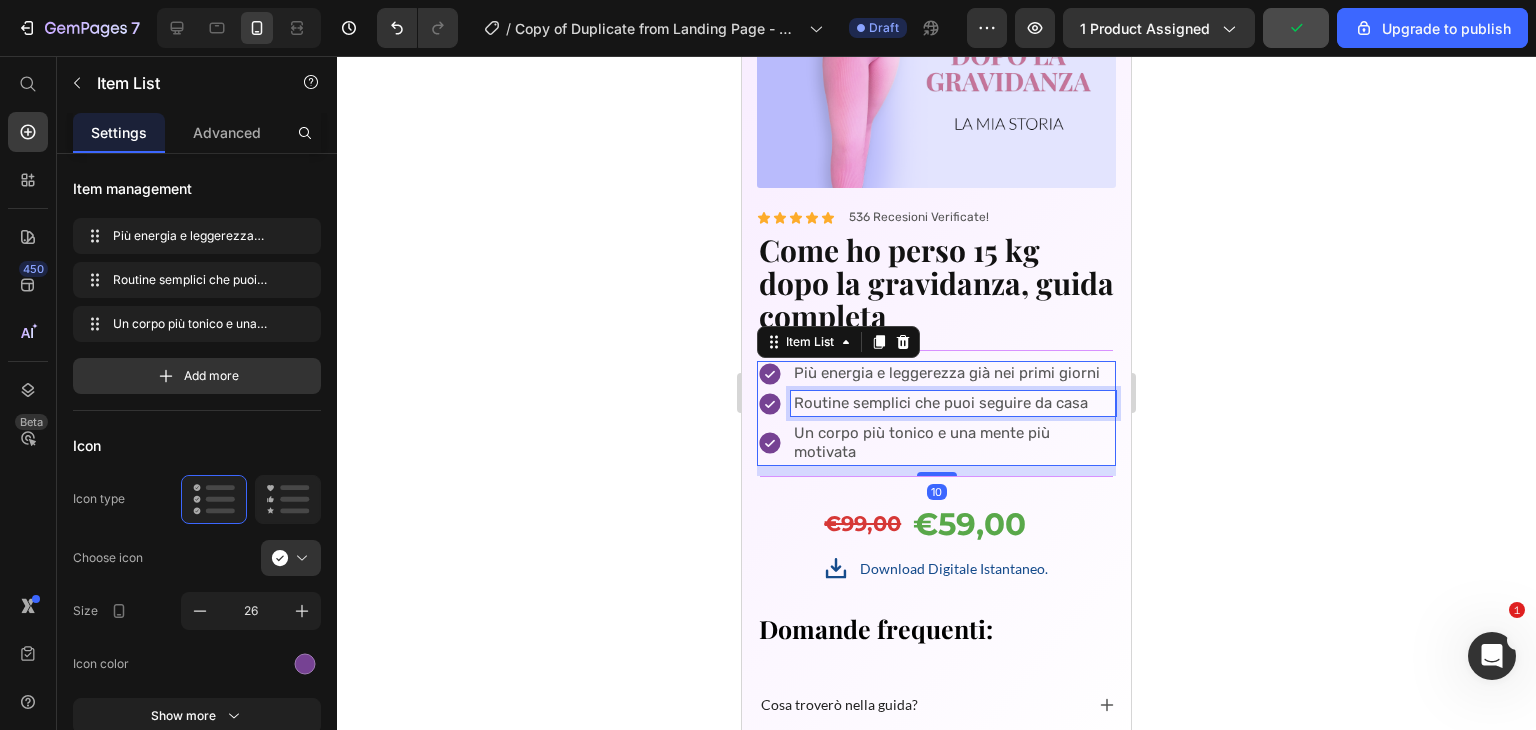 click on "Routine semplici che puoi seguire da casa" at bounding box center (953, 404) 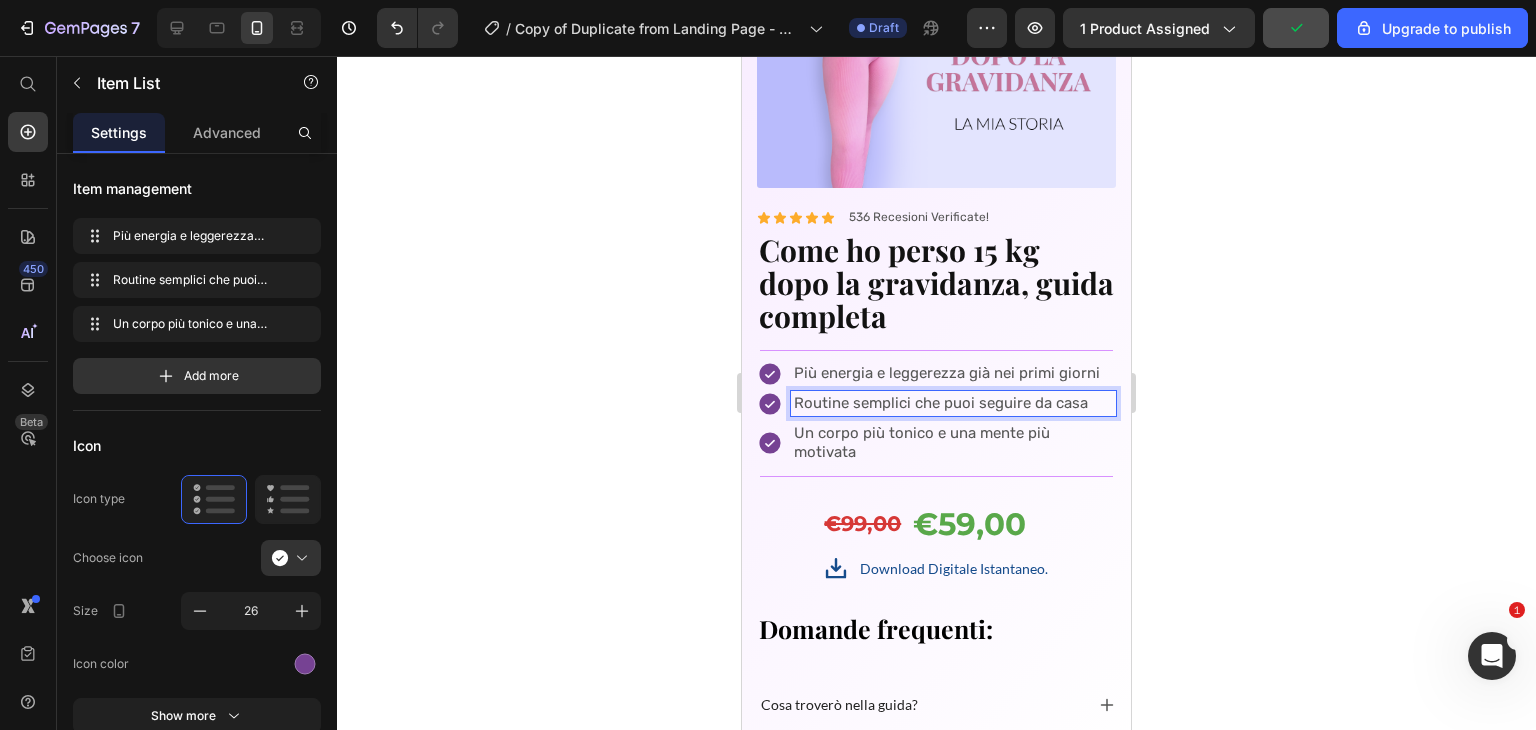 click on "Routine semplici che puoi seguire da casa" at bounding box center (953, 404) 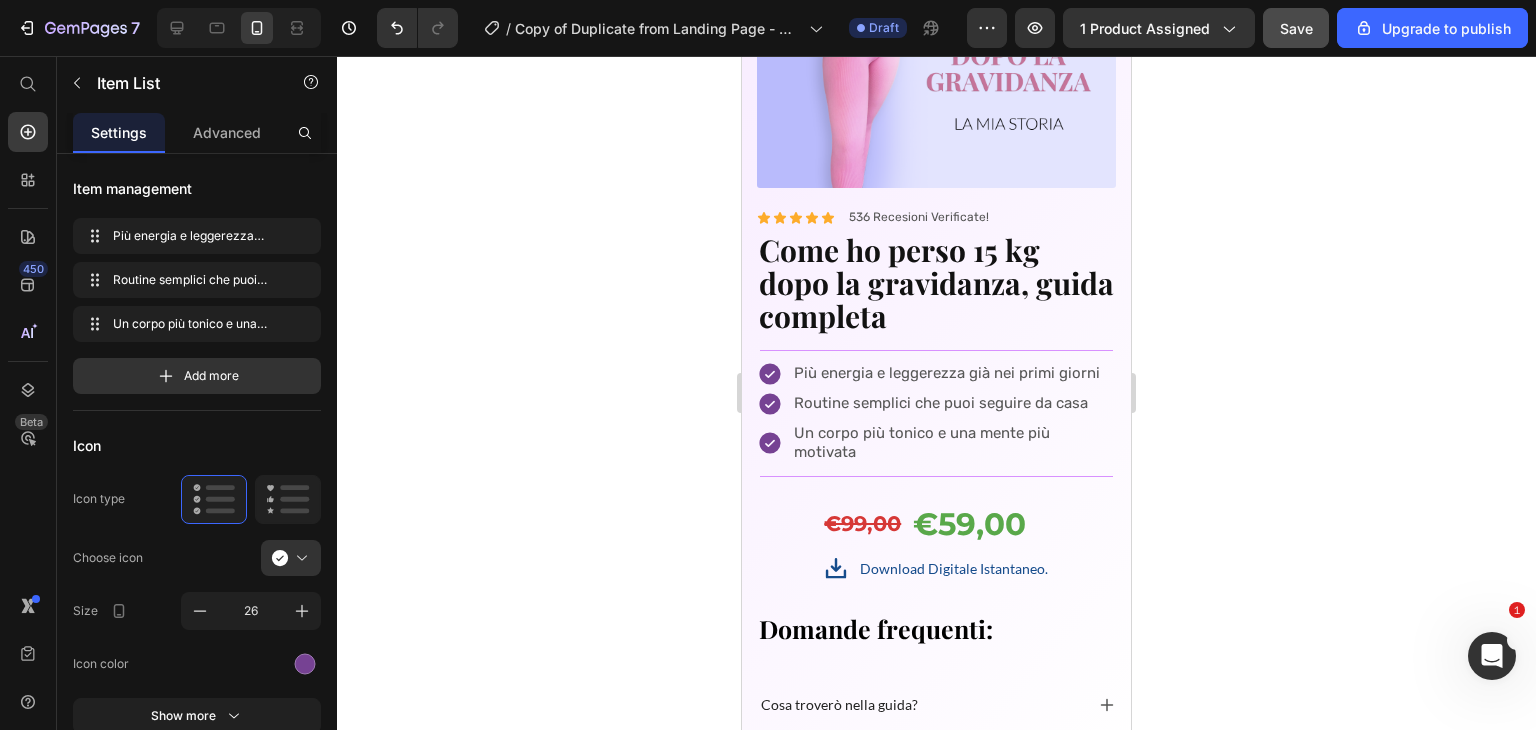 click 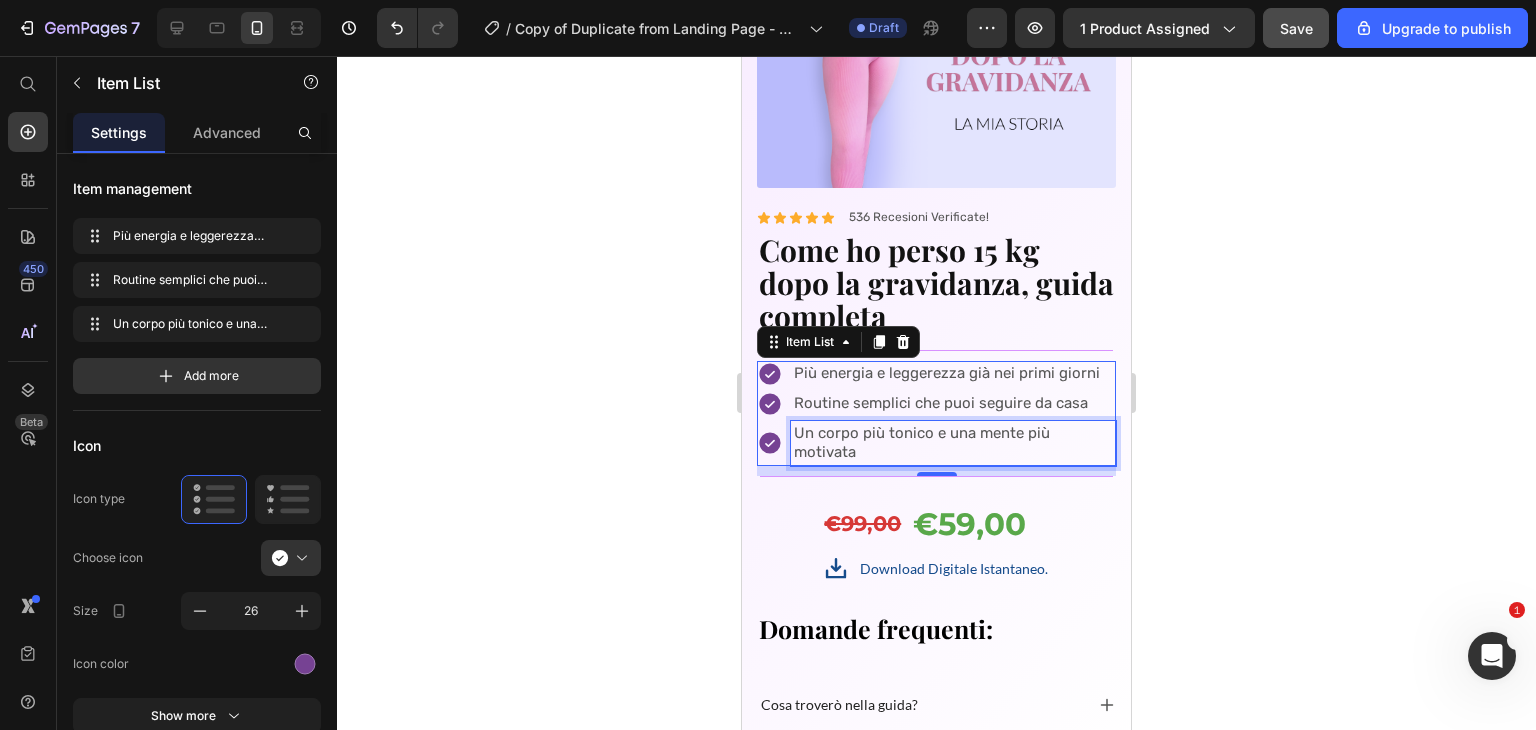 click on "Un corpo più tonico e una mente più motivata" at bounding box center [953, 443] 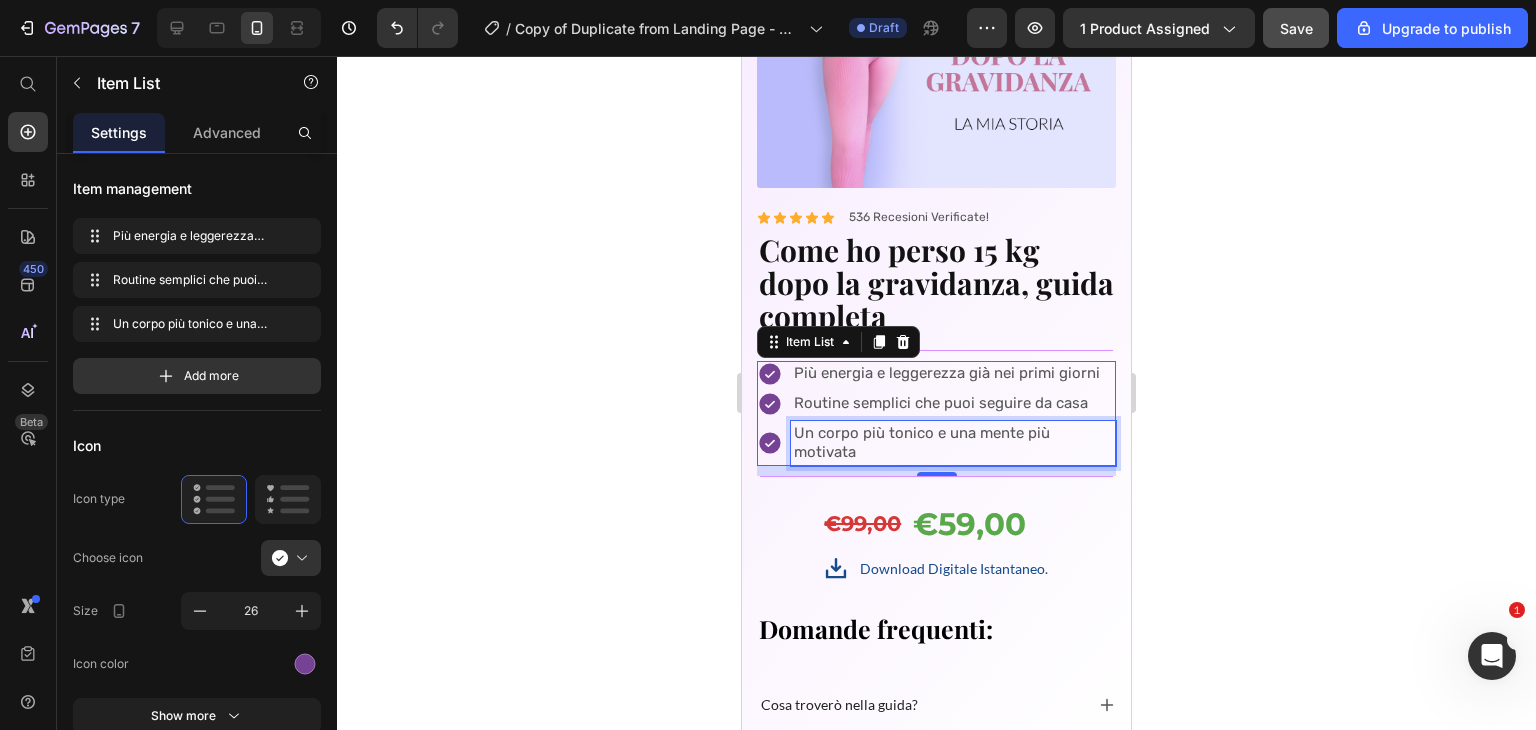click on "Un corpo più tonico e una mente più motivata" at bounding box center (953, 443) 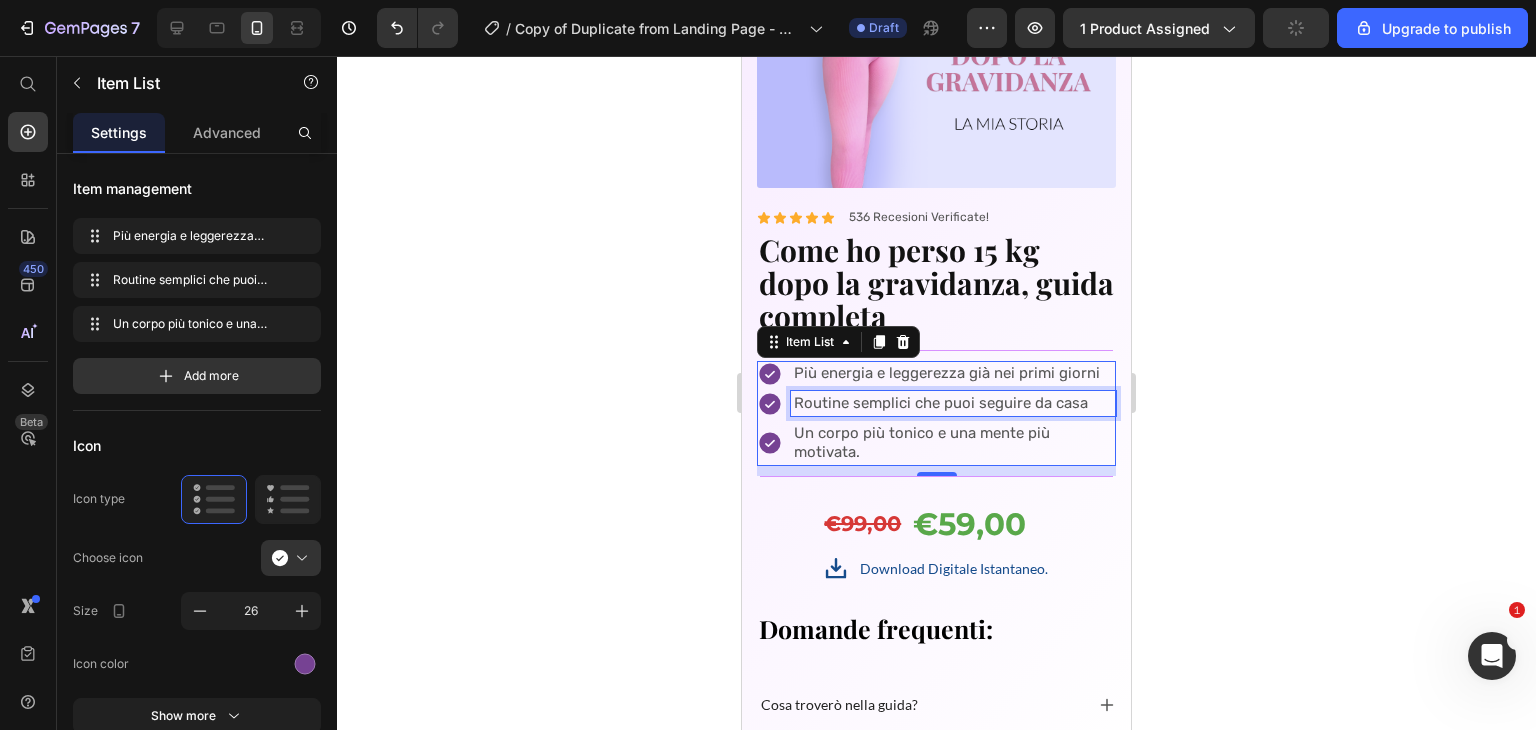 click on "Routine semplici che puoi seguire da casa" at bounding box center (953, 404) 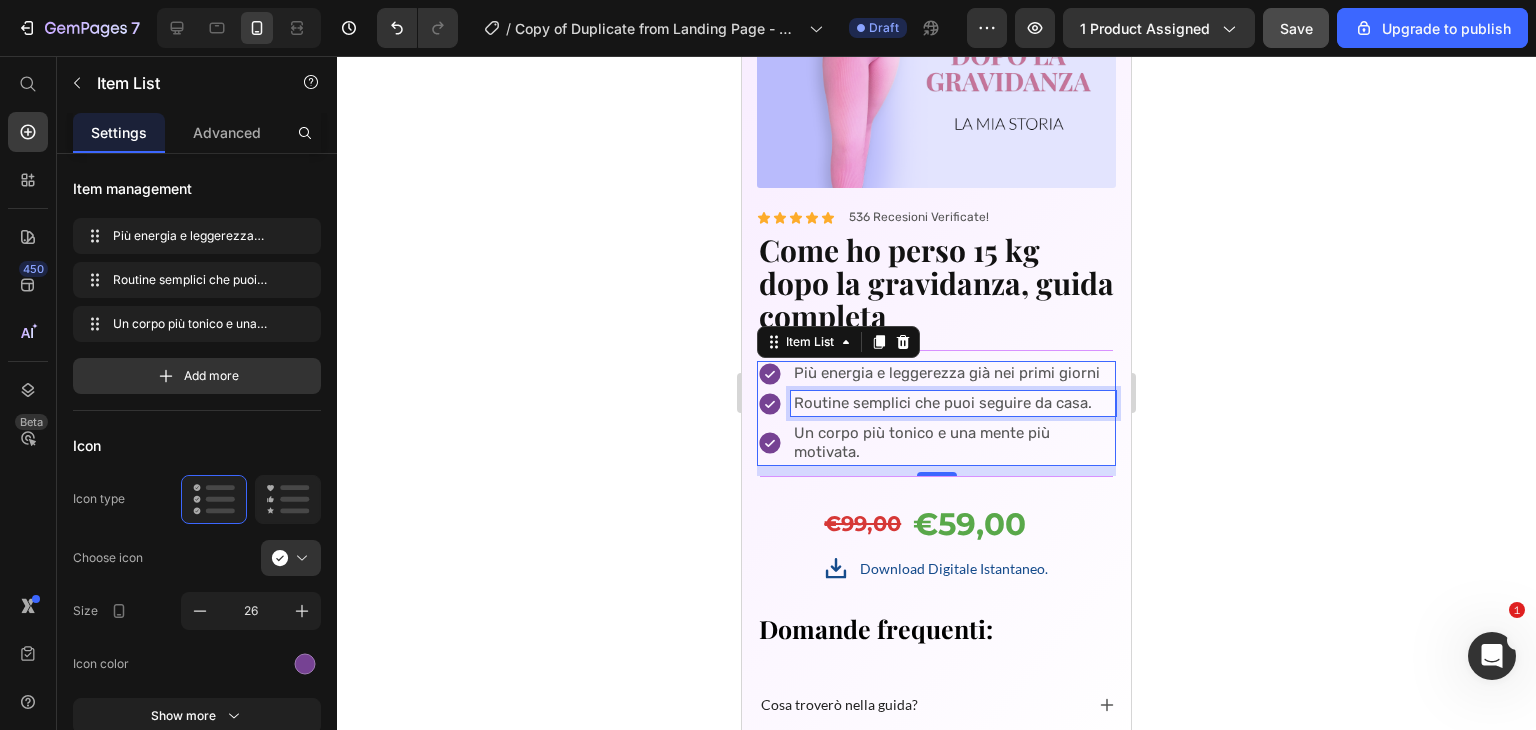 click on "Più energia e leggerezza già nei primi giorni" at bounding box center [953, 374] 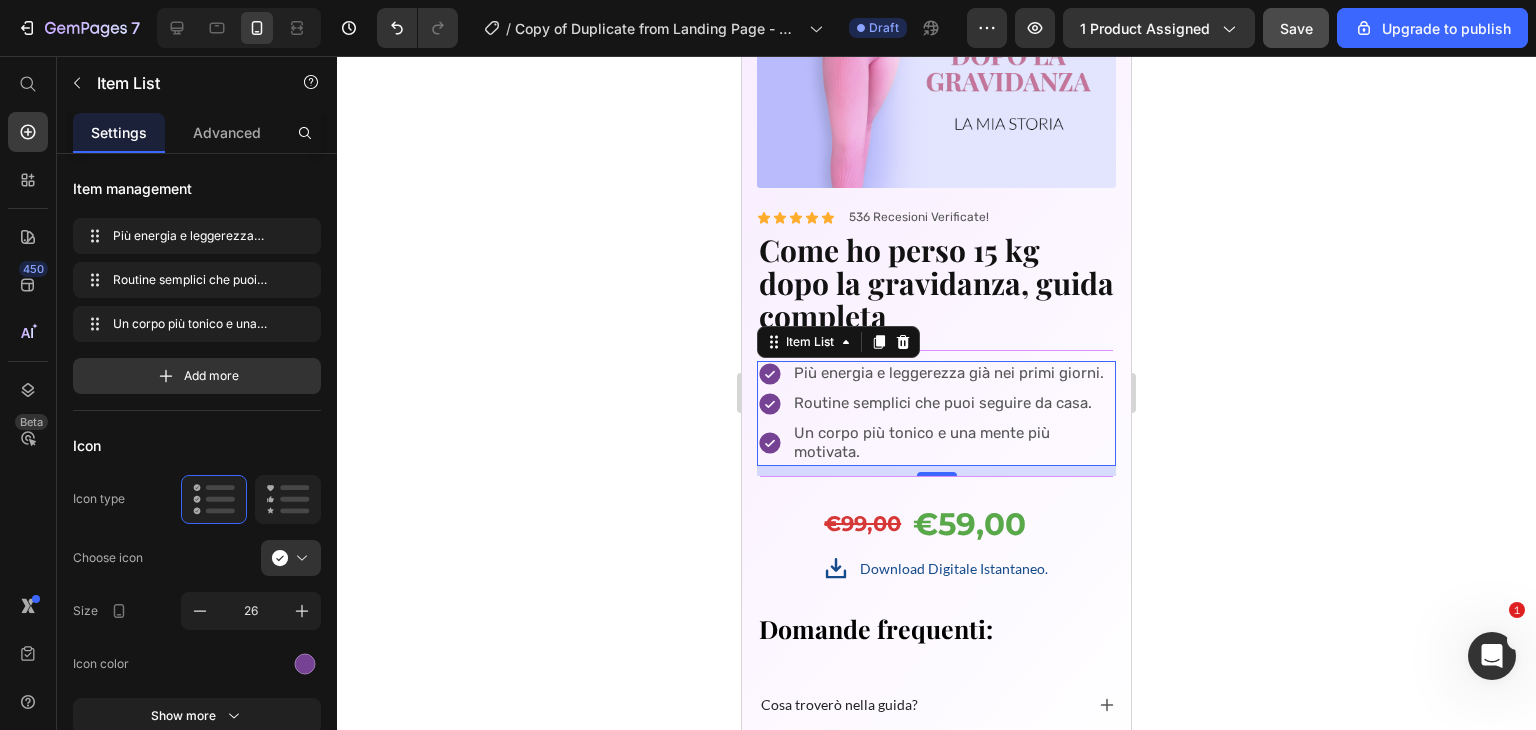 click 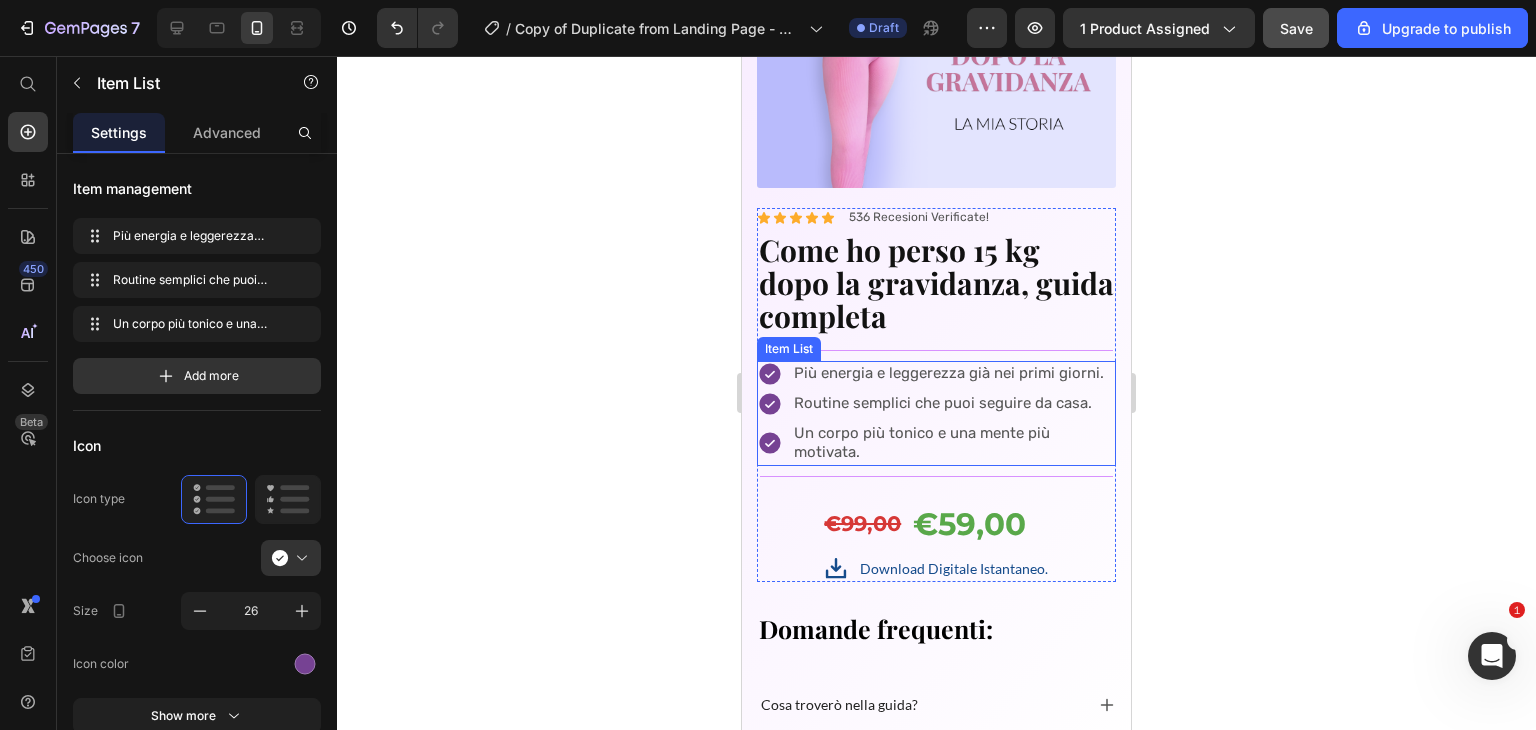 click on "Più energia e leggerezza già nei primi giorni." at bounding box center (953, 374) 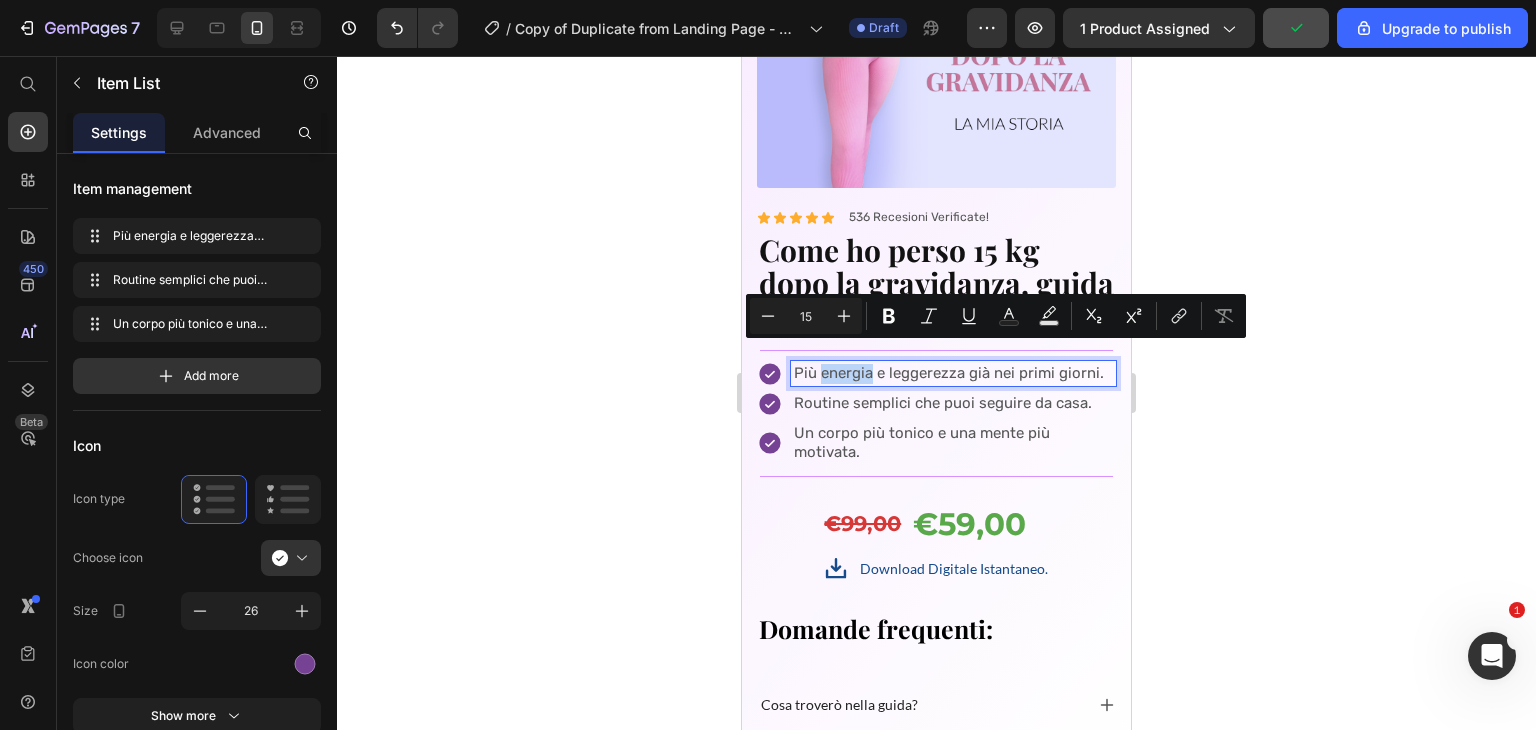 drag, startPoint x: 820, startPoint y: 356, endPoint x: 871, endPoint y: 358, distance: 51.0392 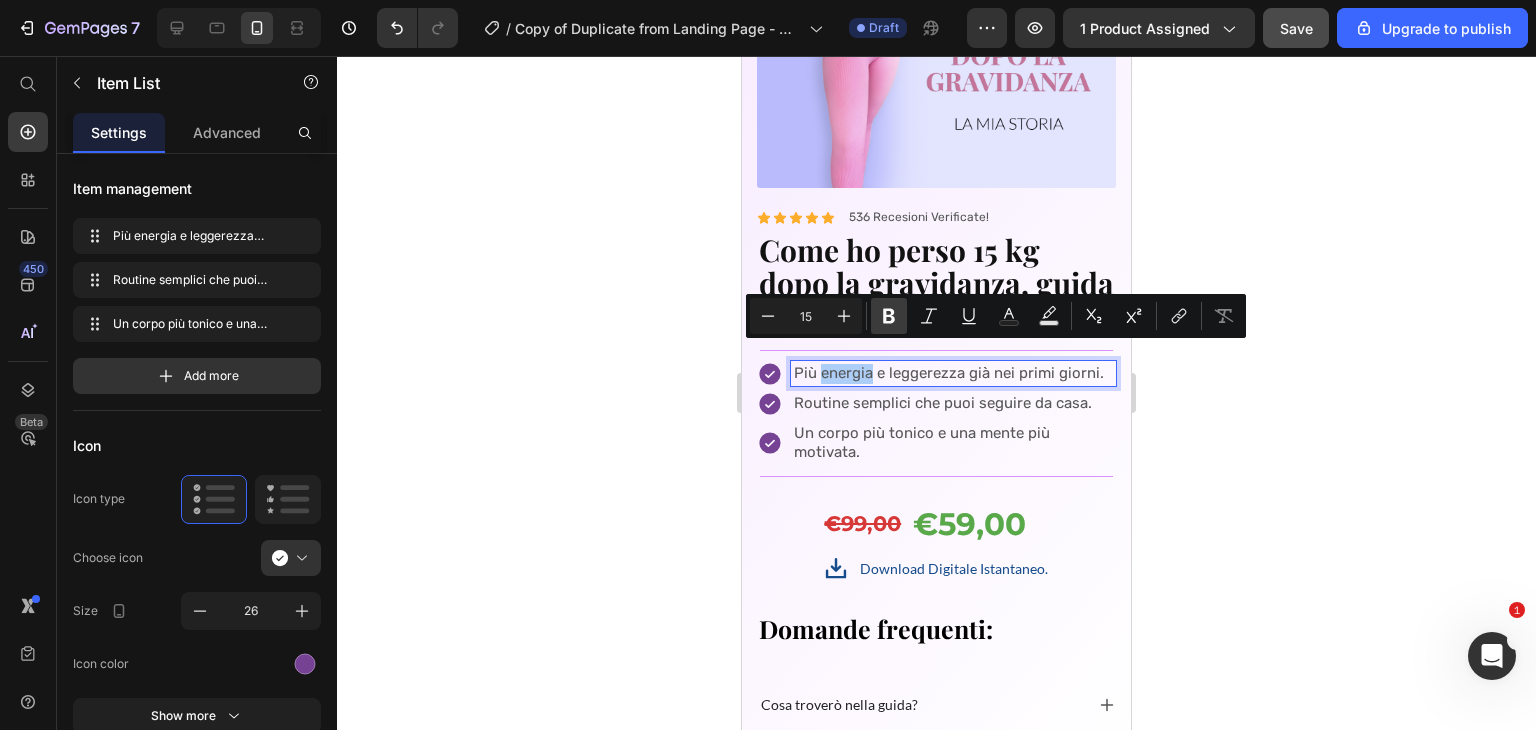 click 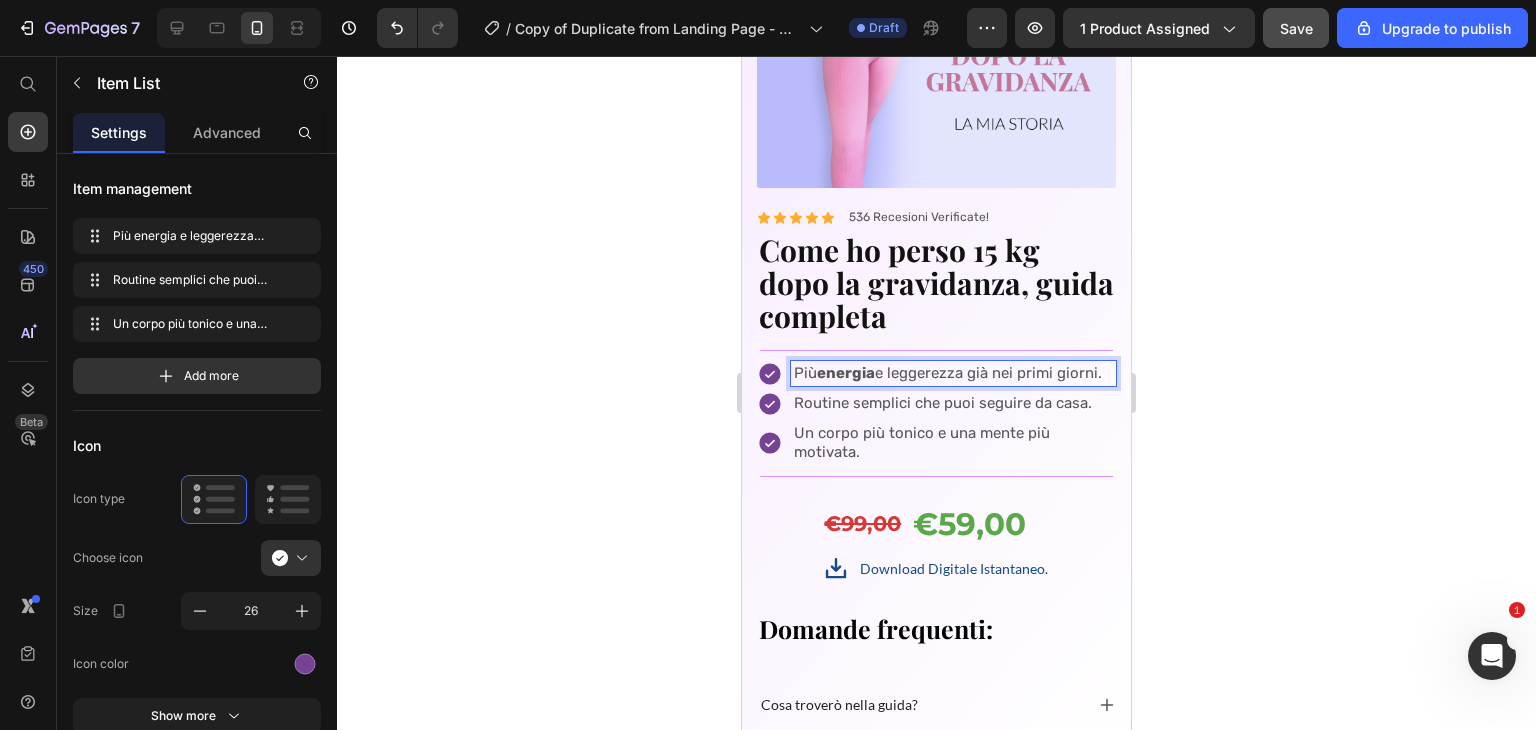 click on "Più  energia  e leggerezza già nei primi giorni." at bounding box center [953, 374] 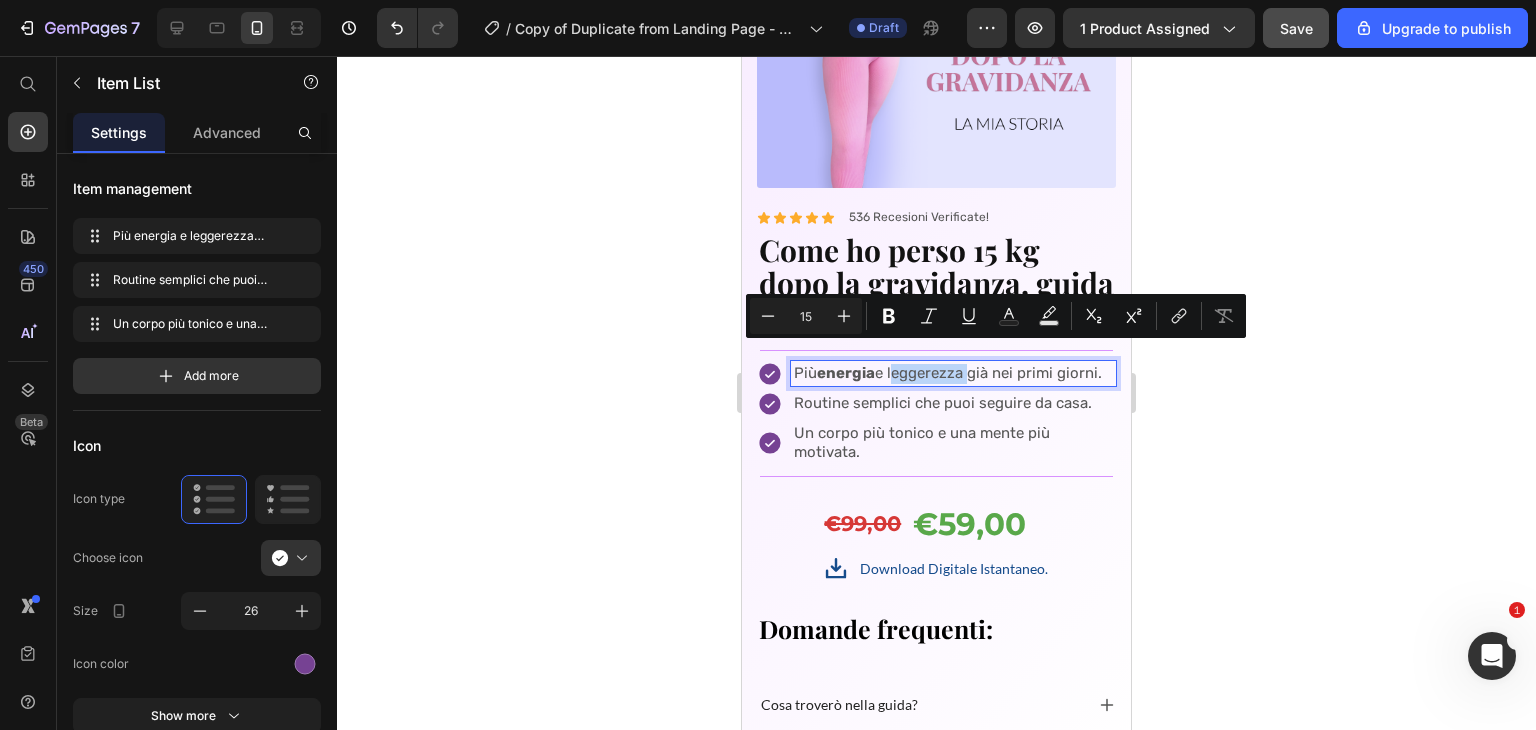 drag, startPoint x: 891, startPoint y: 357, endPoint x: 968, endPoint y: 353, distance: 77.10383 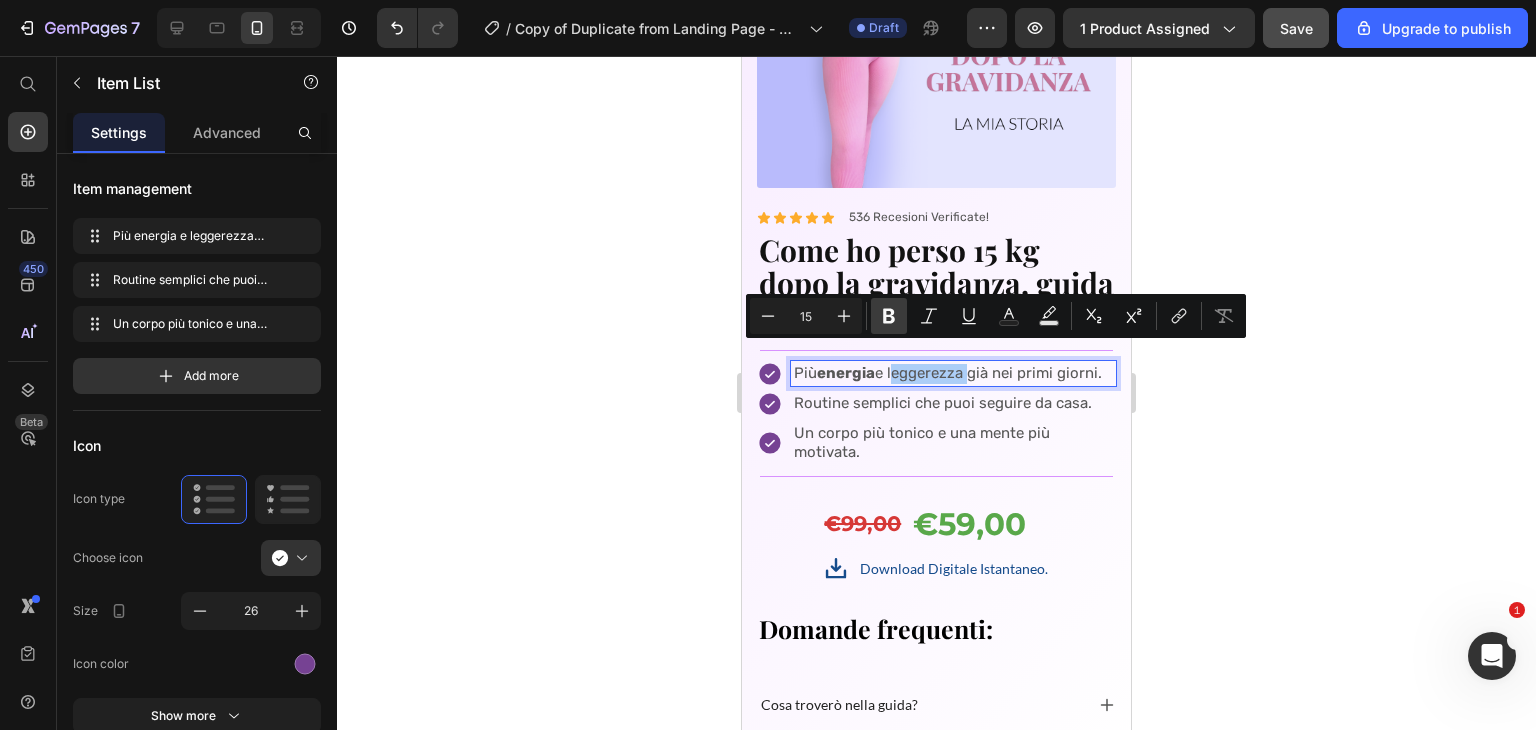 click 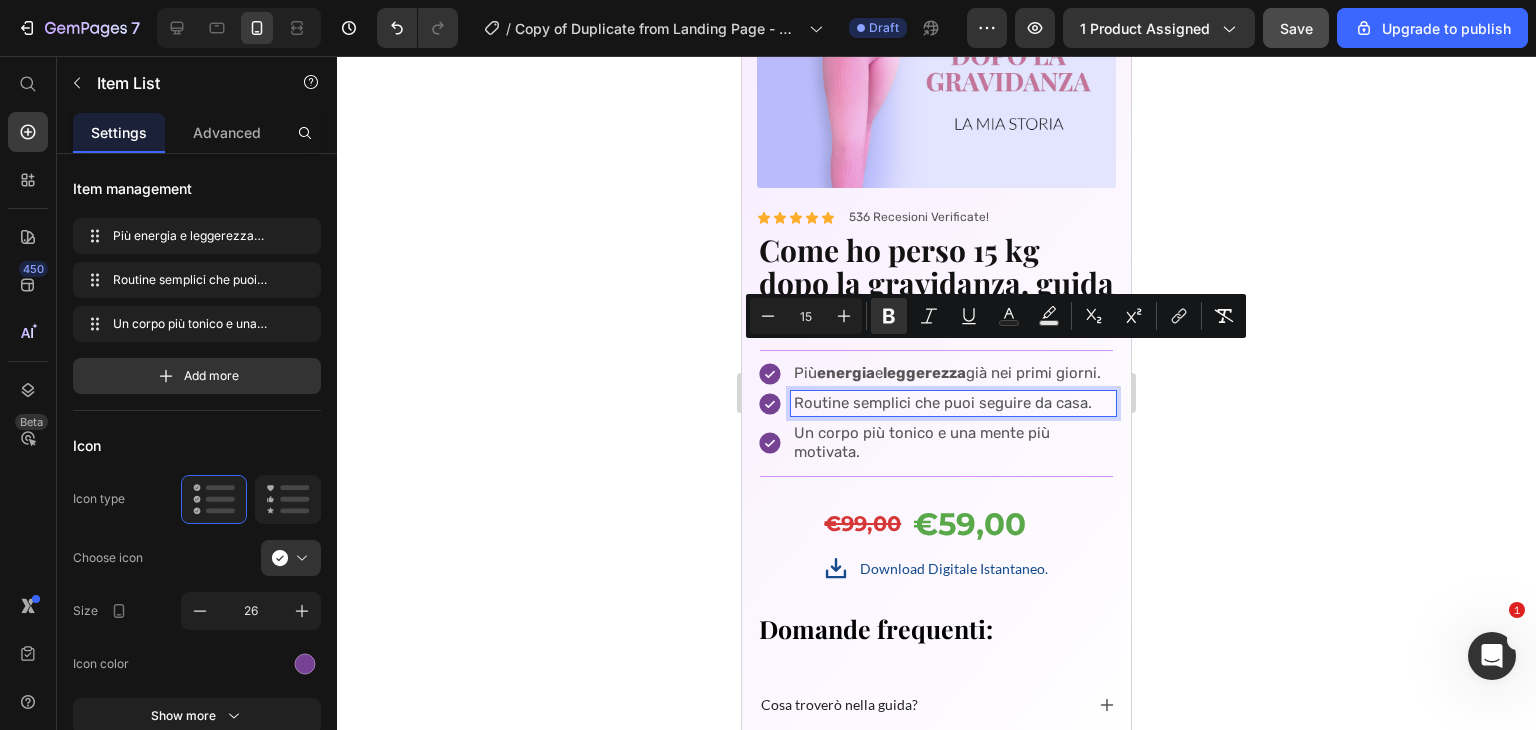 click on "Routine semplici che puoi seguire da casa." at bounding box center (953, 404) 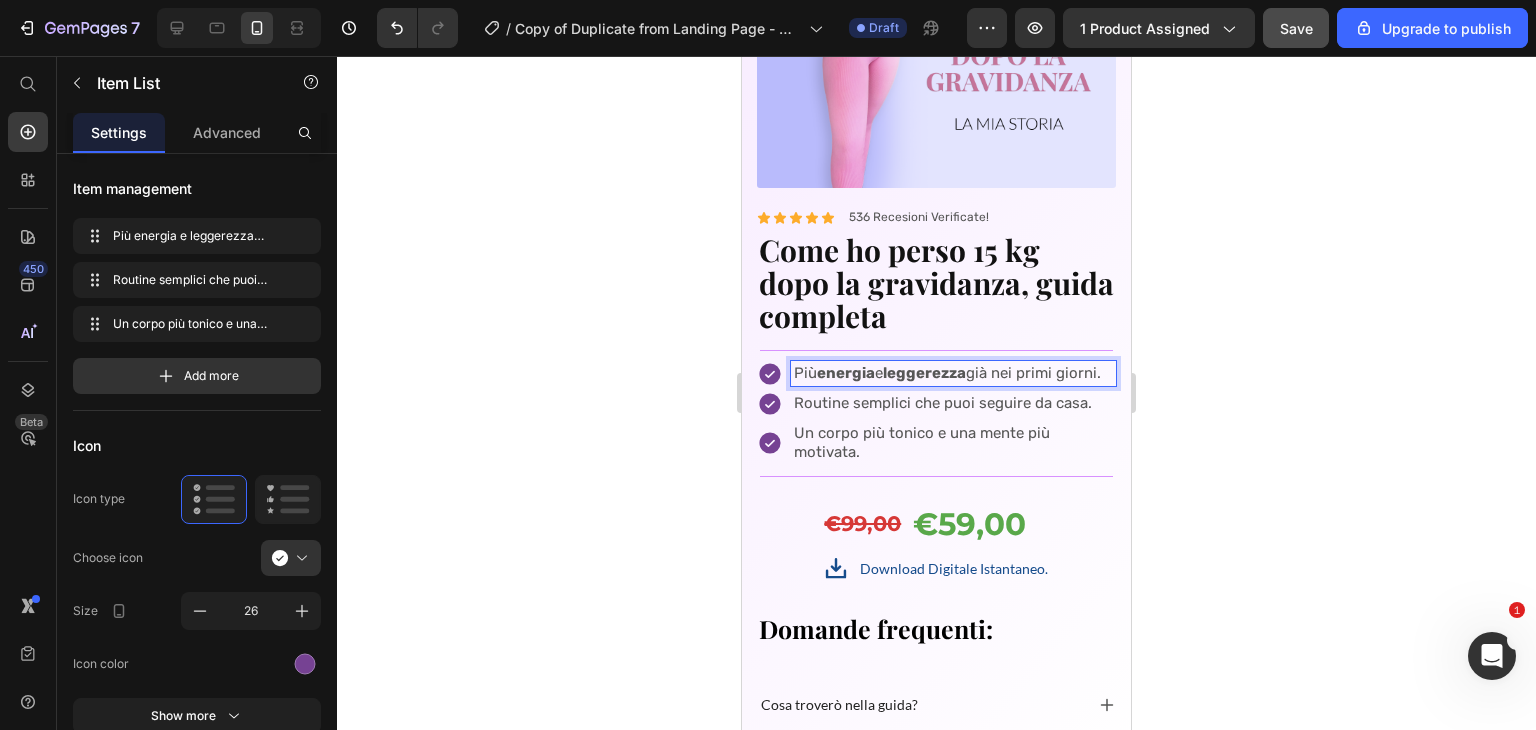 click on "Più  energia  e  leggerezza  già nei primi giorni." at bounding box center [953, 374] 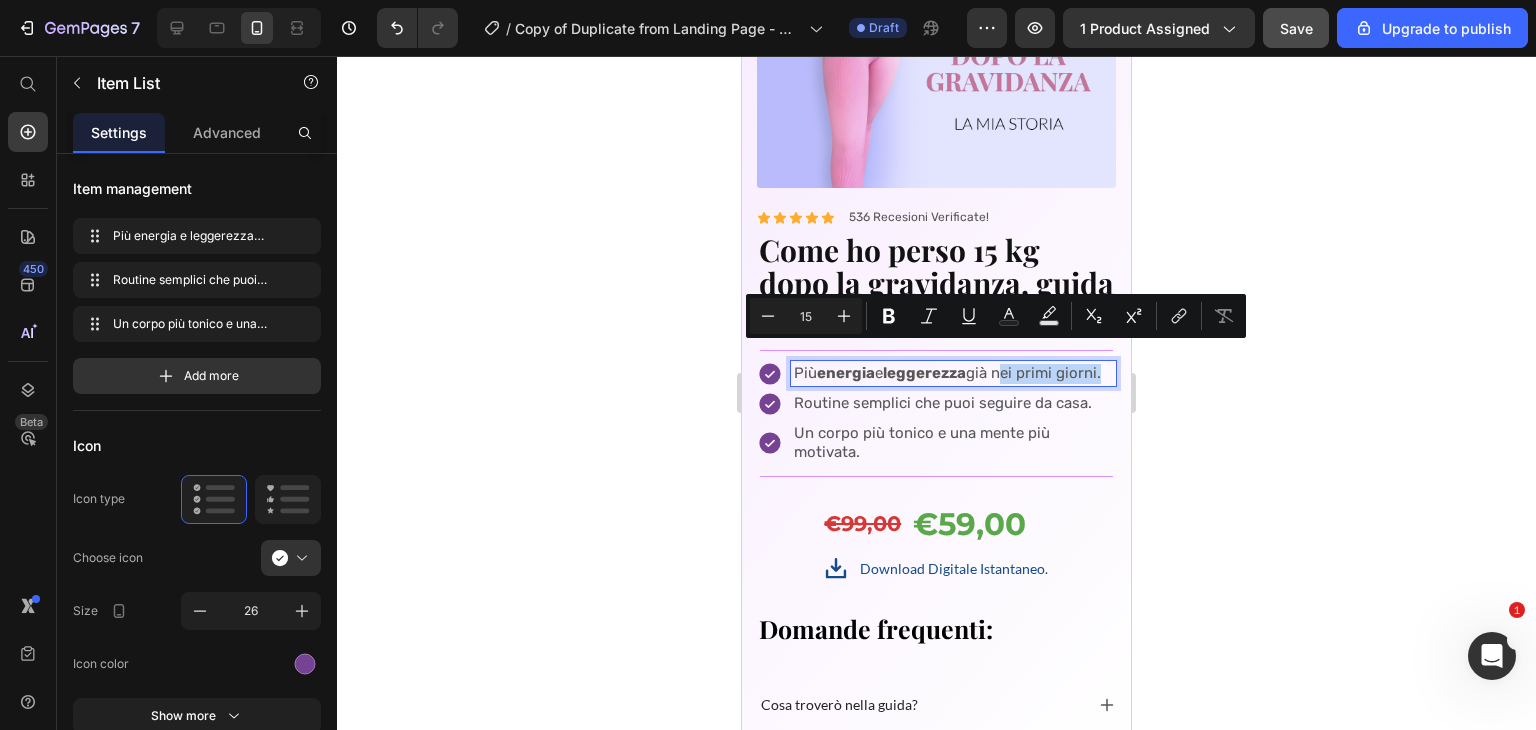 drag, startPoint x: 1005, startPoint y: 357, endPoint x: 834, endPoint y: 373, distance: 171.7469 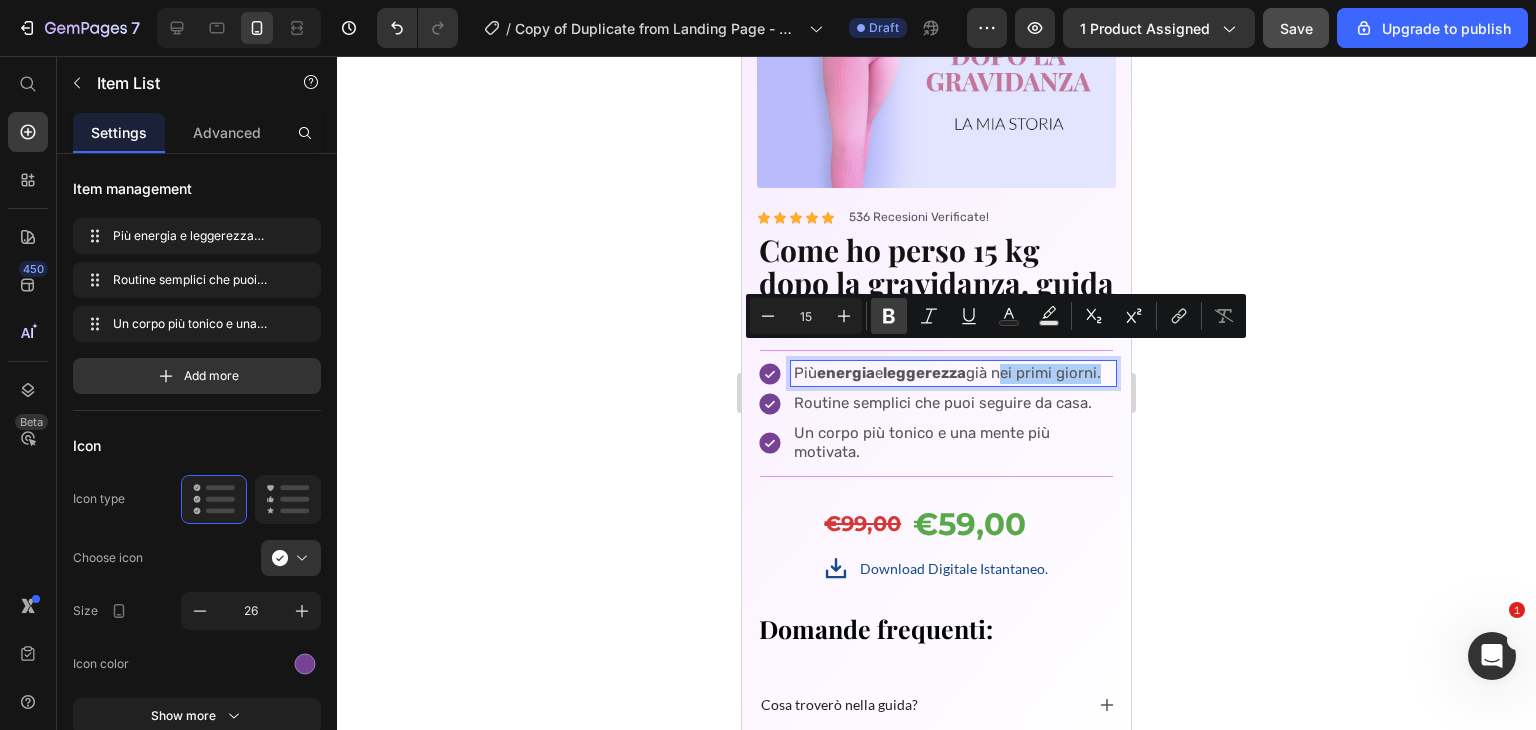 click 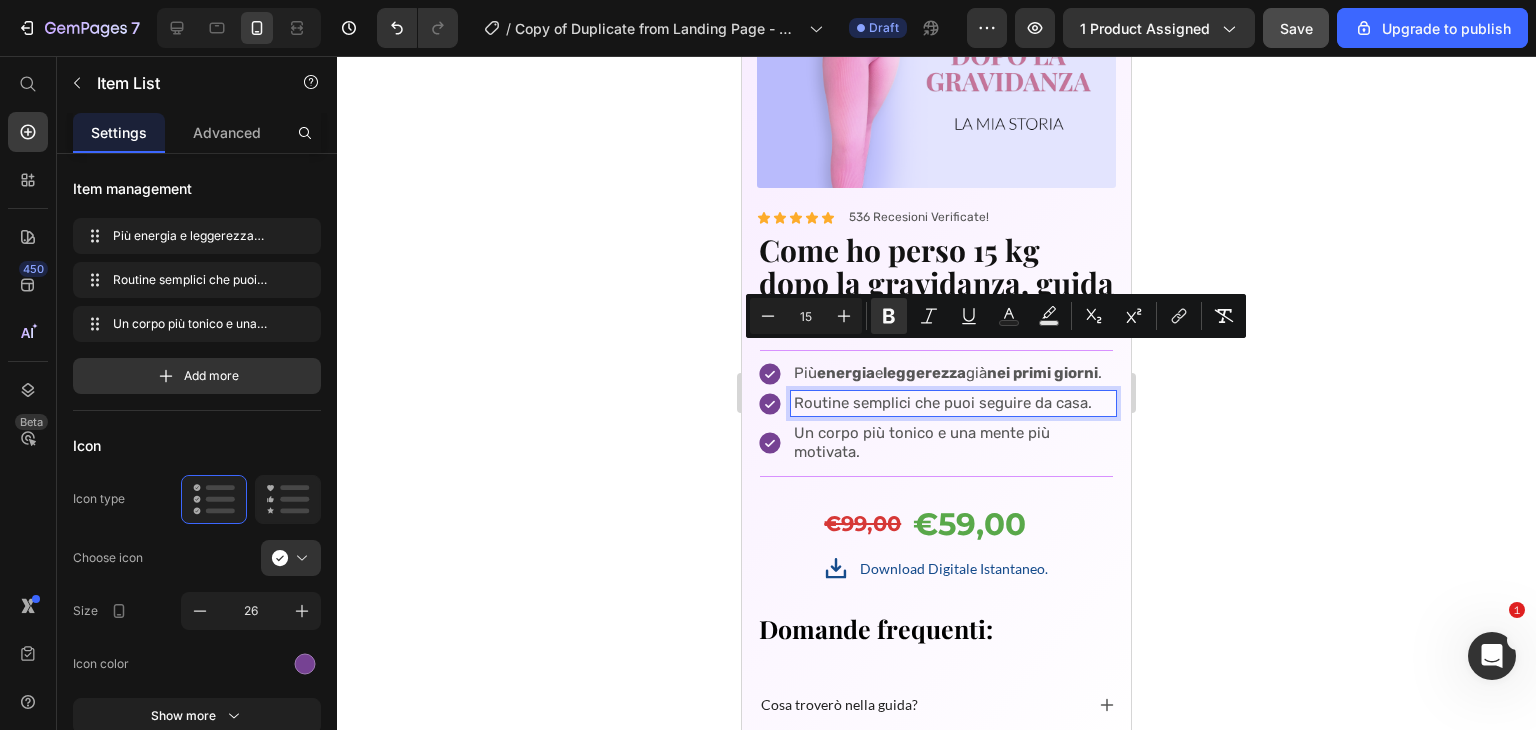 click on "Routine semplici che puoi seguire da casa." at bounding box center [953, 404] 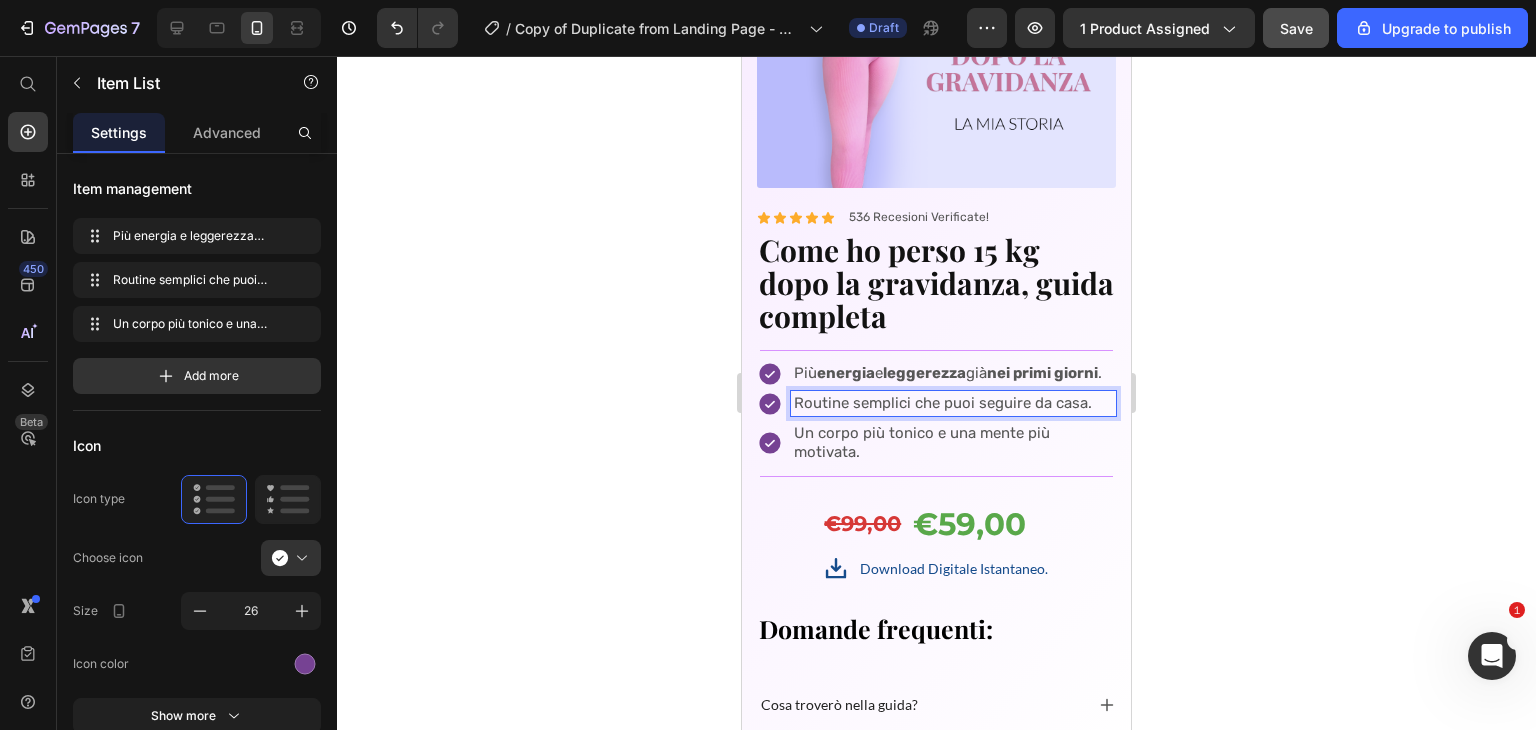 click on "Routine semplici che puoi seguire da casa." at bounding box center [953, 404] 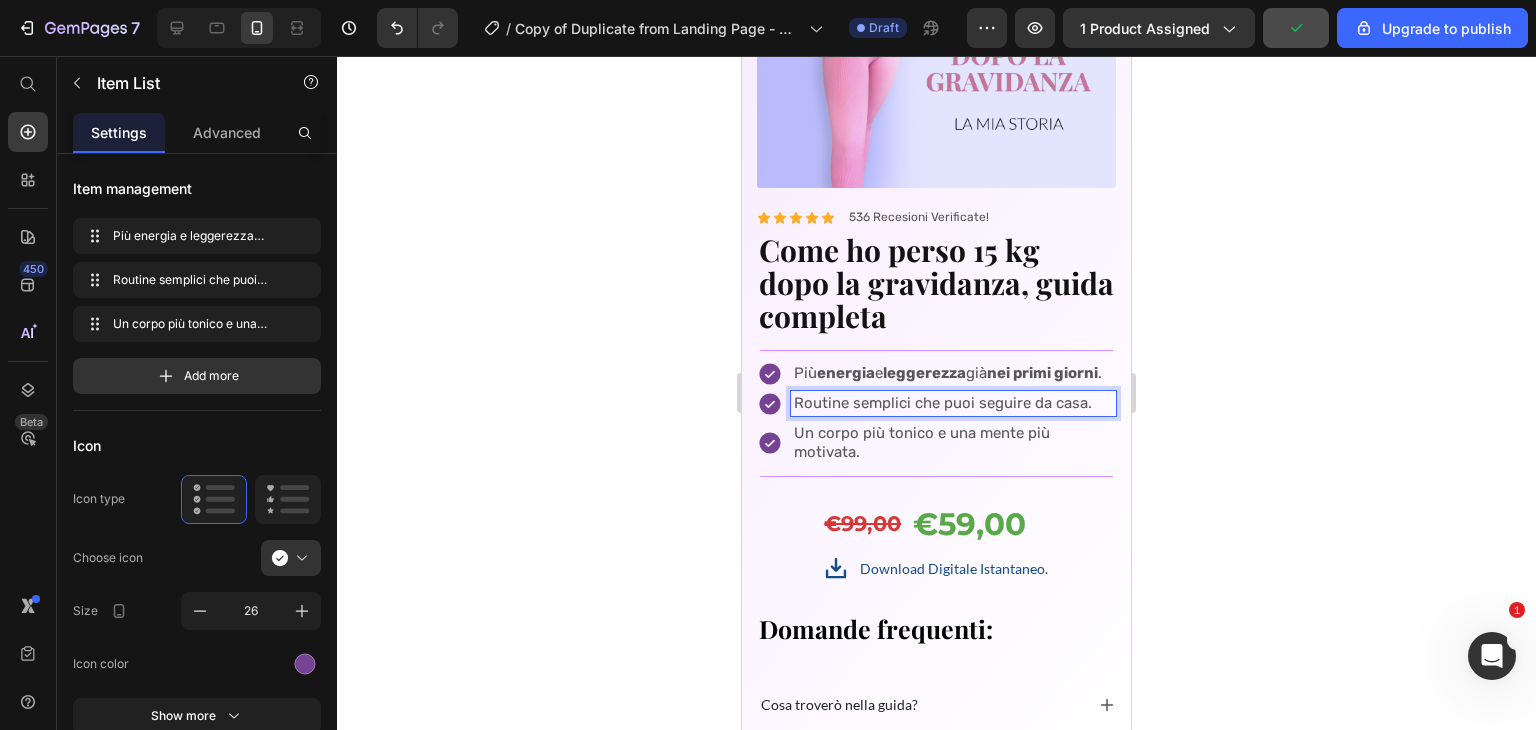 click on "Routine semplici che puoi seguire da casa." at bounding box center (953, 404) 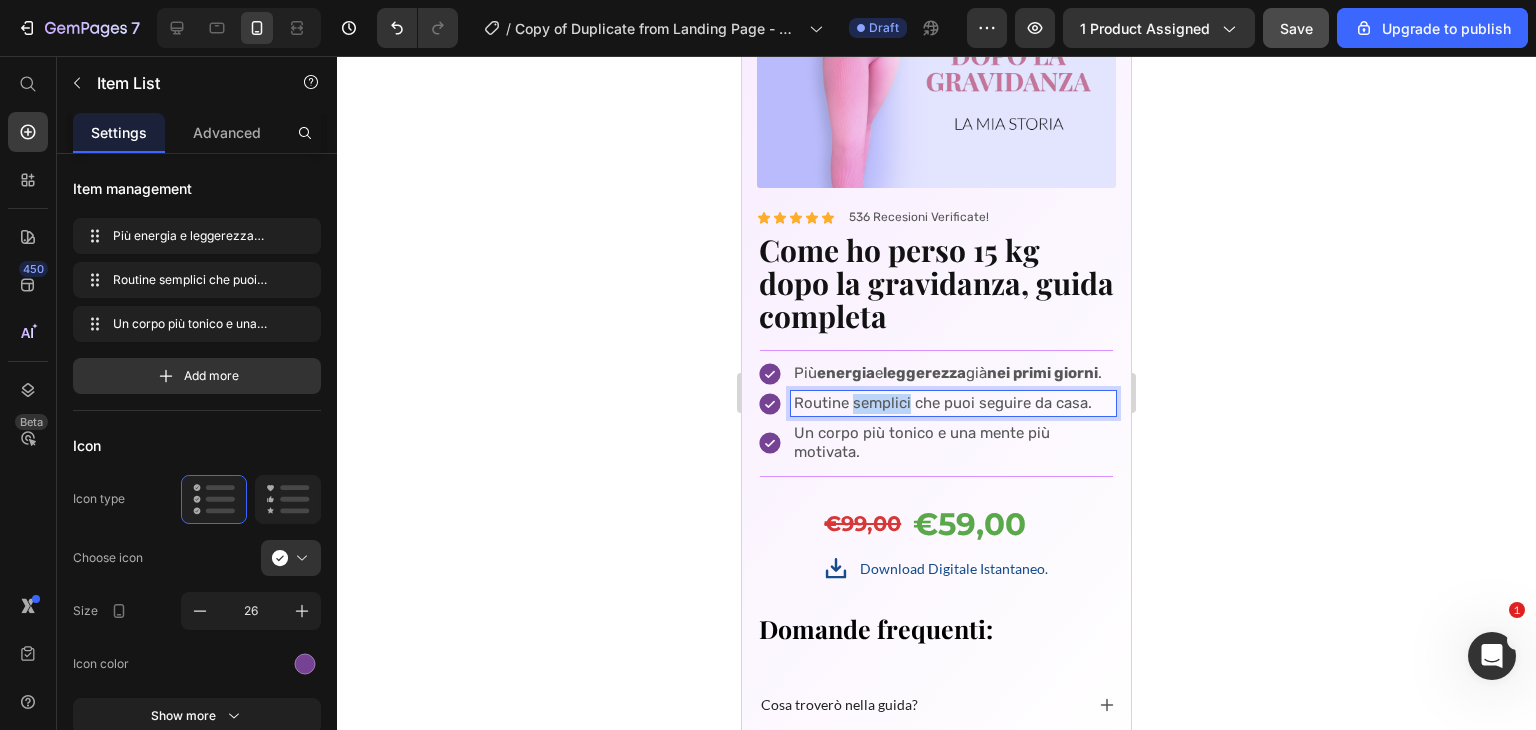 drag, startPoint x: 852, startPoint y: 407, endPoint x: 910, endPoint y: 402, distance: 58.21512 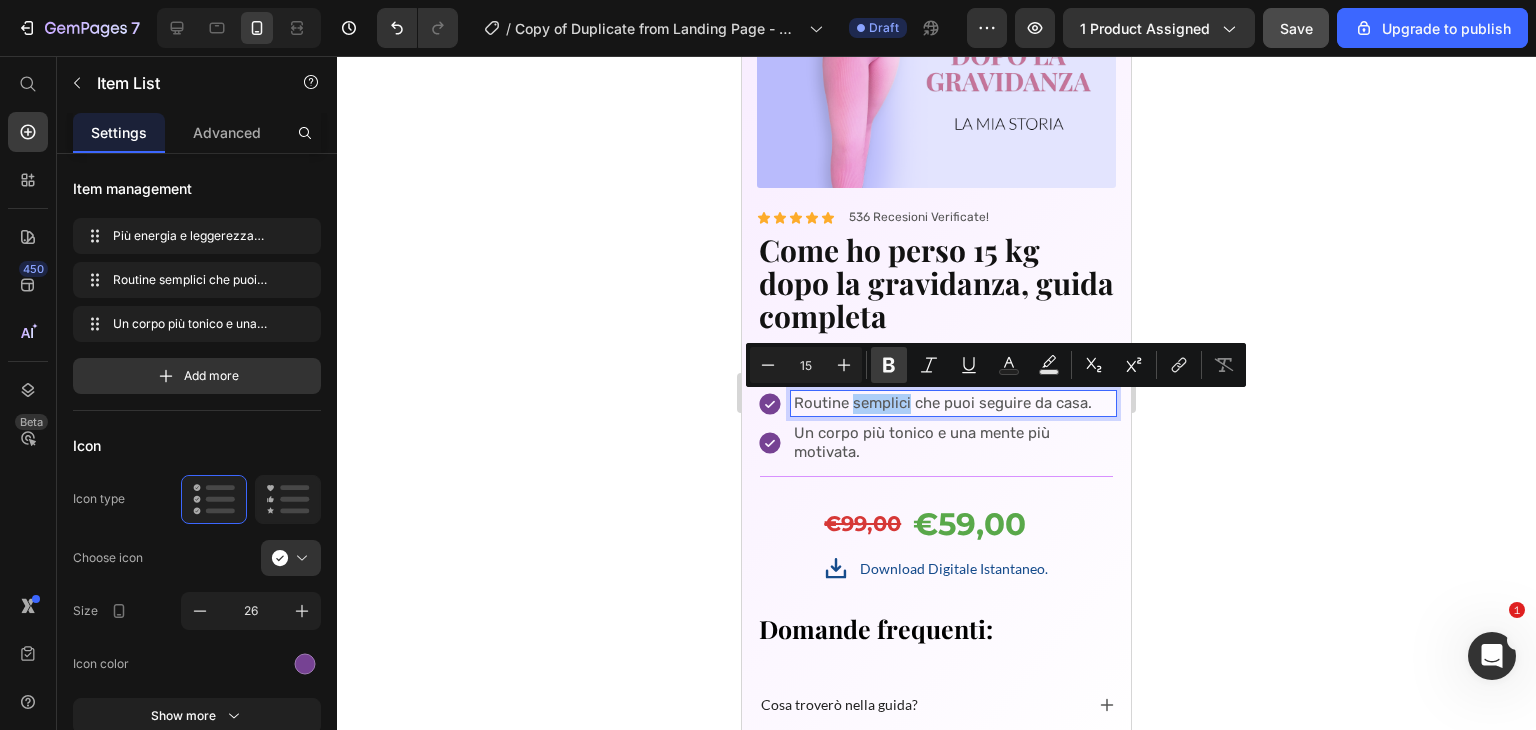 click on "Bold" at bounding box center (889, 365) 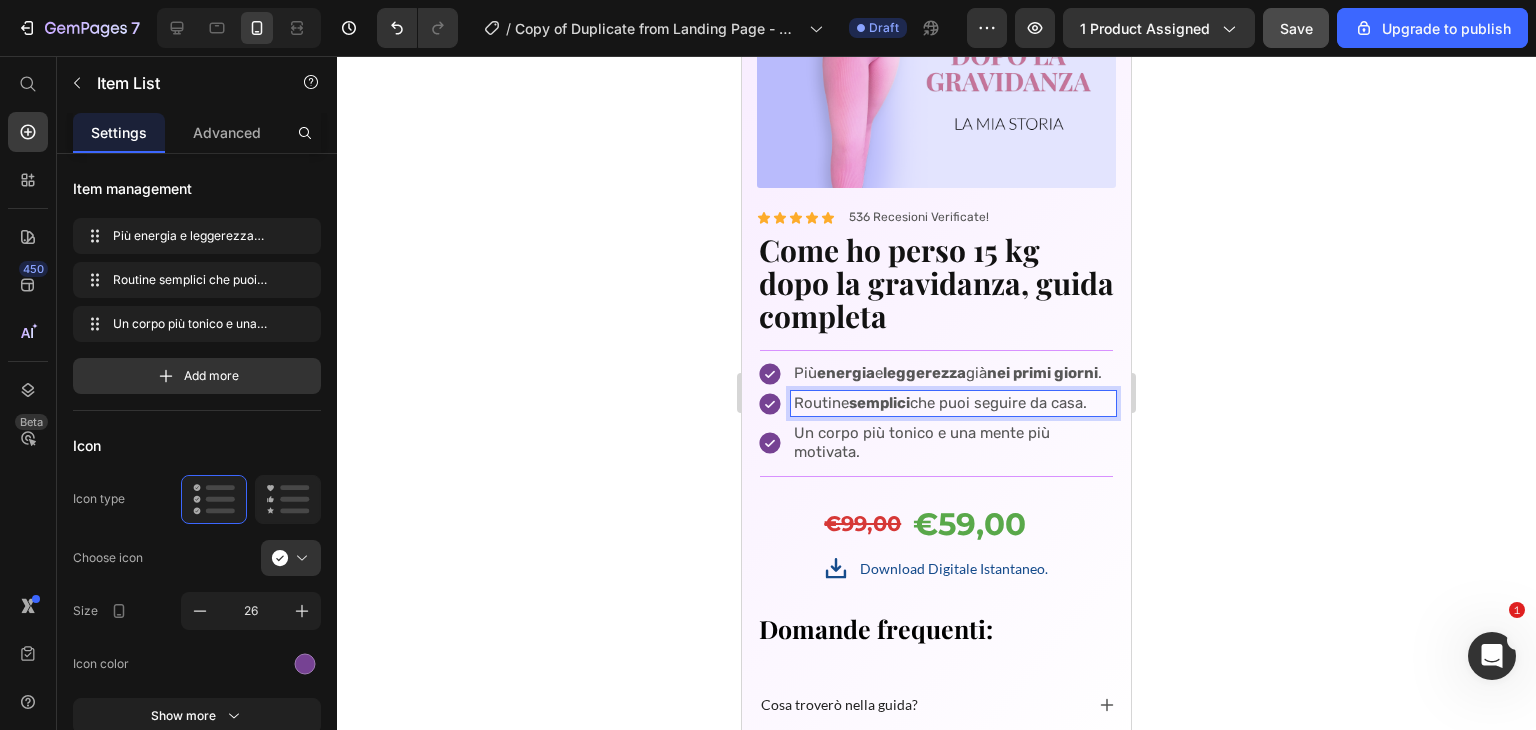 click on "Routine  semplici  che puoi seguire da casa." at bounding box center [953, 404] 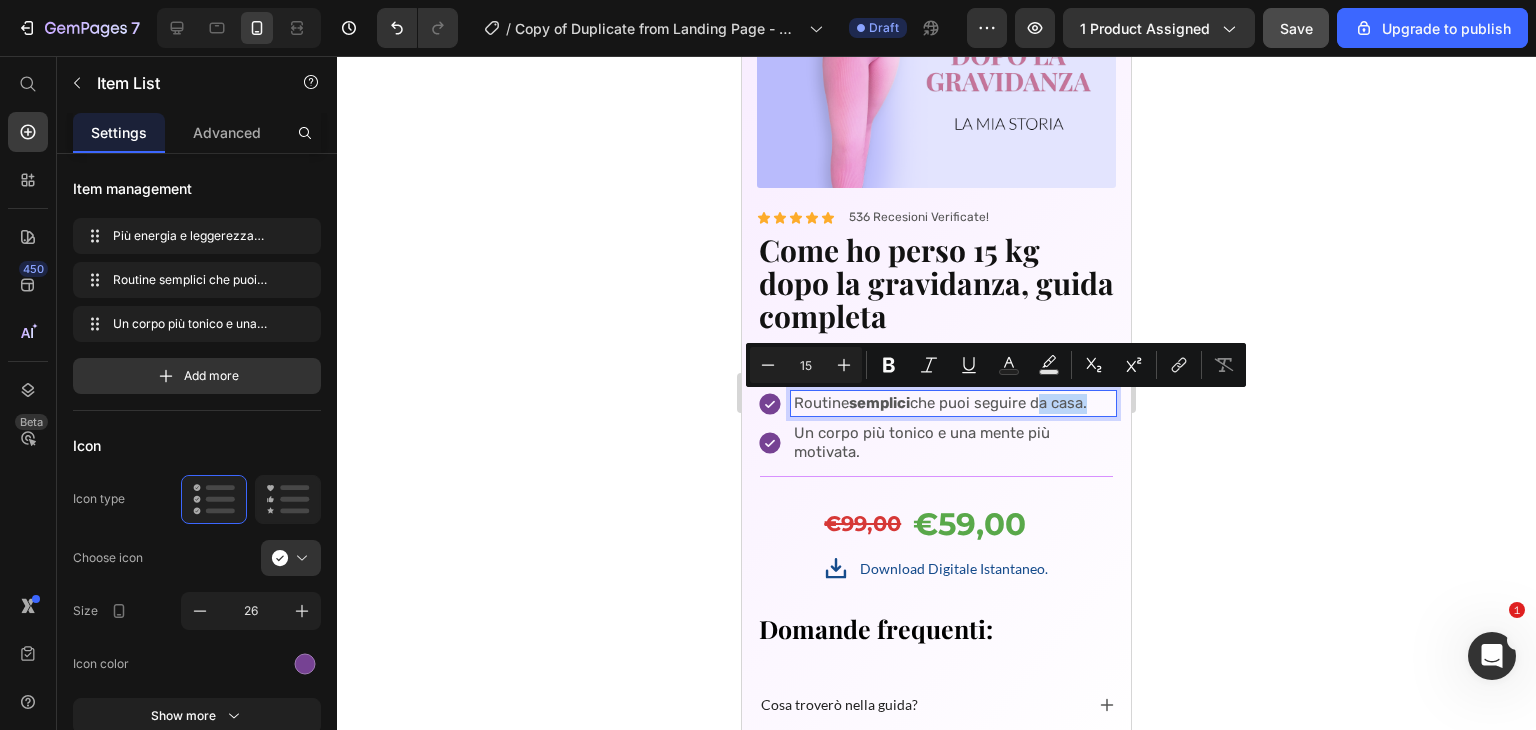 drag, startPoint x: 1040, startPoint y: 404, endPoint x: 1087, endPoint y: 400, distance: 47.169907 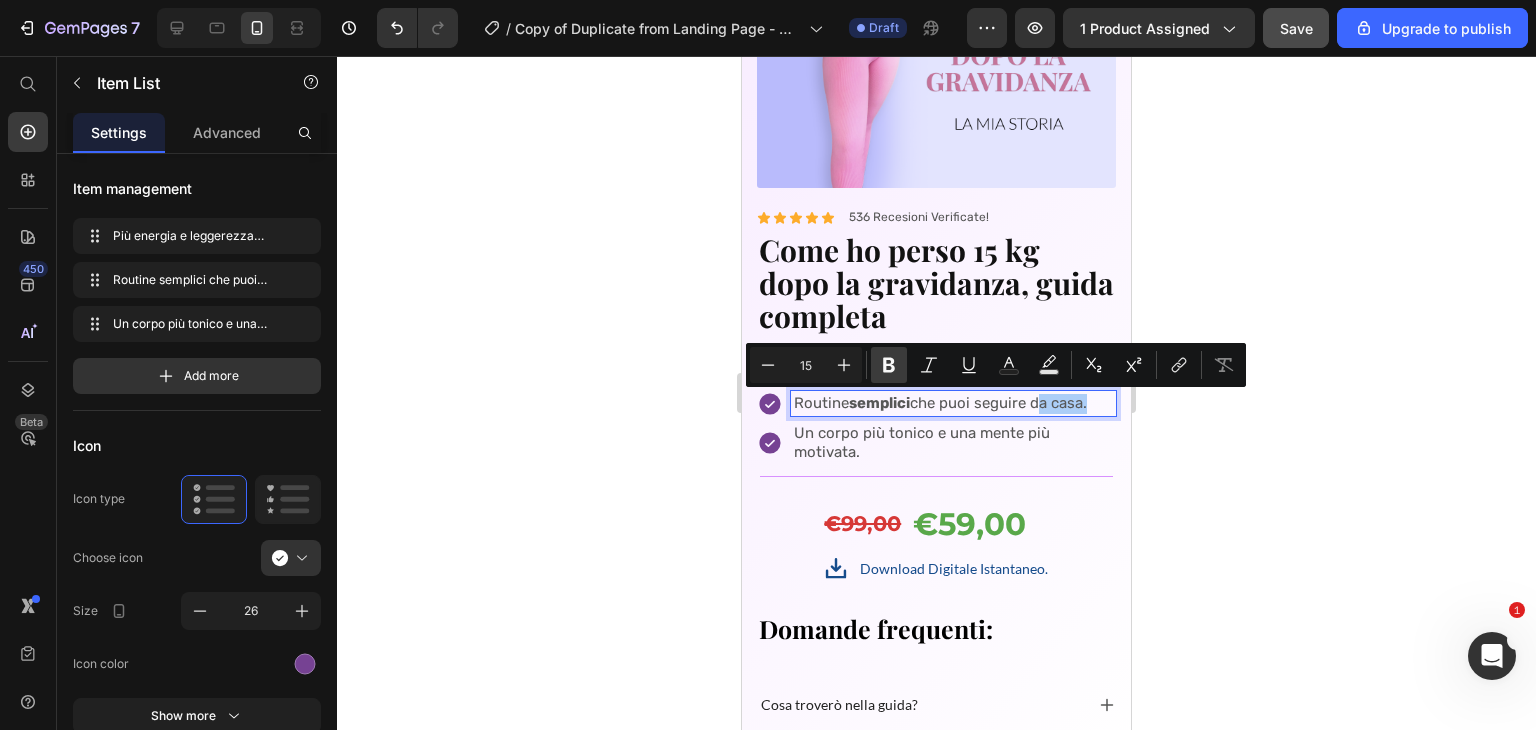 click 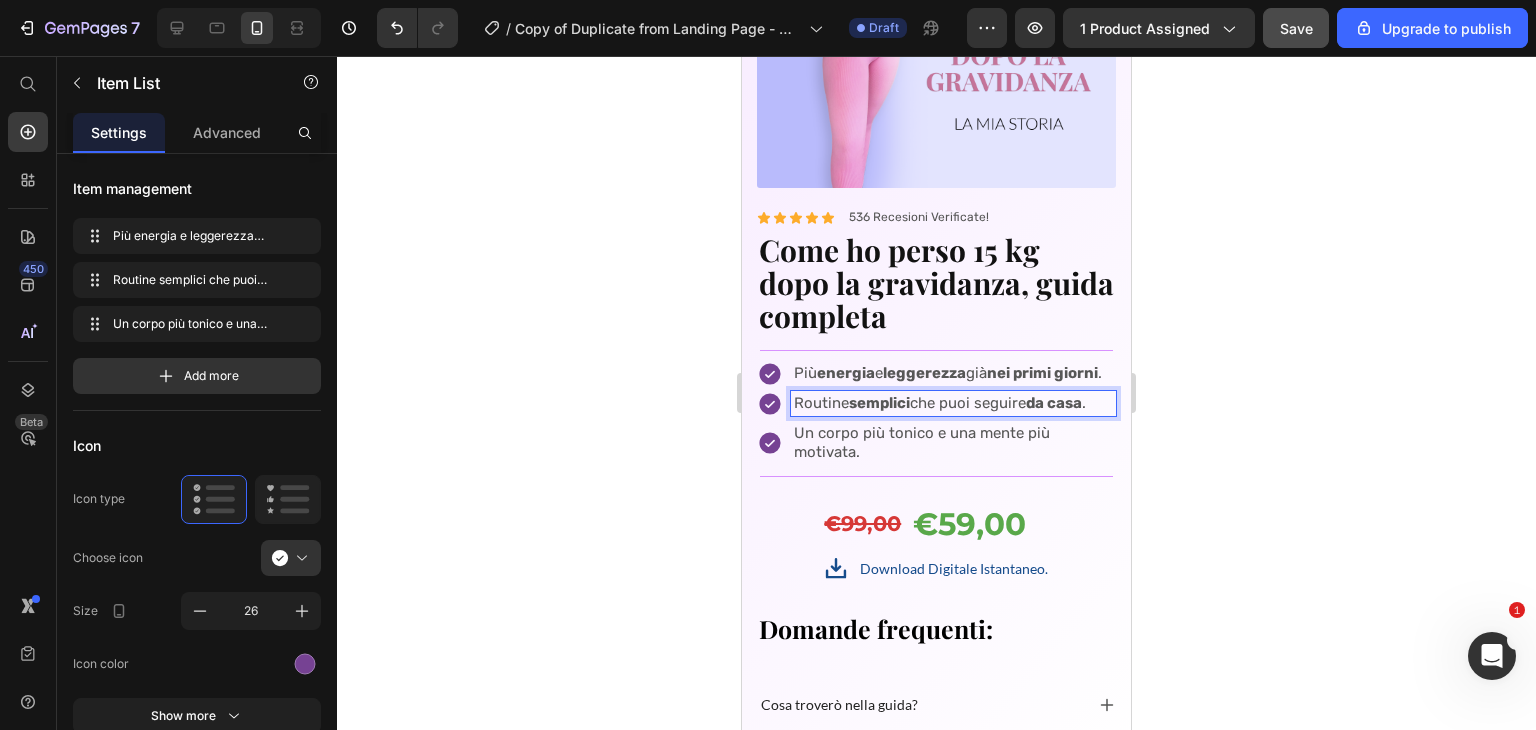 click on "semplici" at bounding box center [879, 403] 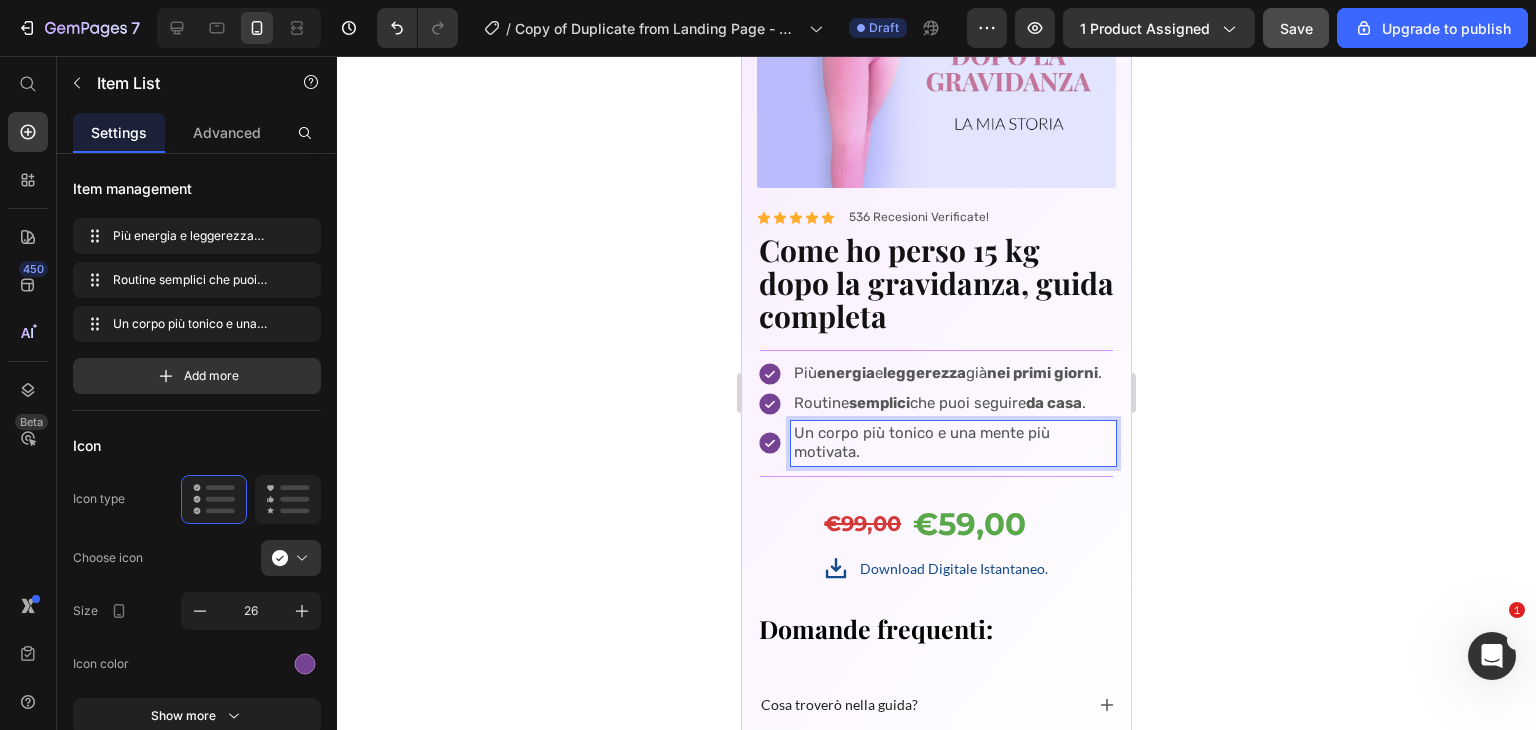 click on "Un corpo più tonico e una mente più motivata." at bounding box center [953, 443] 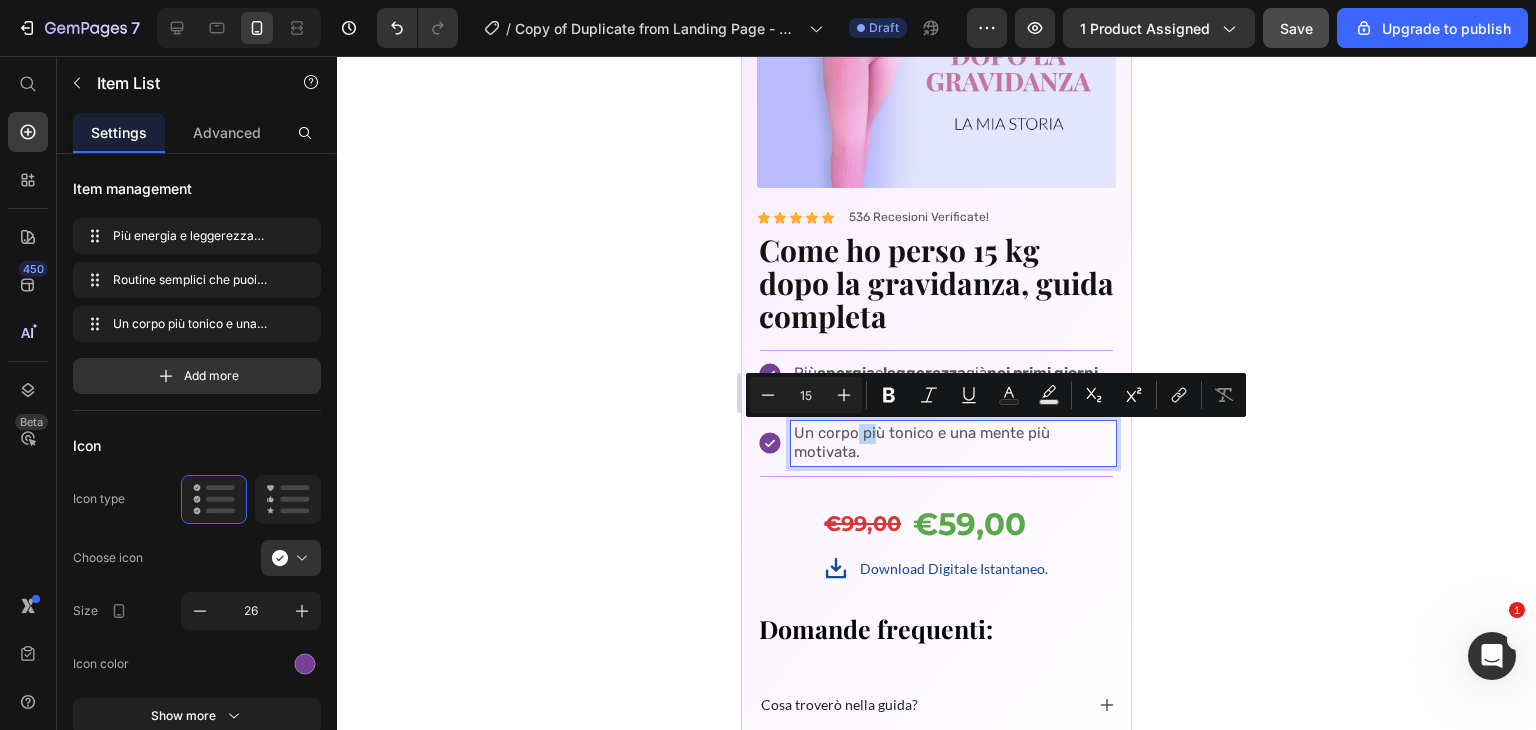 drag, startPoint x: 856, startPoint y: 435, endPoint x: 872, endPoint y: 435, distance: 16 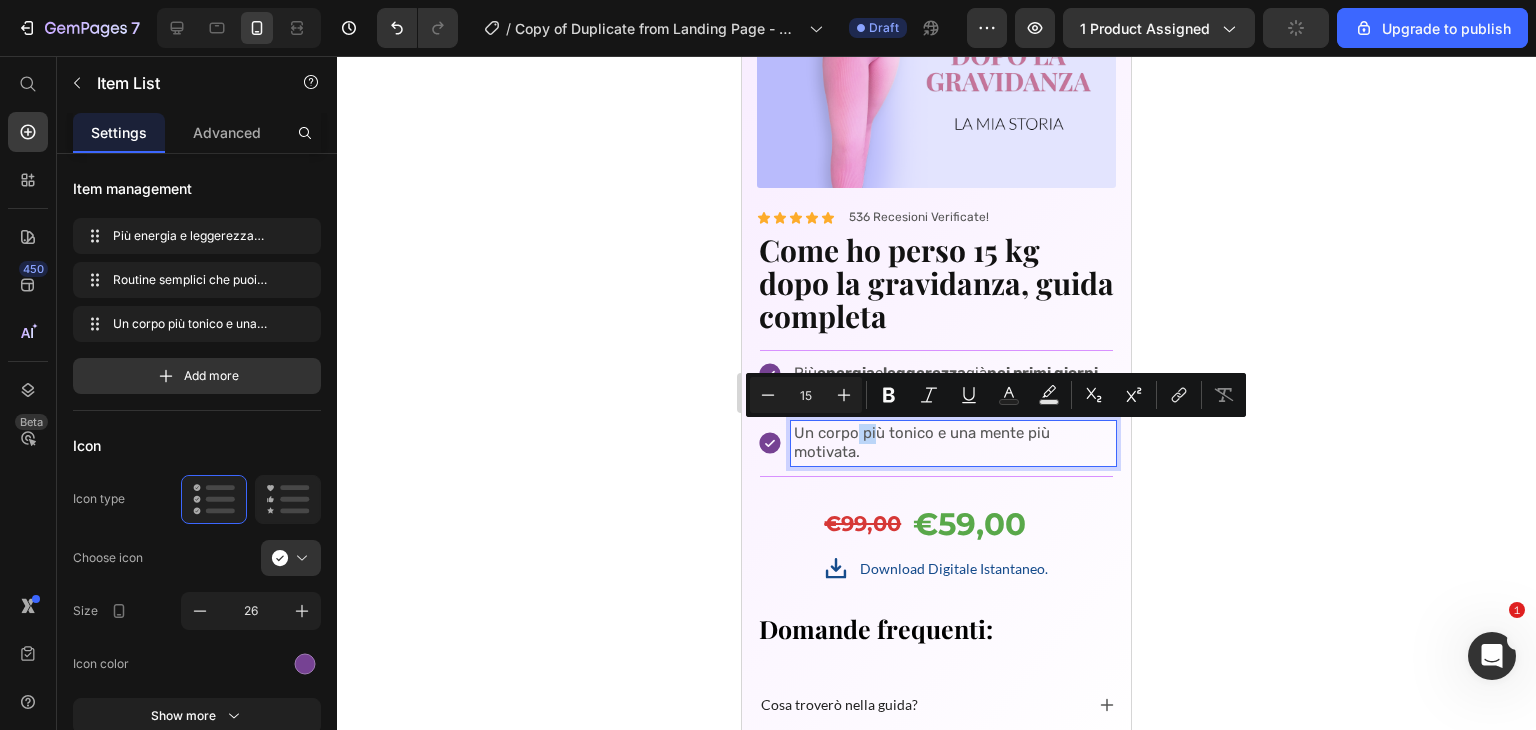 click on "Un corpo più tonico e una mente più motivata." at bounding box center [953, 443] 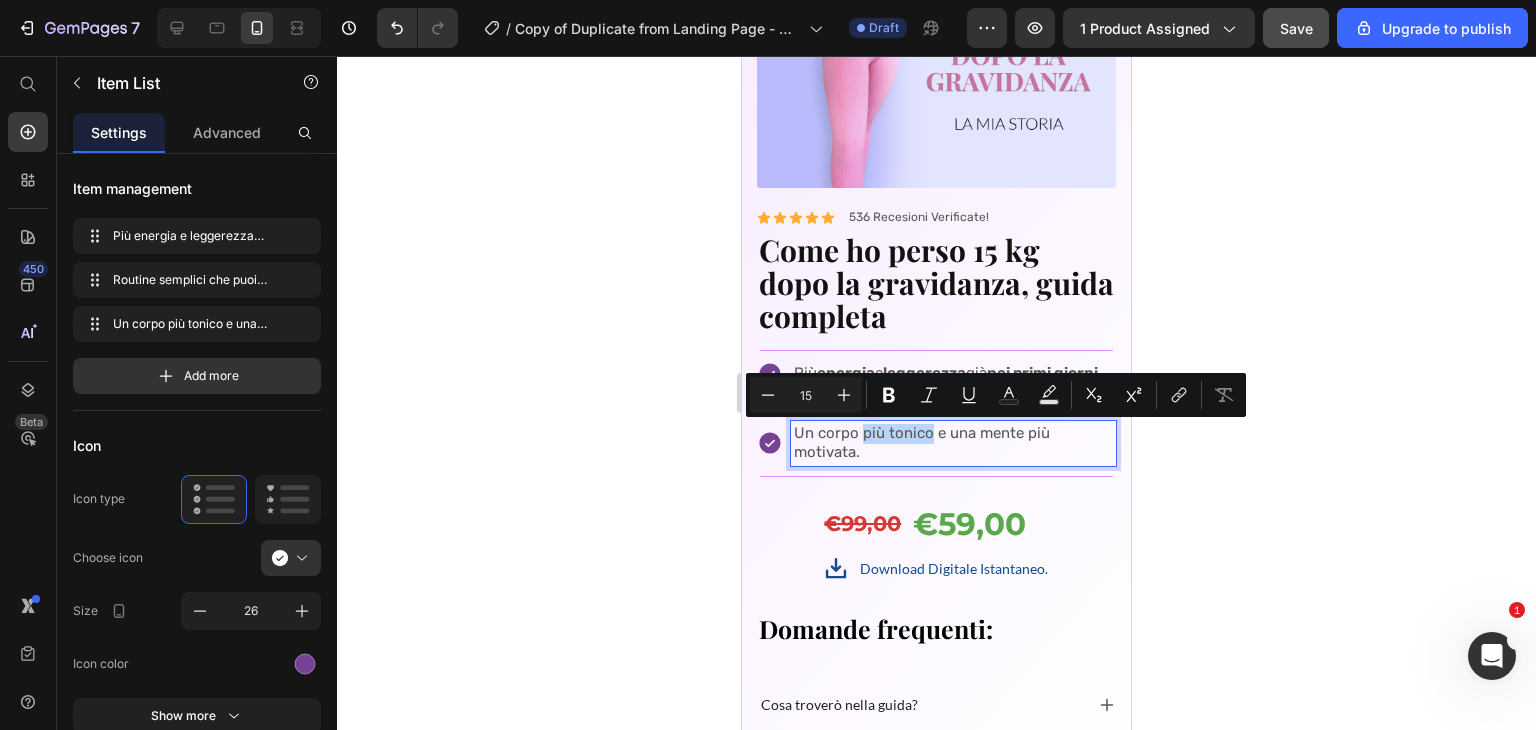 drag, startPoint x: 860, startPoint y: 438, endPoint x: 928, endPoint y: 432, distance: 68.26419 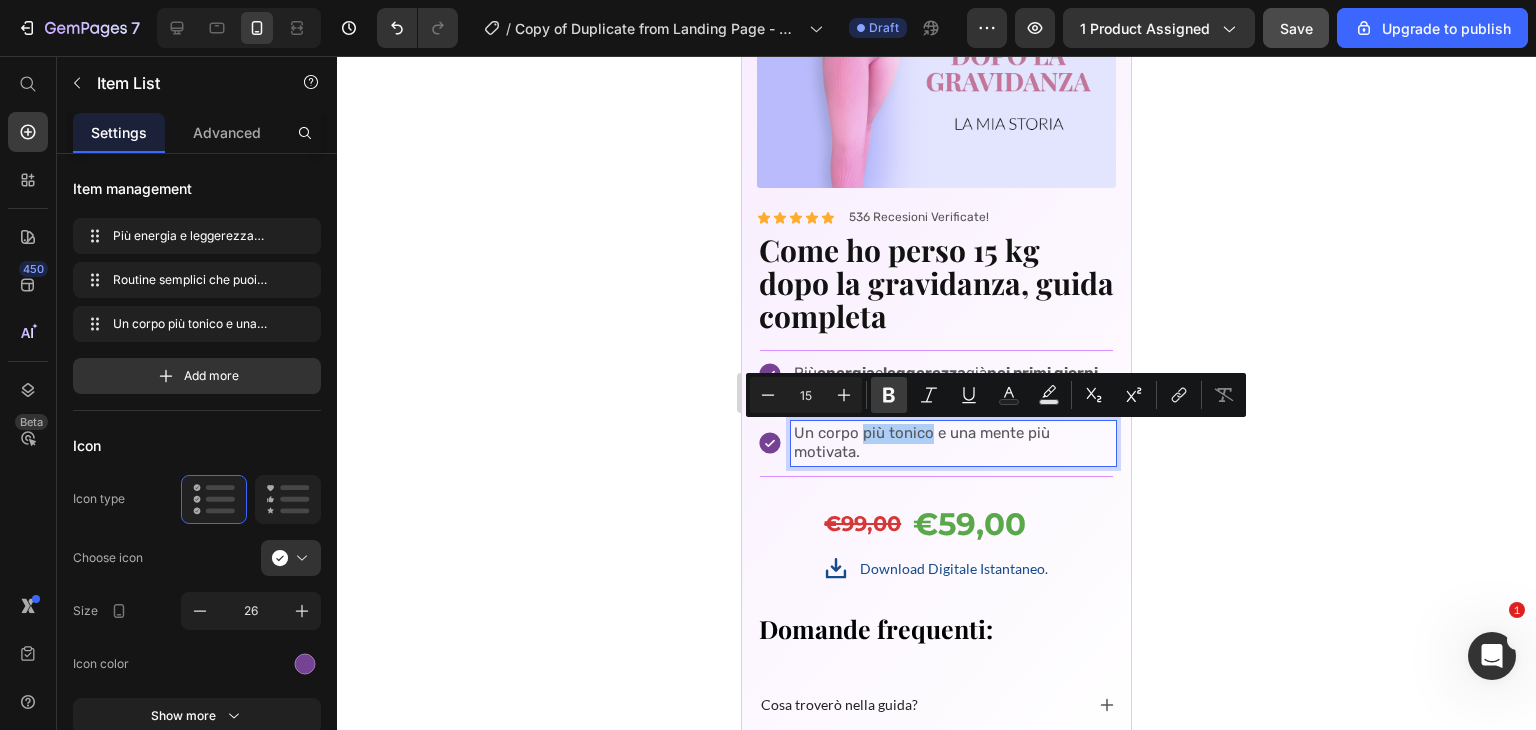 click 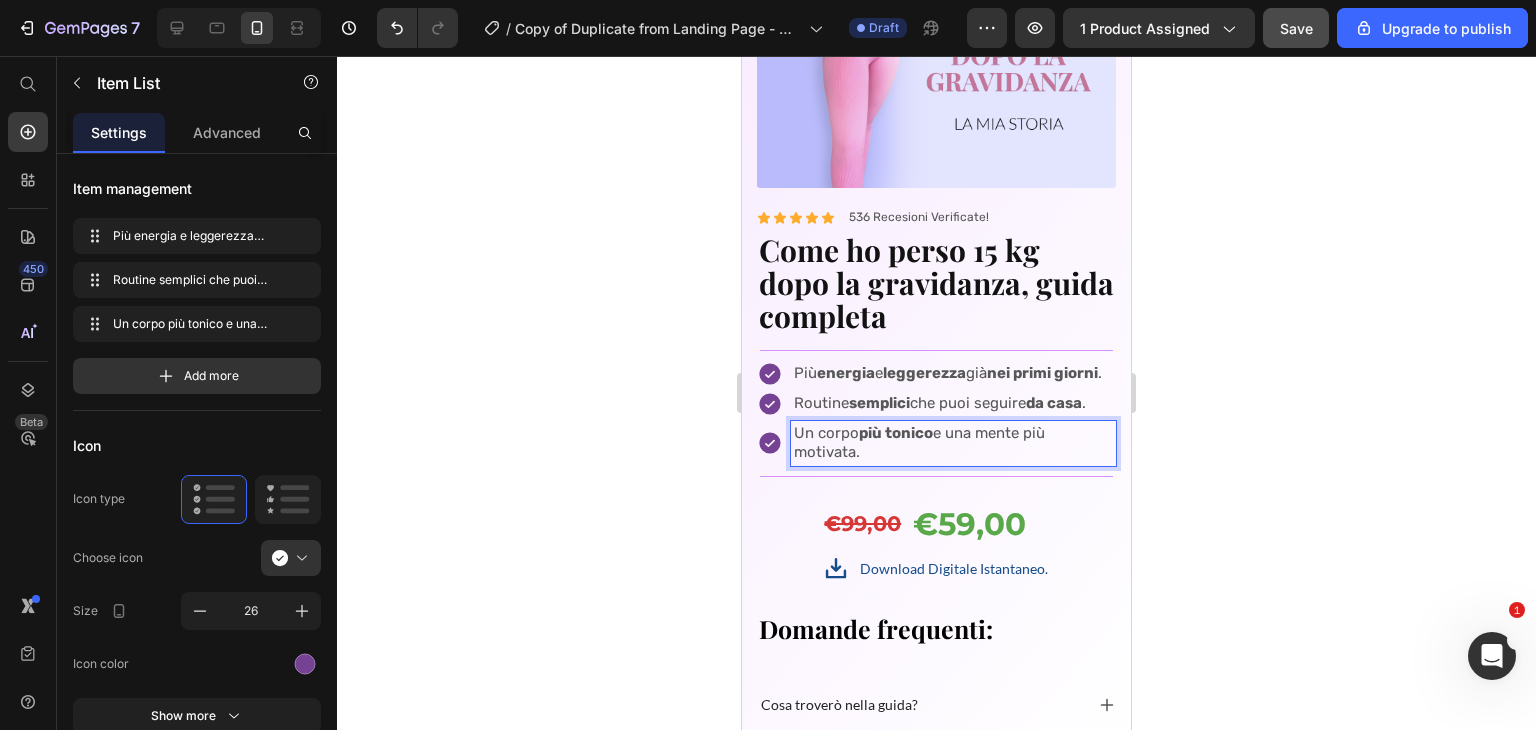 click on "Un corpo  più tonico  e una mente più motivata." at bounding box center (953, 443) 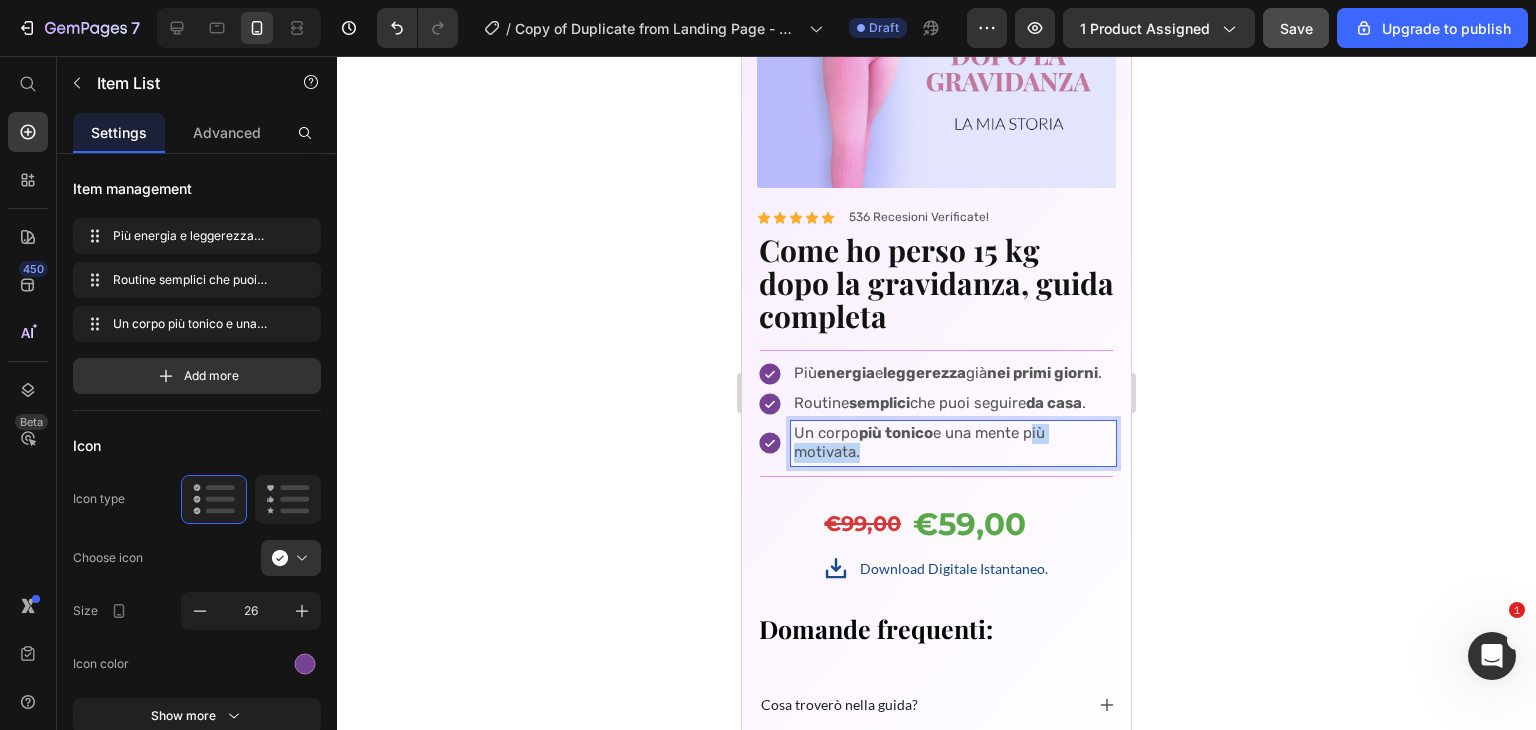 drag, startPoint x: 1028, startPoint y: 436, endPoint x: 854, endPoint y: 460, distance: 175.64737 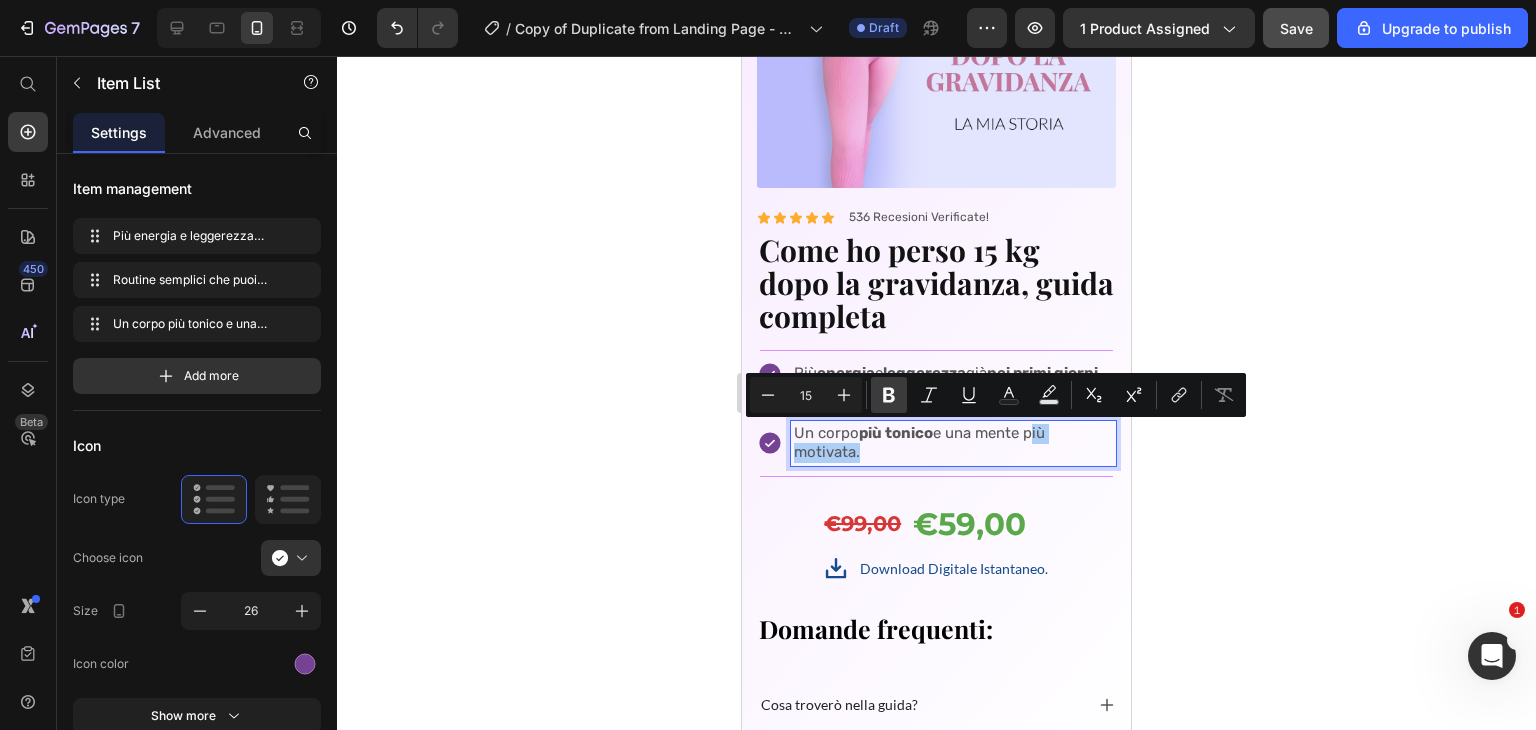 click on "Bold" at bounding box center (889, 395) 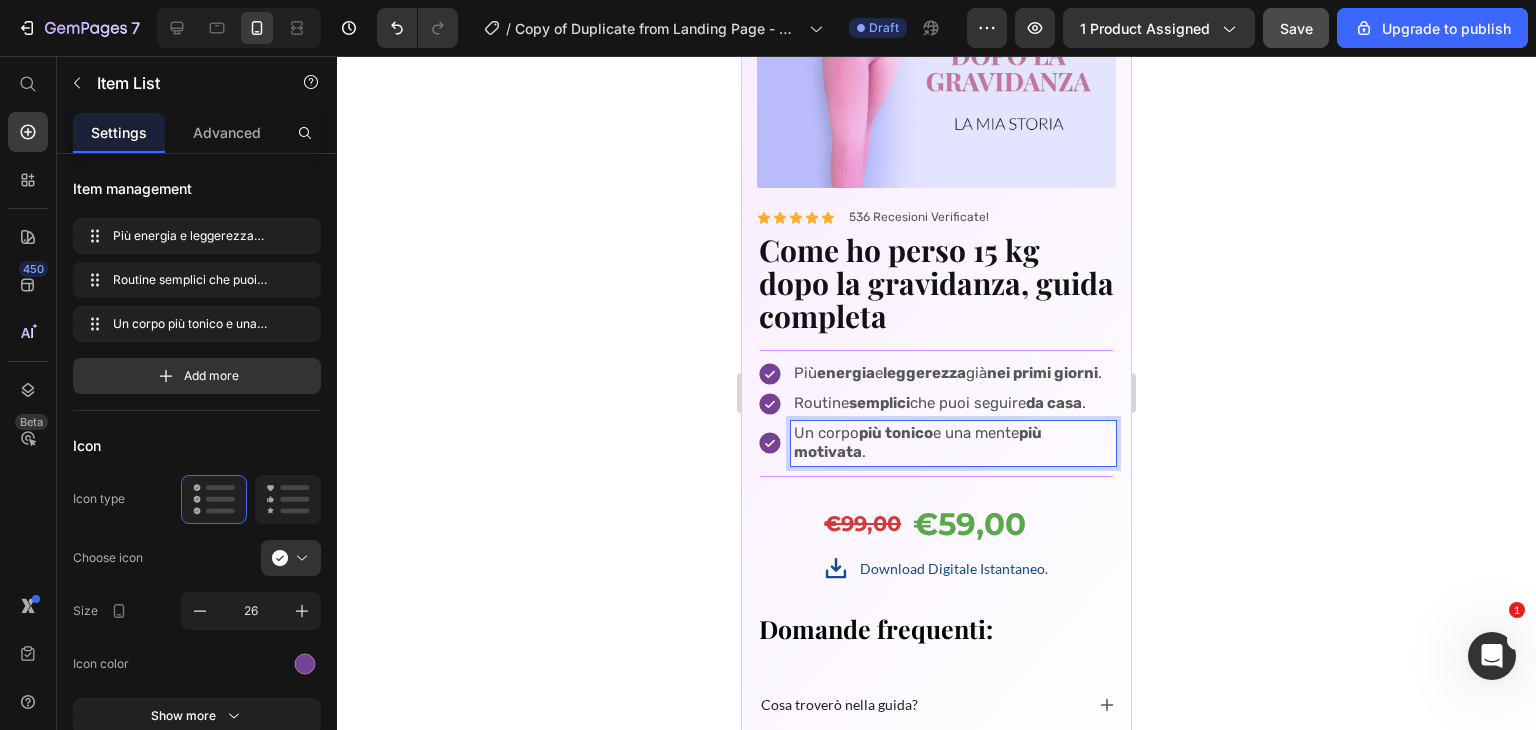 click on "Un corpo  più tonico  e una mente  più motivata ." at bounding box center [953, 443] 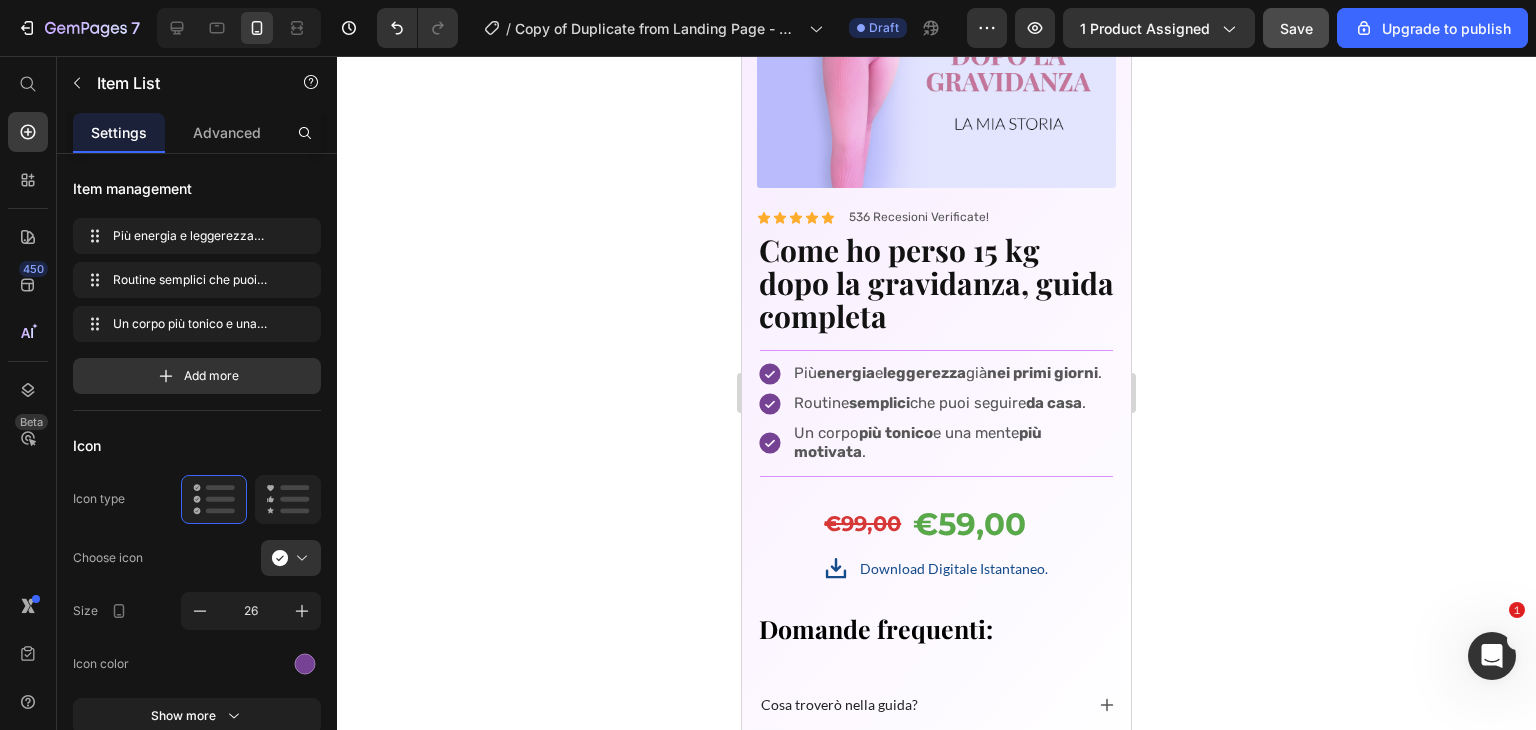 click 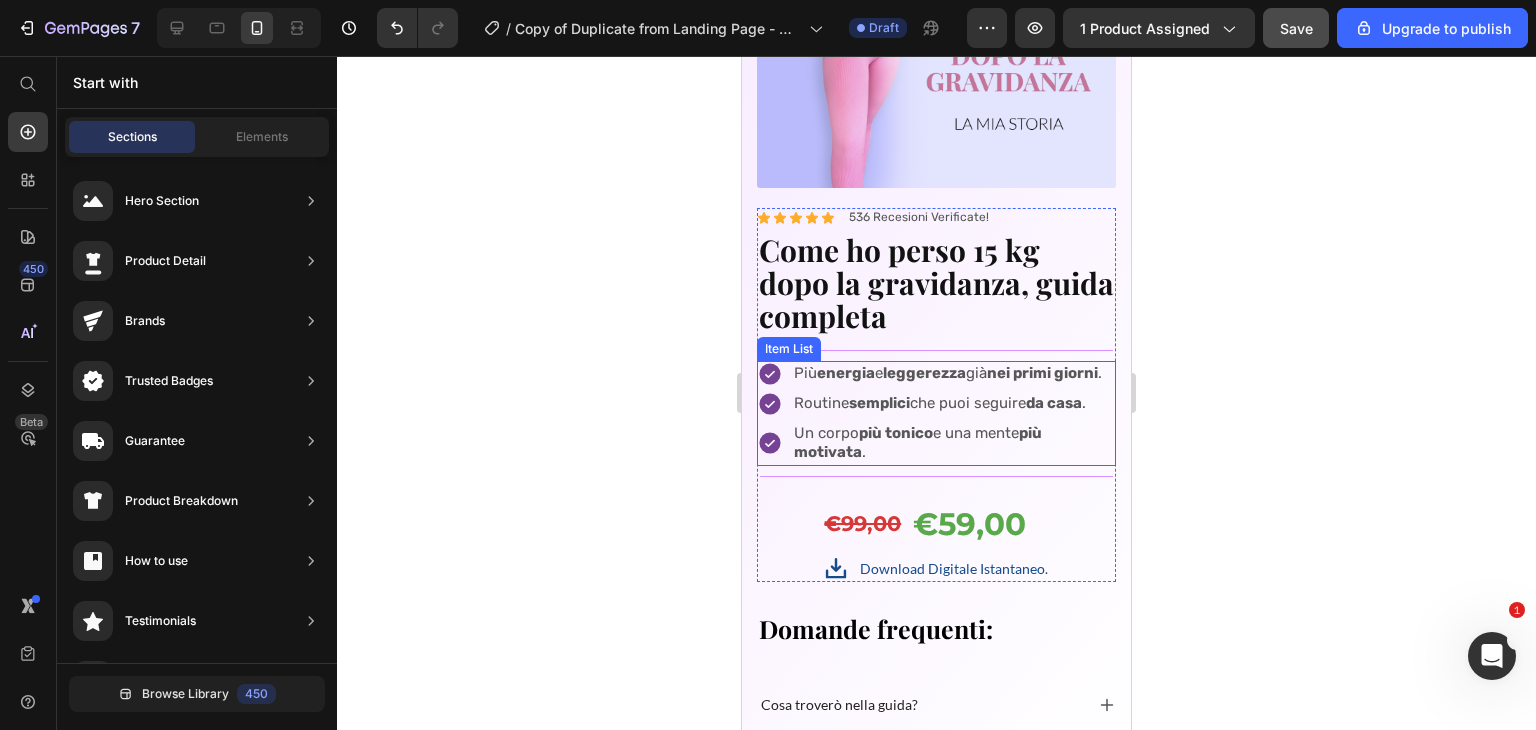 click 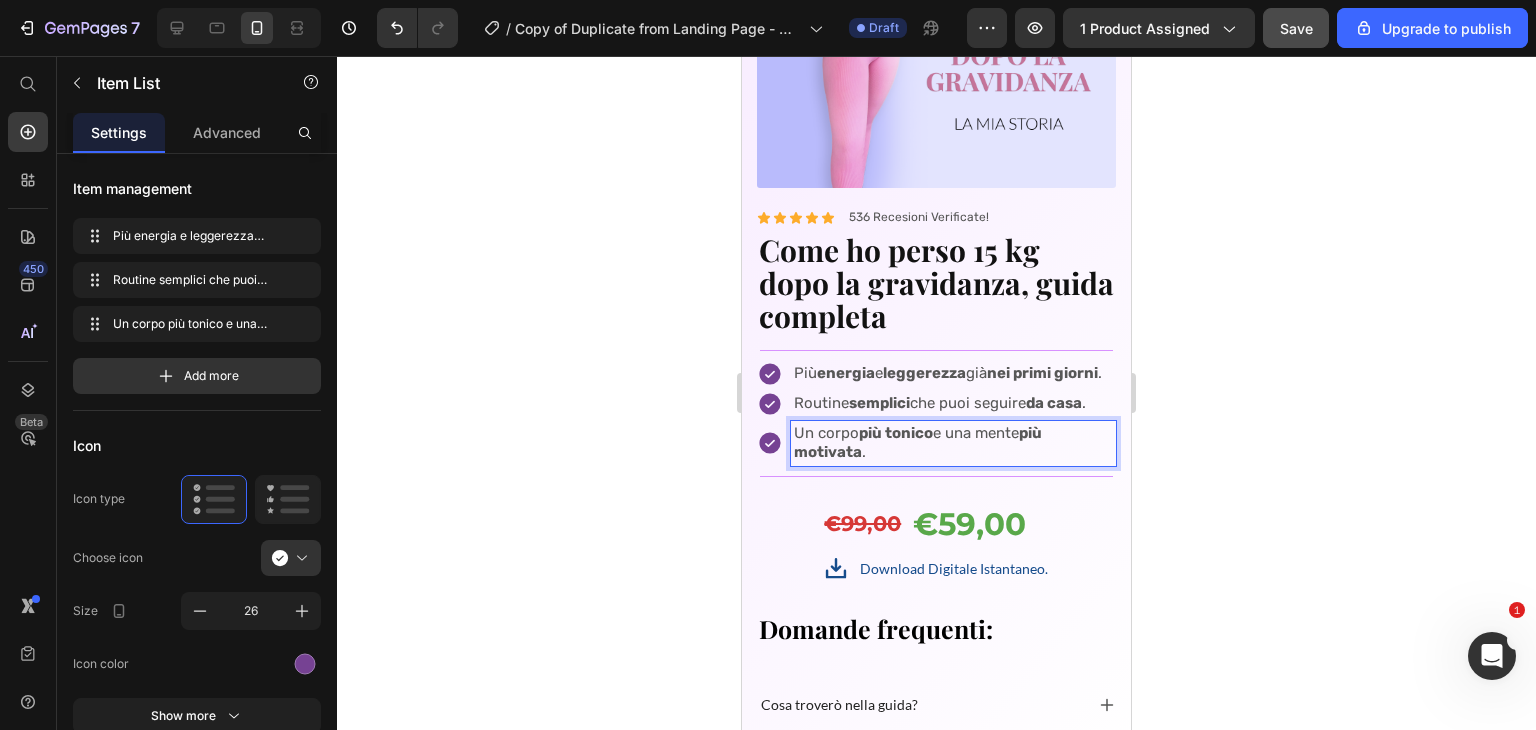 click on "Un corpo  più tonico  e una mente  più motivata ." at bounding box center (953, 443) 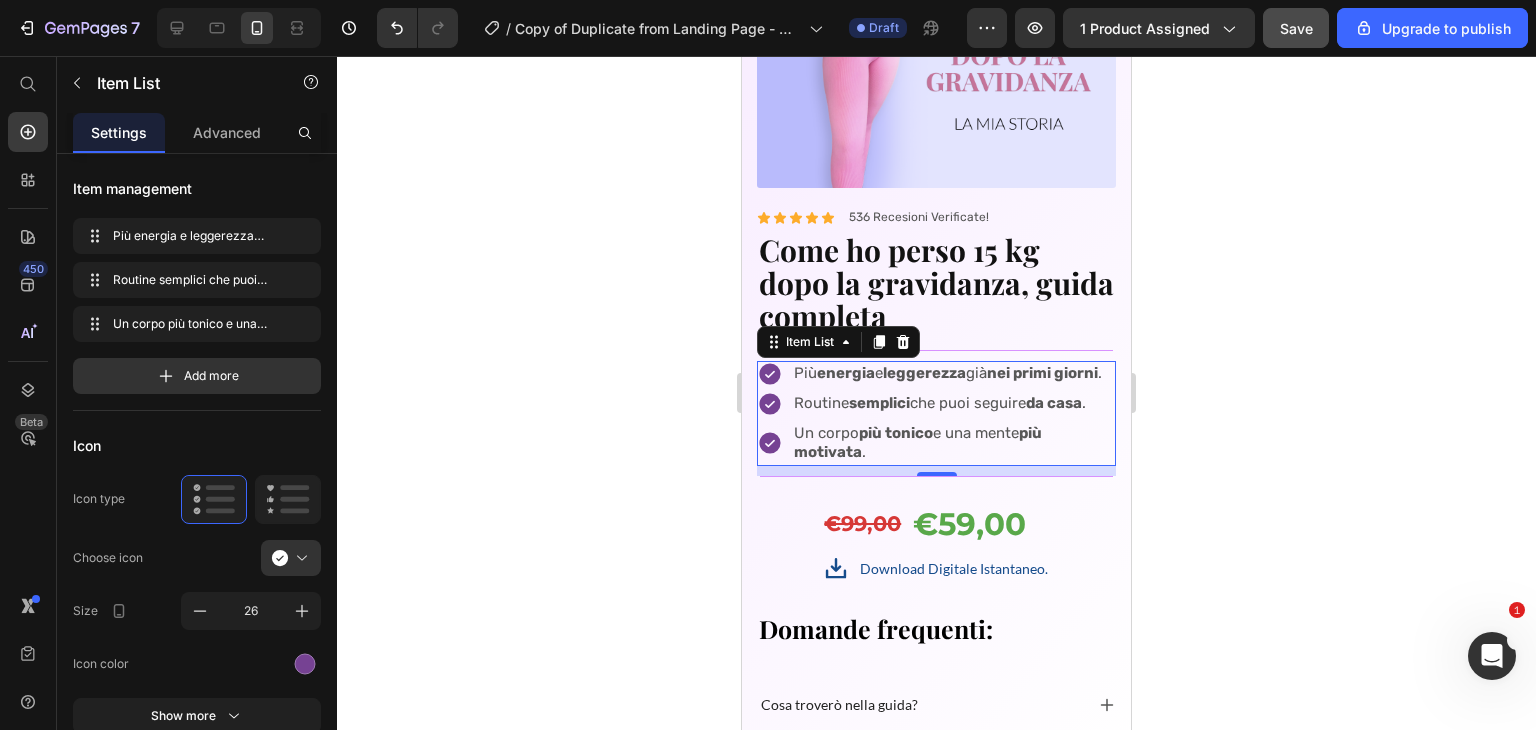 click 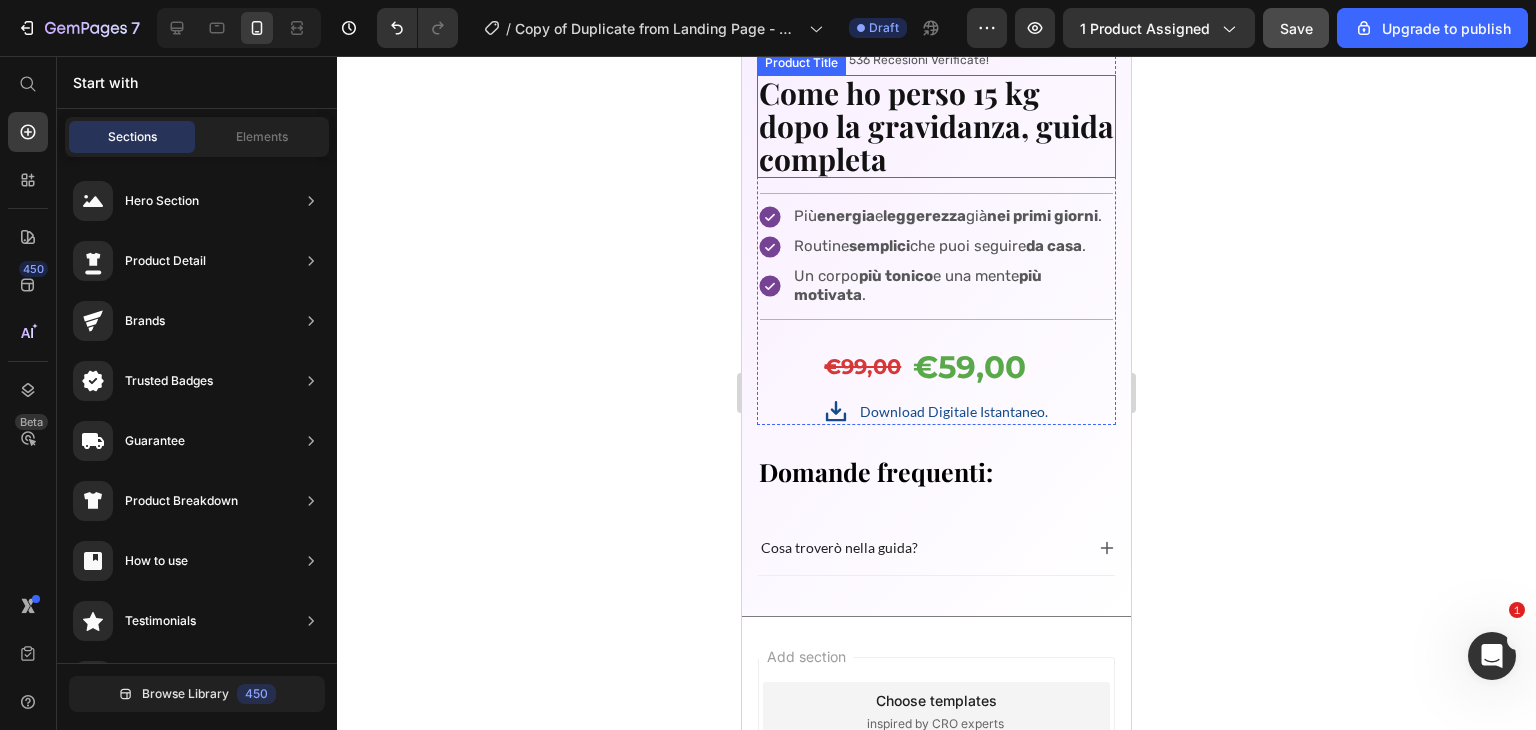 scroll, scrollTop: 6526, scrollLeft: 0, axis: vertical 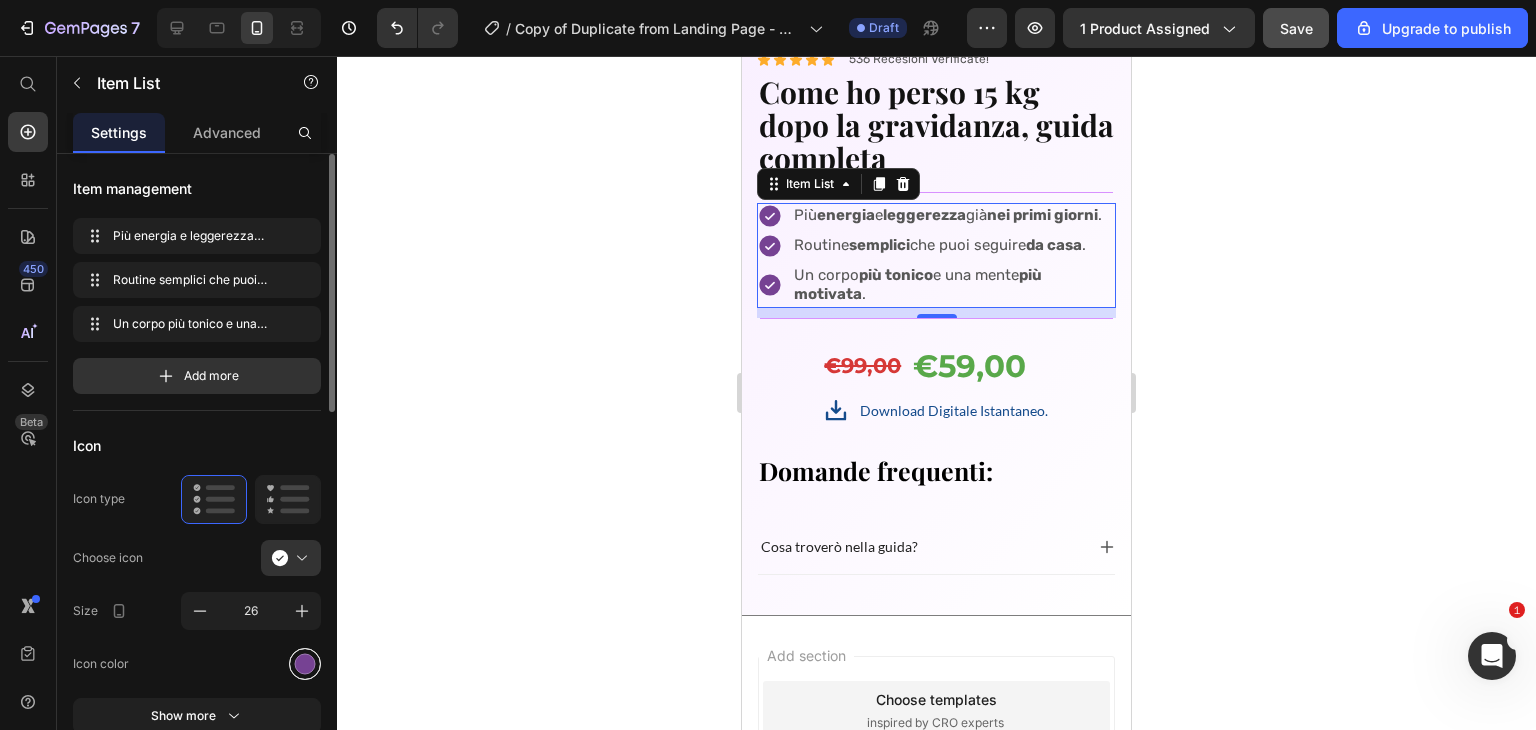 click at bounding box center [305, 664] 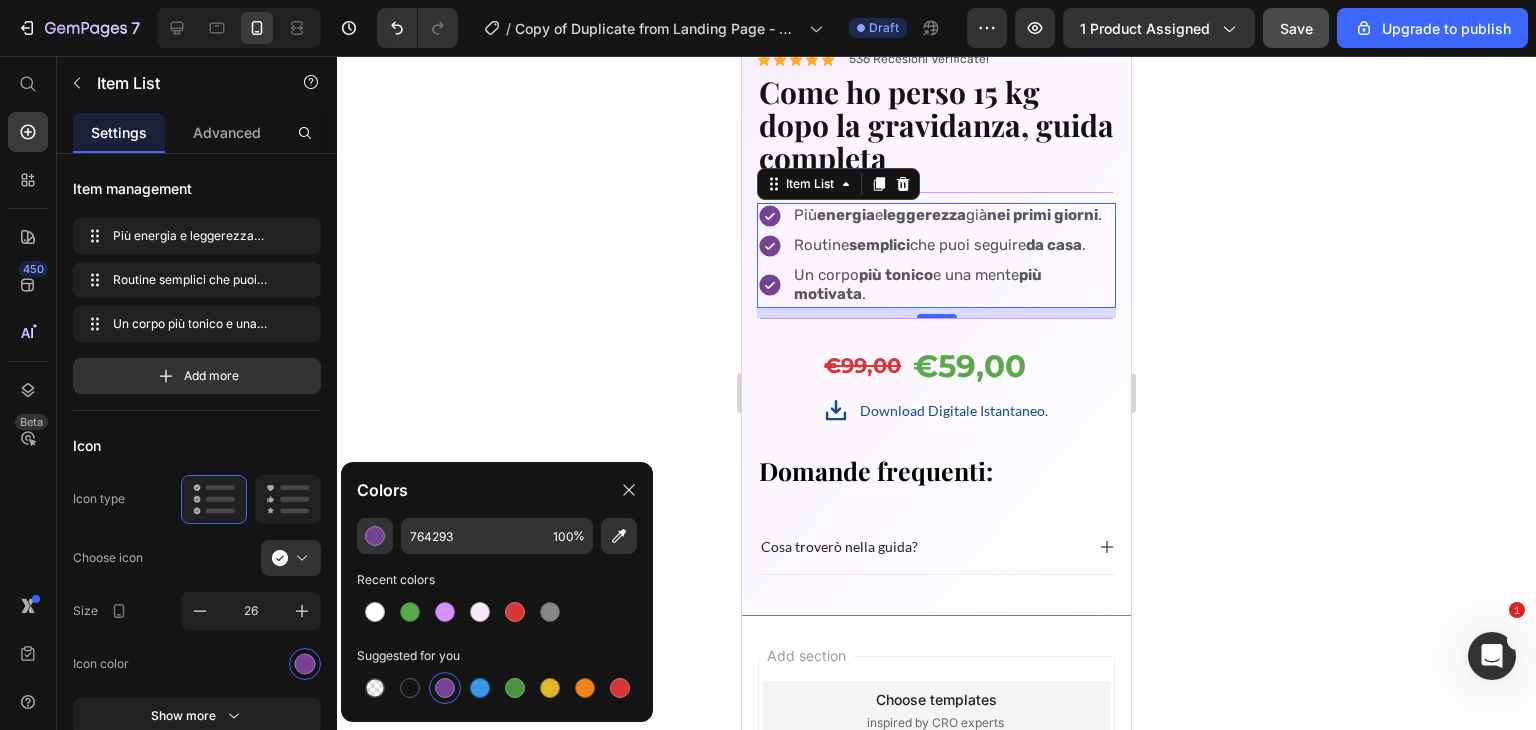 click 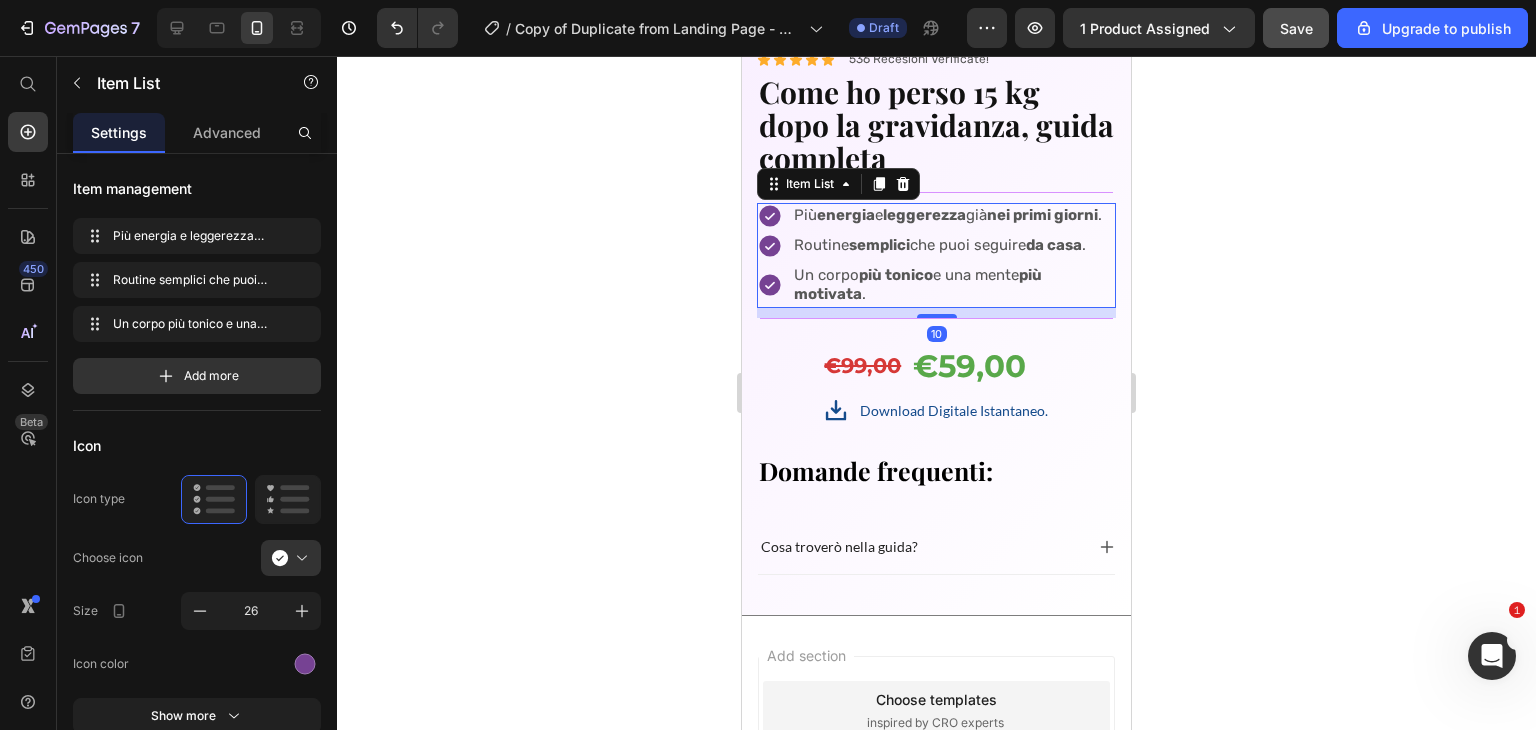 click 